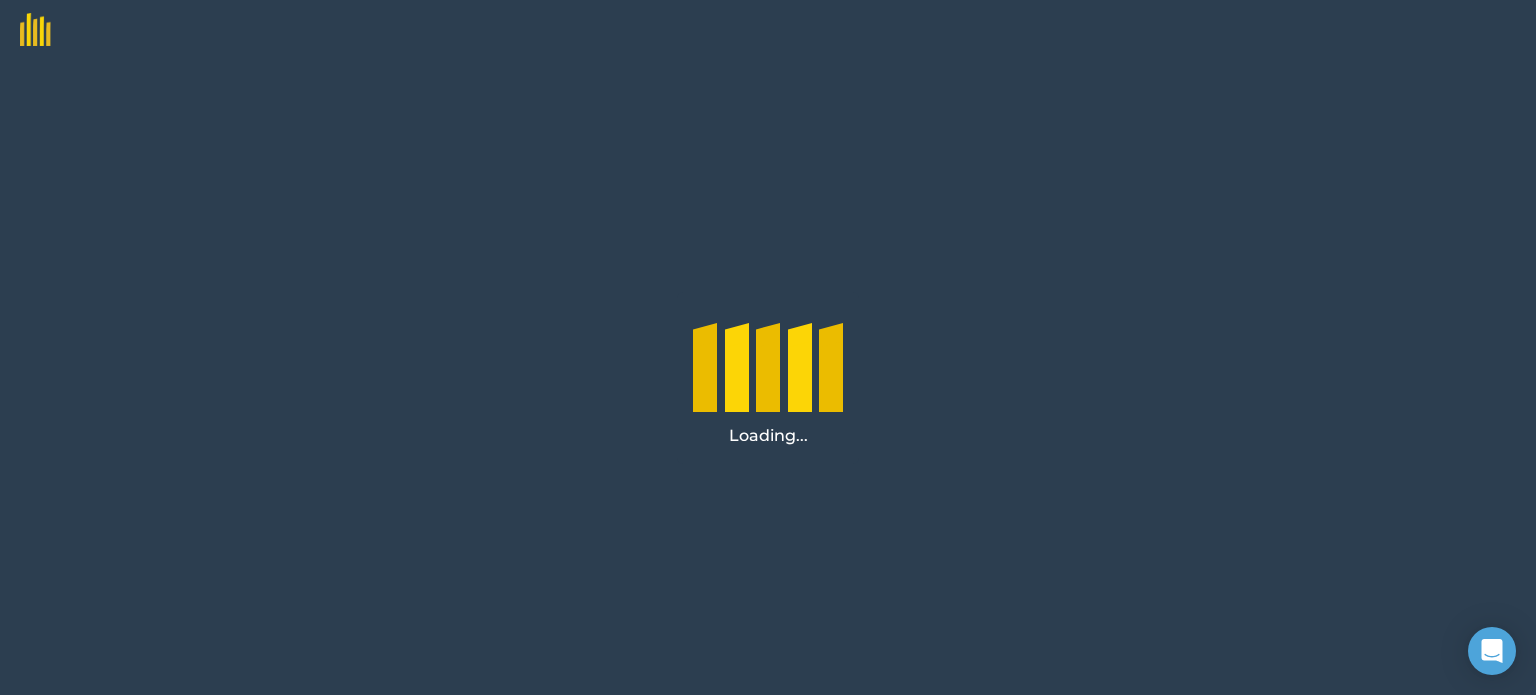 scroll, scrollTop: 0, scrollLeft: 0, axis: both 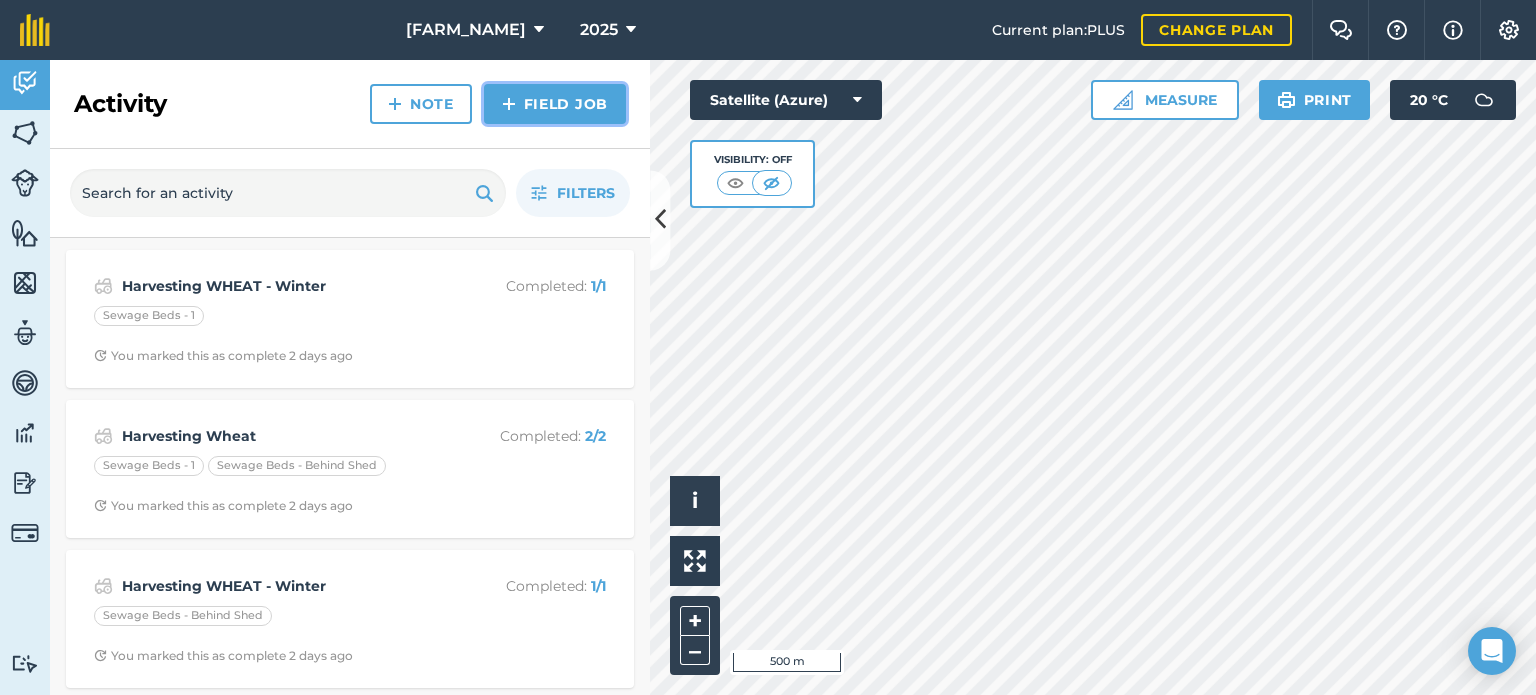 click on "Field Job" at bounding box center (555, 104) 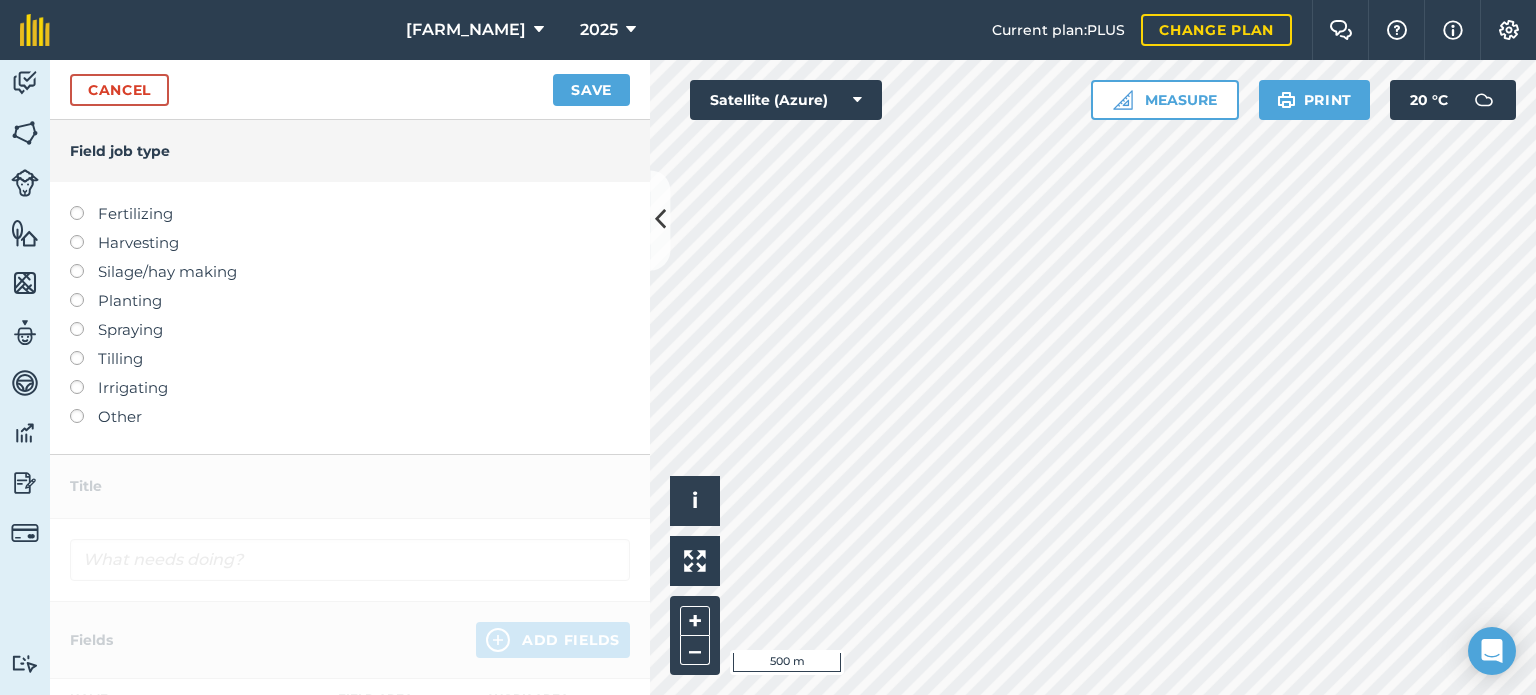 click at bounding box center [84, 235] 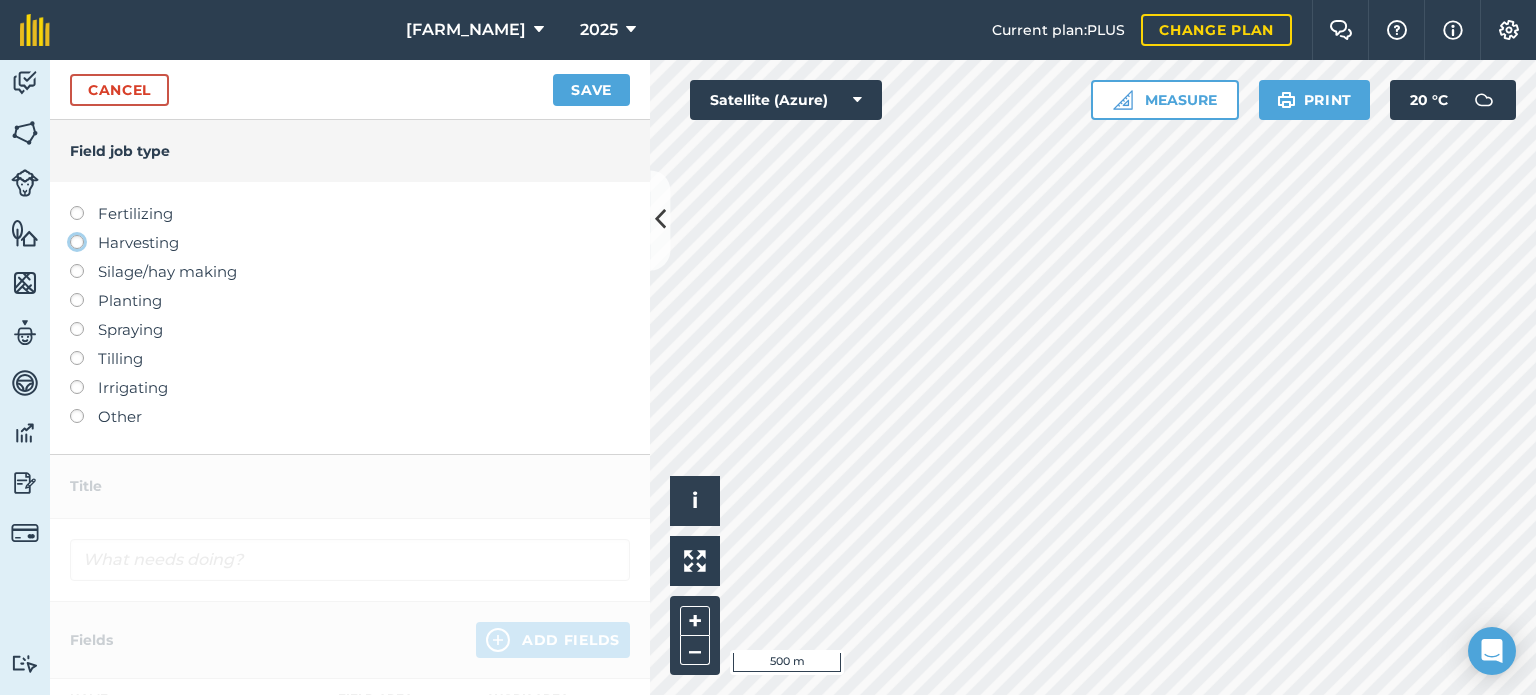 click on "Harvesting" at bounding box center (-9943, 241) 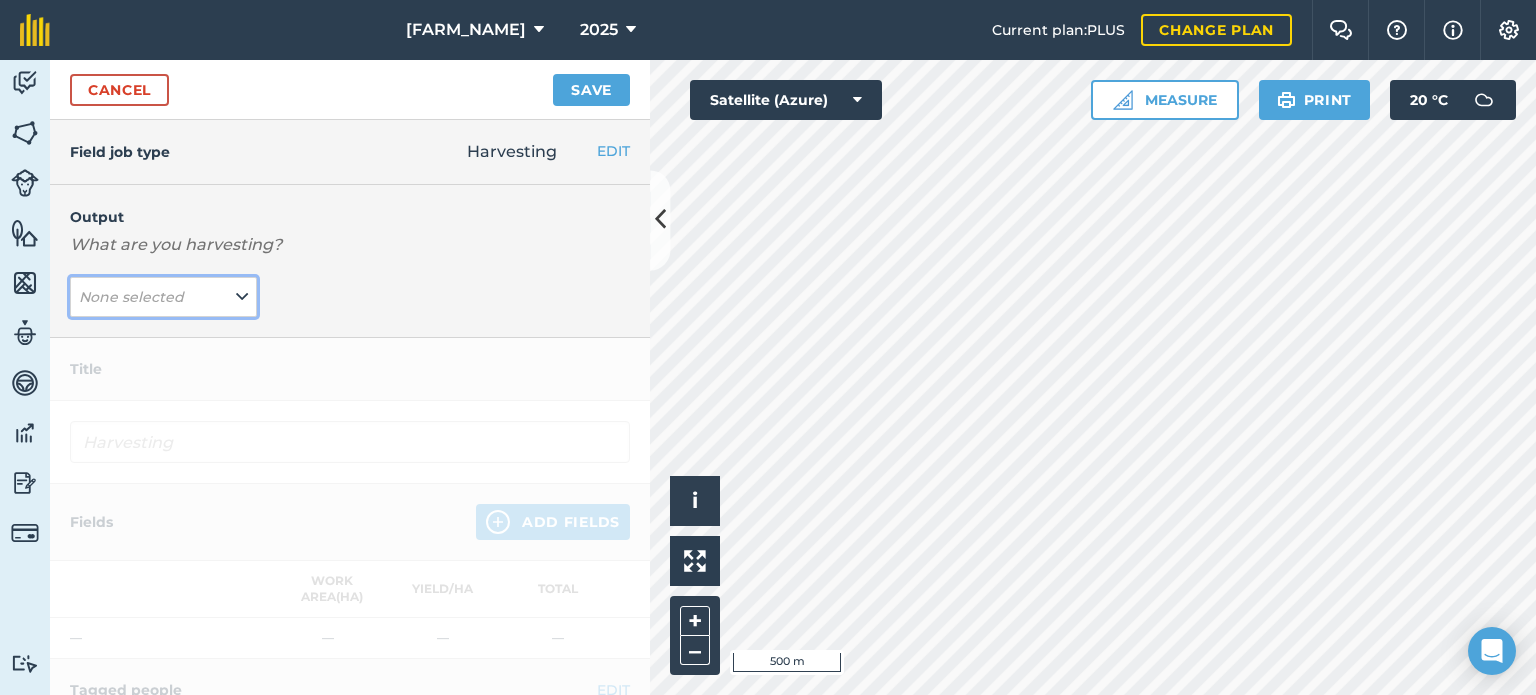 click on "None selected" at bounding box center (163, 297) 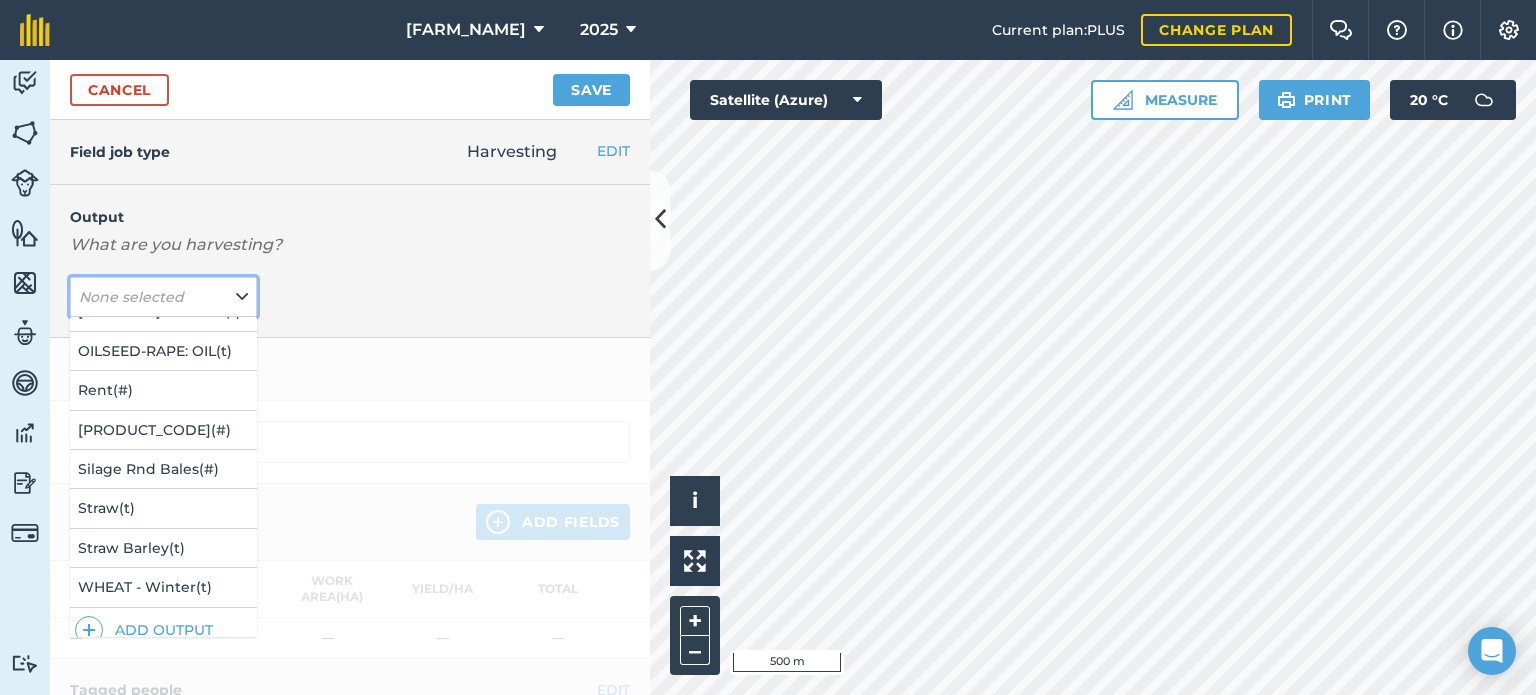 scroll, scrollTop: 92, scrollLeft: 0, axis: vertical 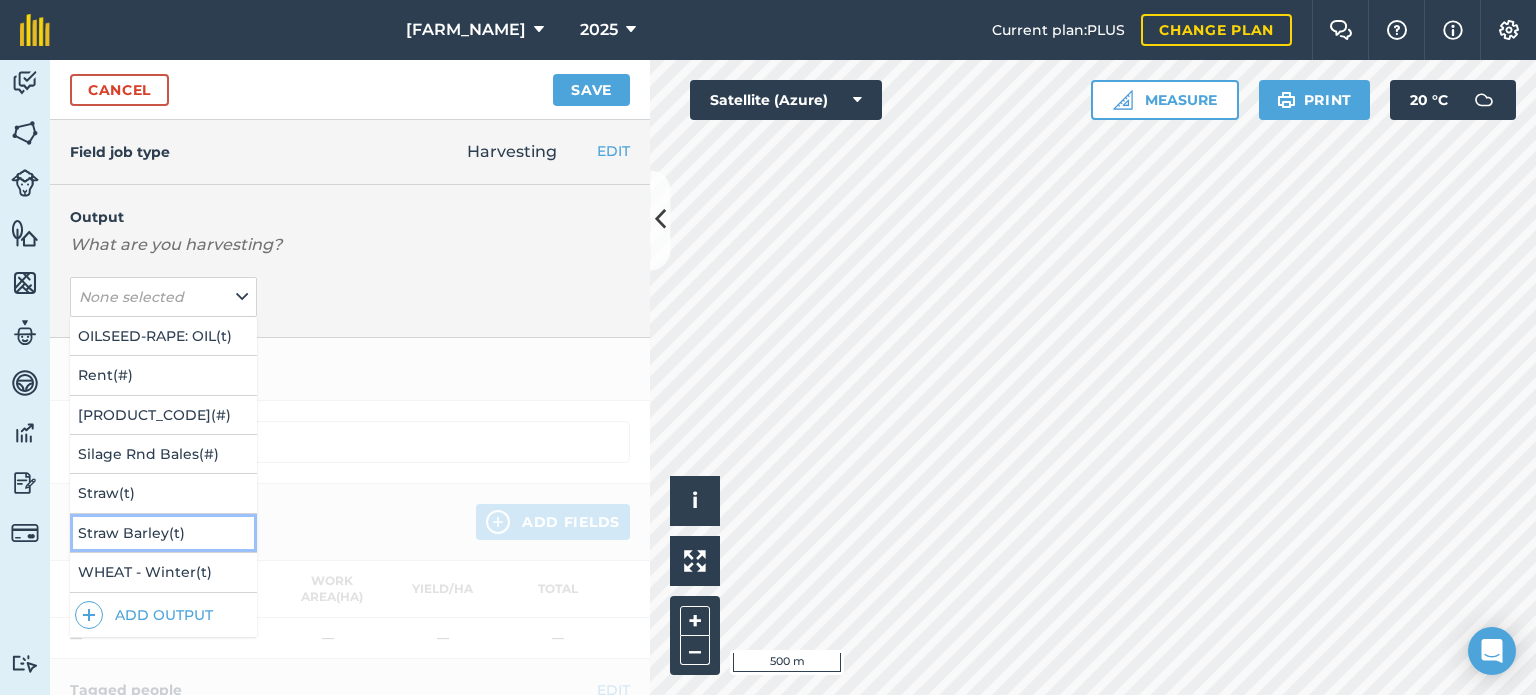 click on "Straw Barley  ( t )" at bounding box center (163, 533) 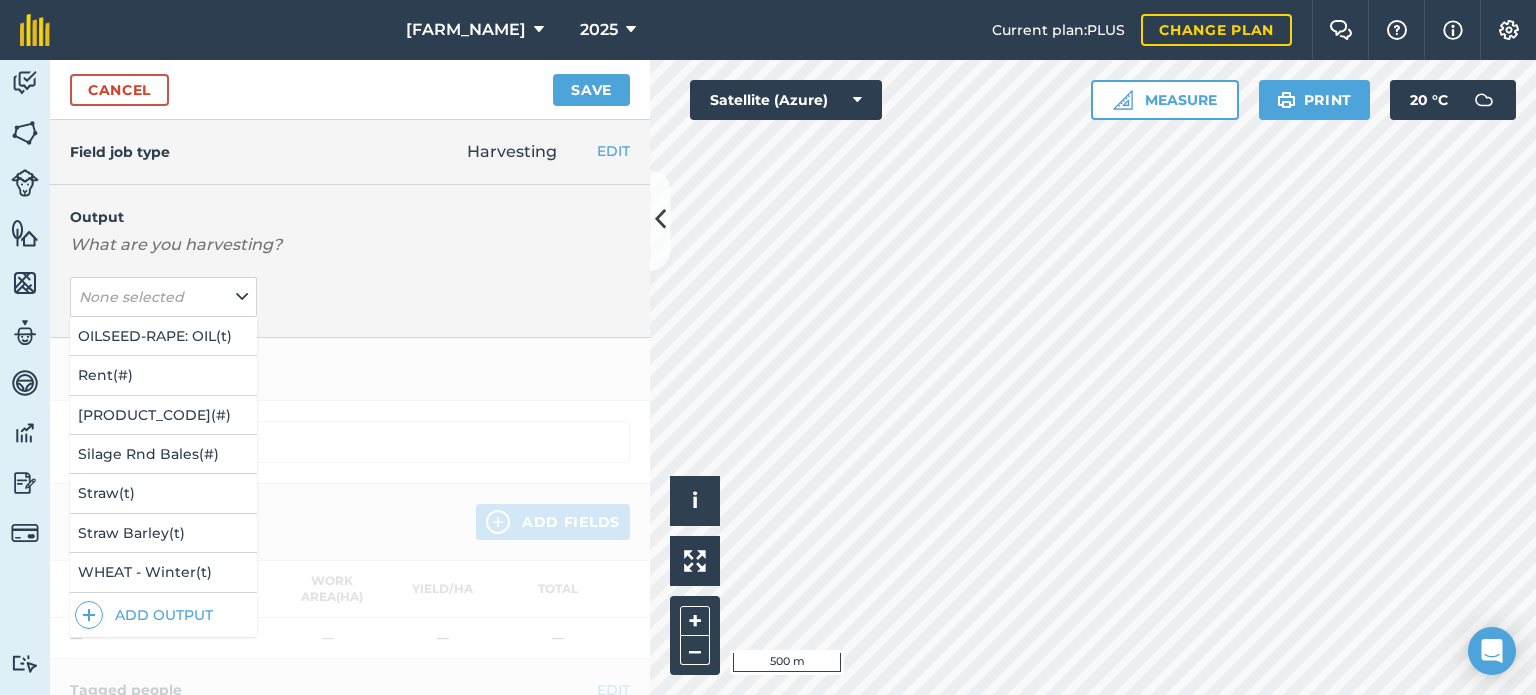type on "Harvesting Straw Barley" 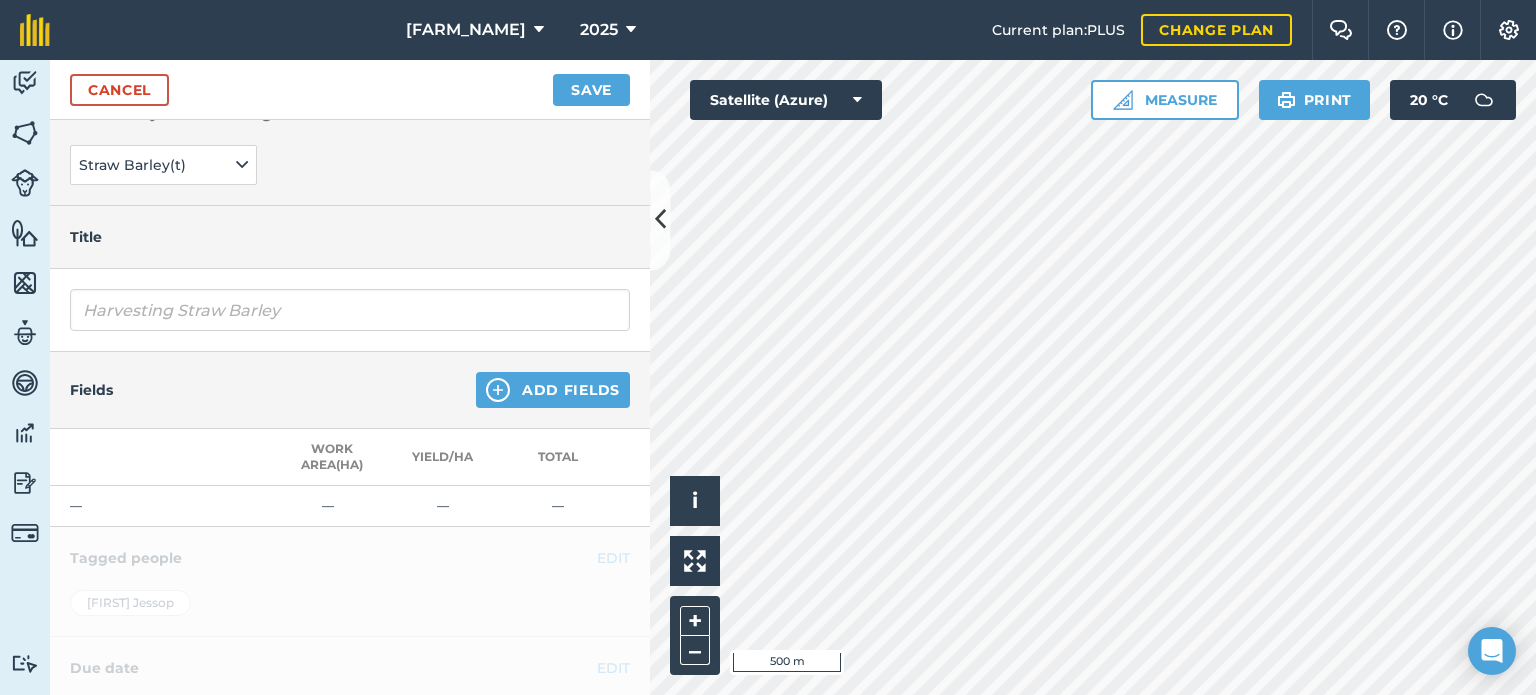 scroll, scrollTop: 295, scrollLeft: 0, axis: vertical 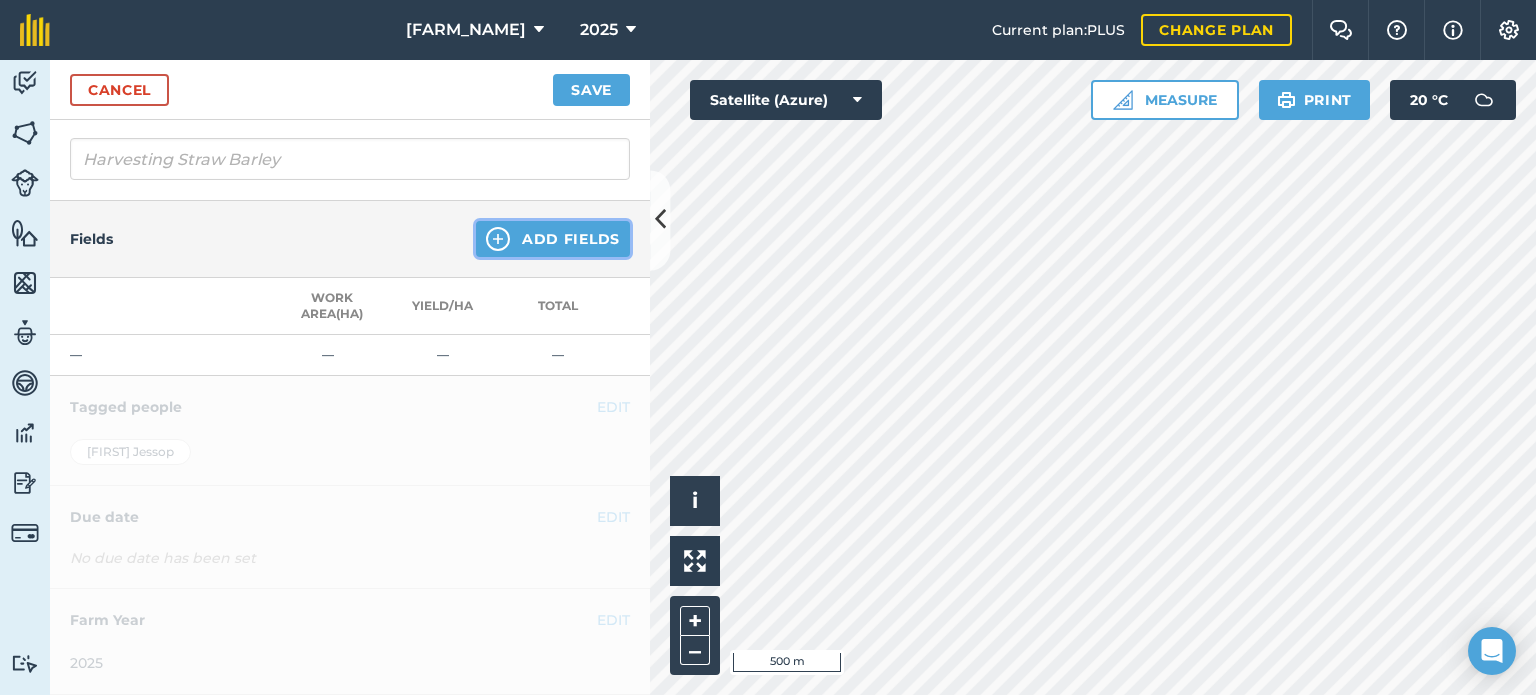 click on "Add Fields" at bounding box center [553, 239] 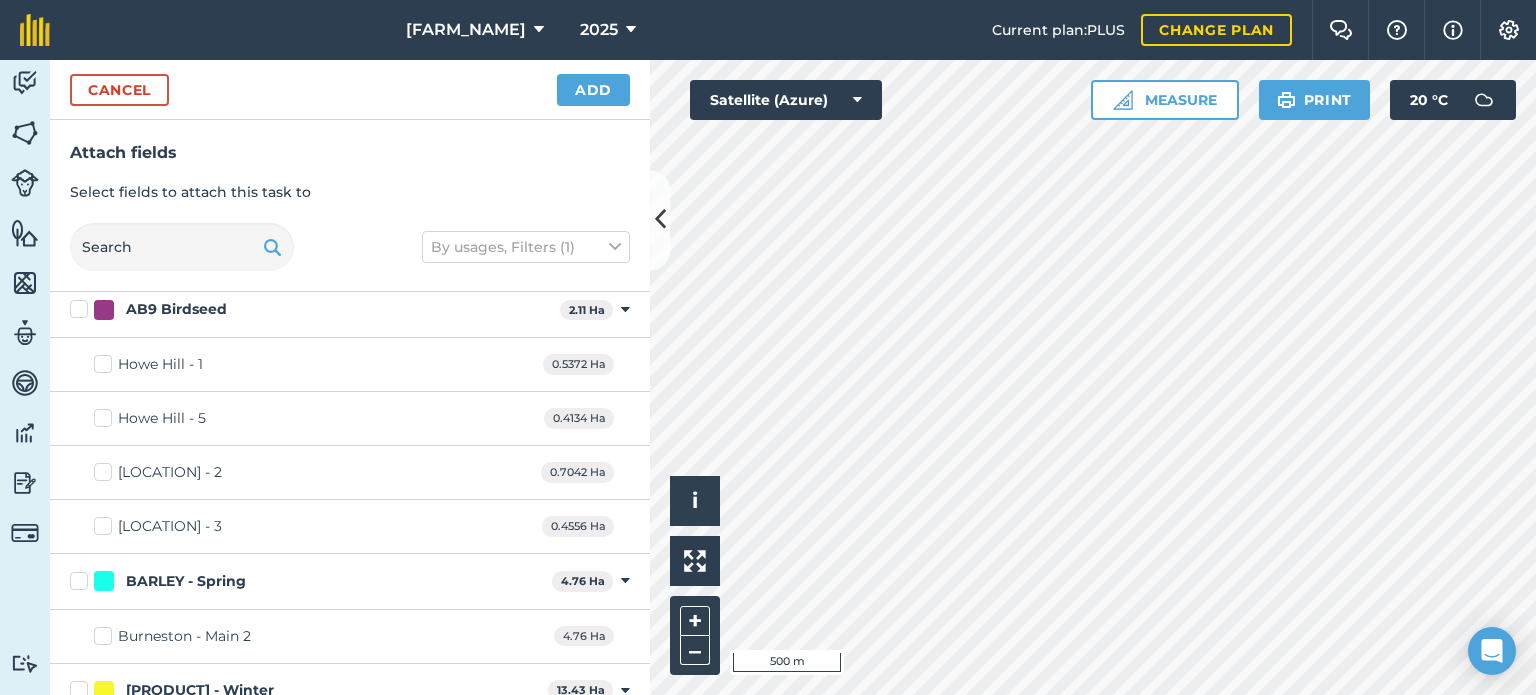 scroll, scrollTop: 400, scrollLeft: 0, axis: vertical 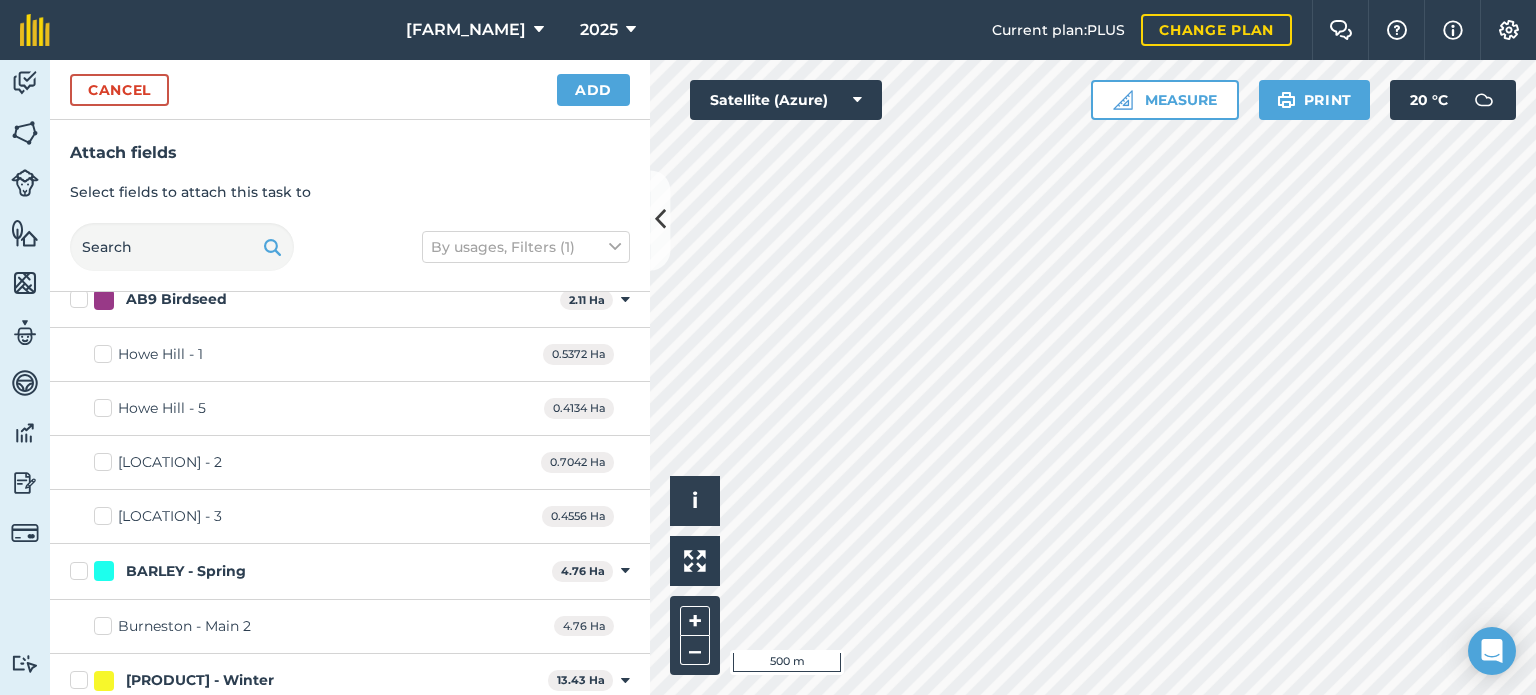 click on "Burneston - Main 2" at bounding box center (172, 626) 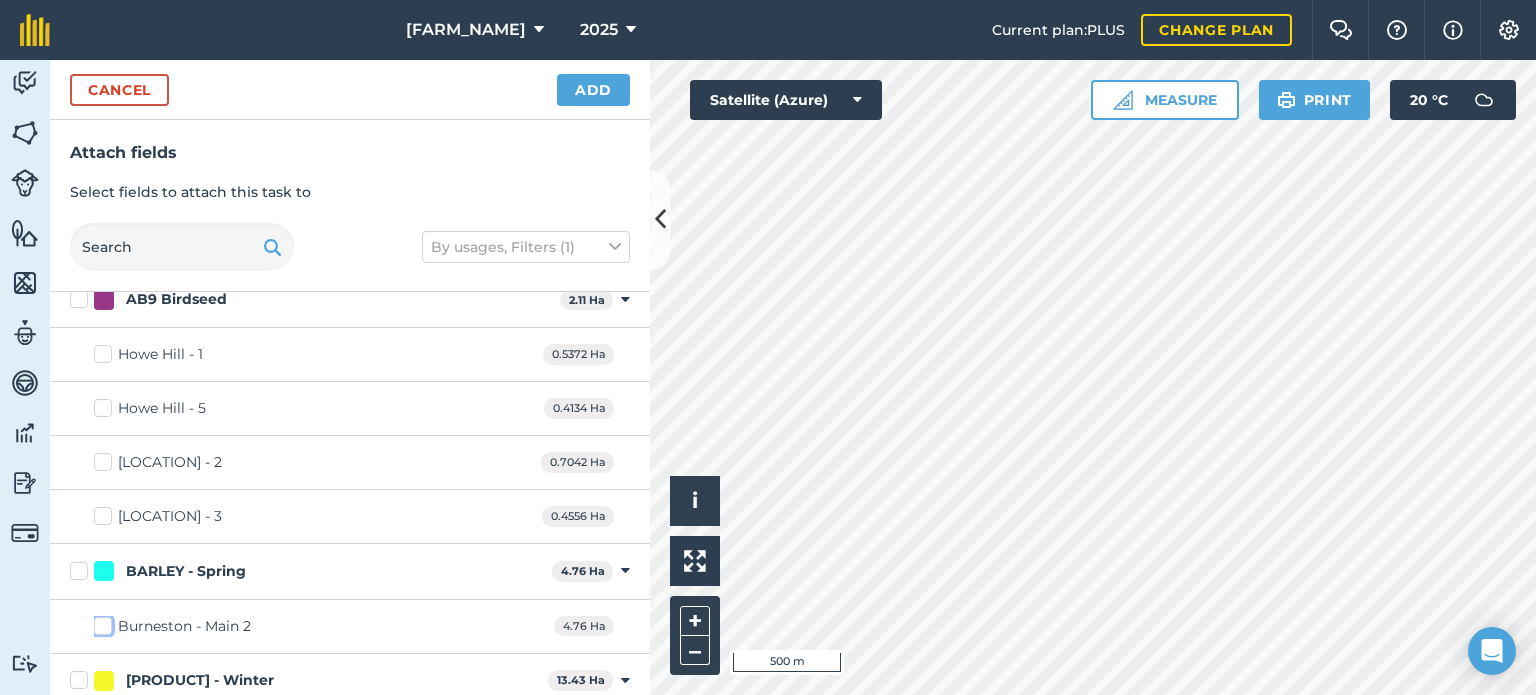 click on "Burneston - Main 2" at bounding box center (100, 622) 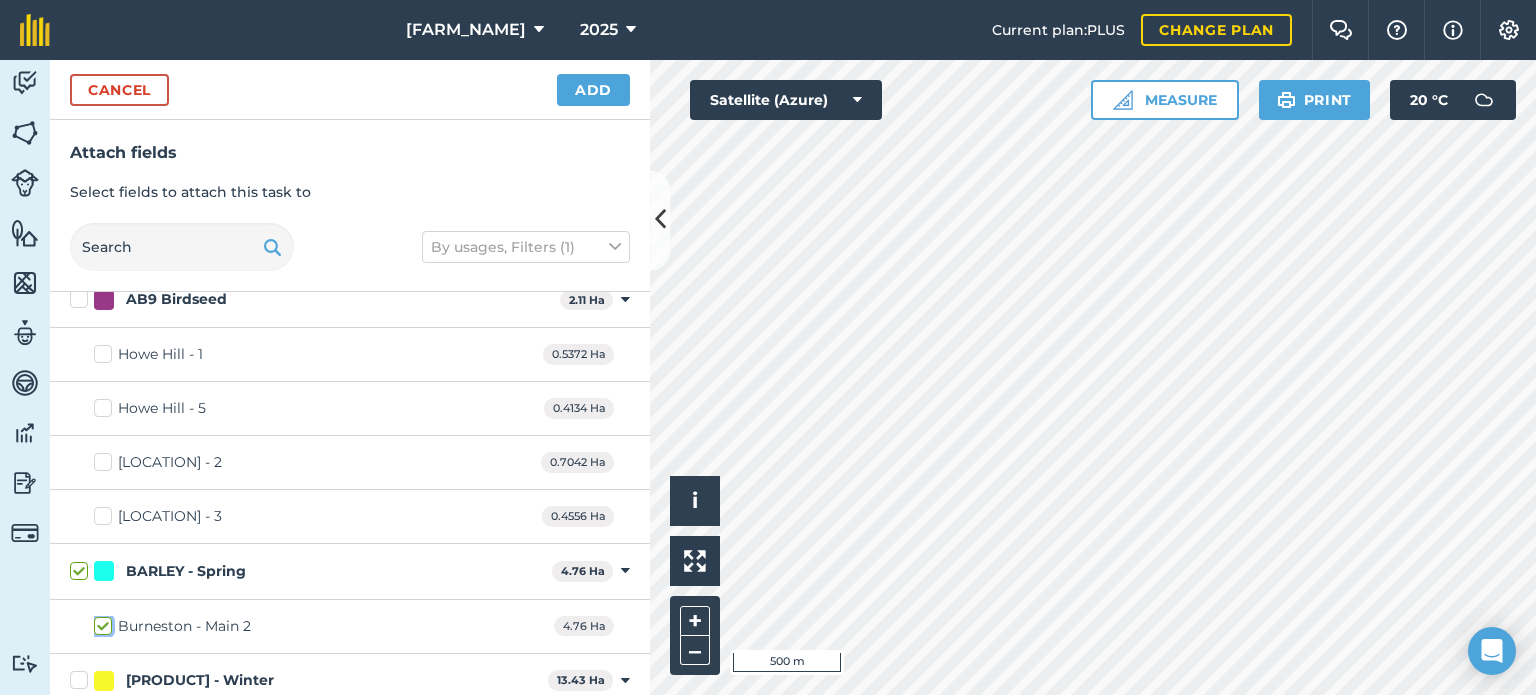 checkbox on "true" 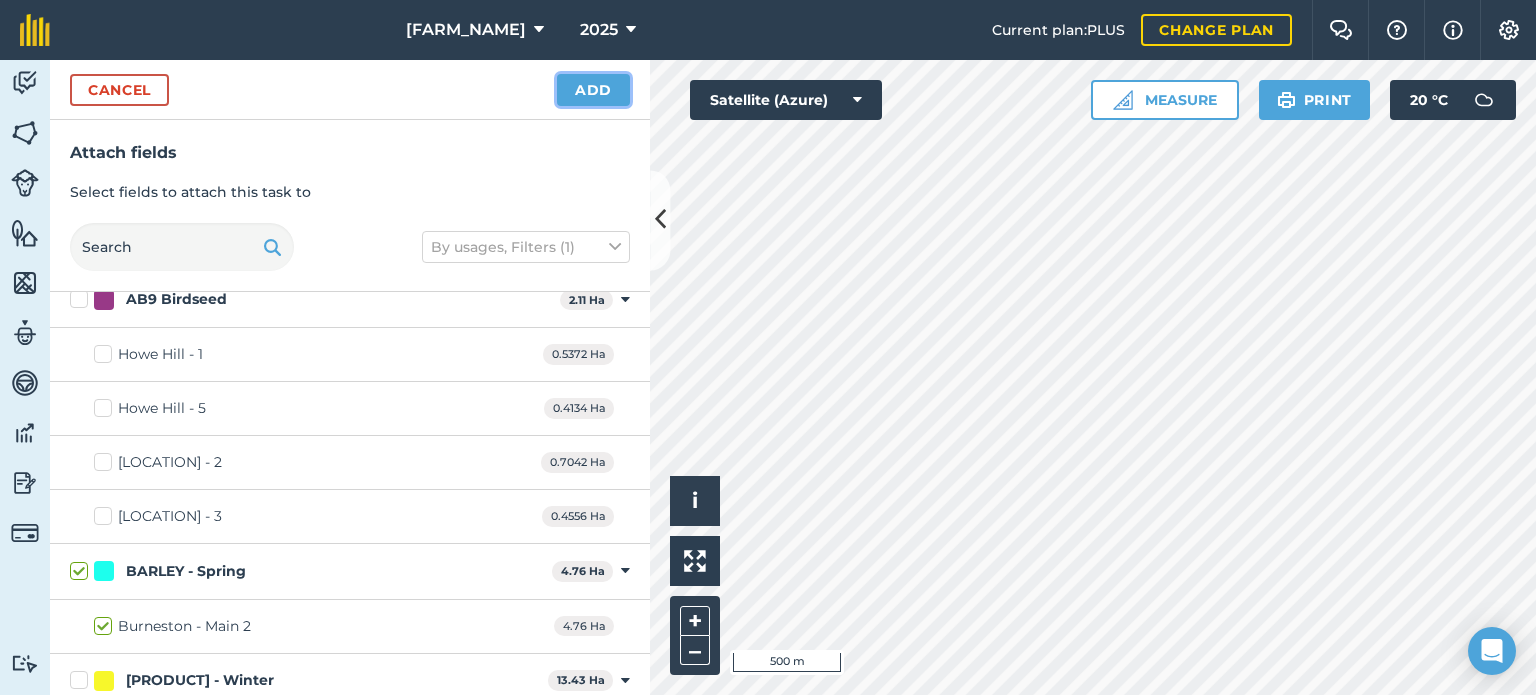 click on "Add" at bounding box center (593, 90) 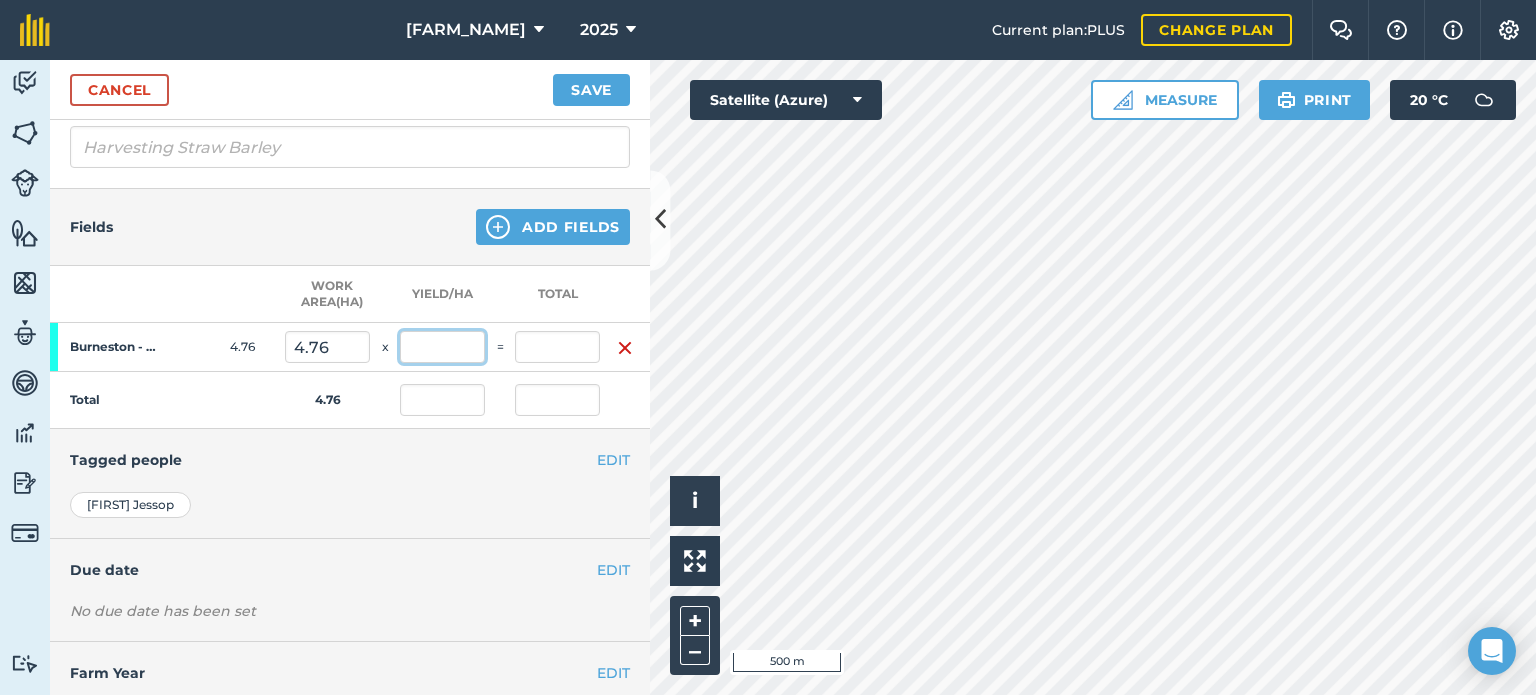 click at bounding box center [442, 347] 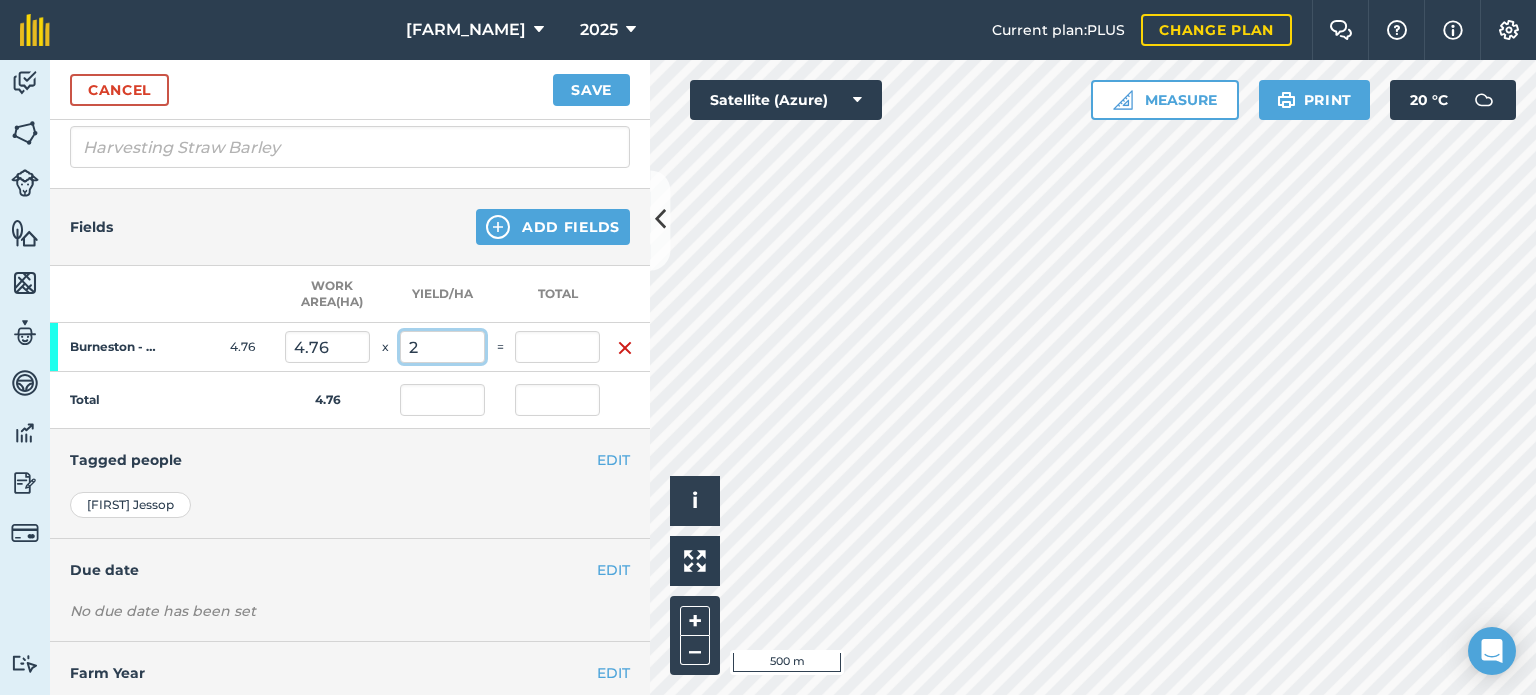 type on "2" 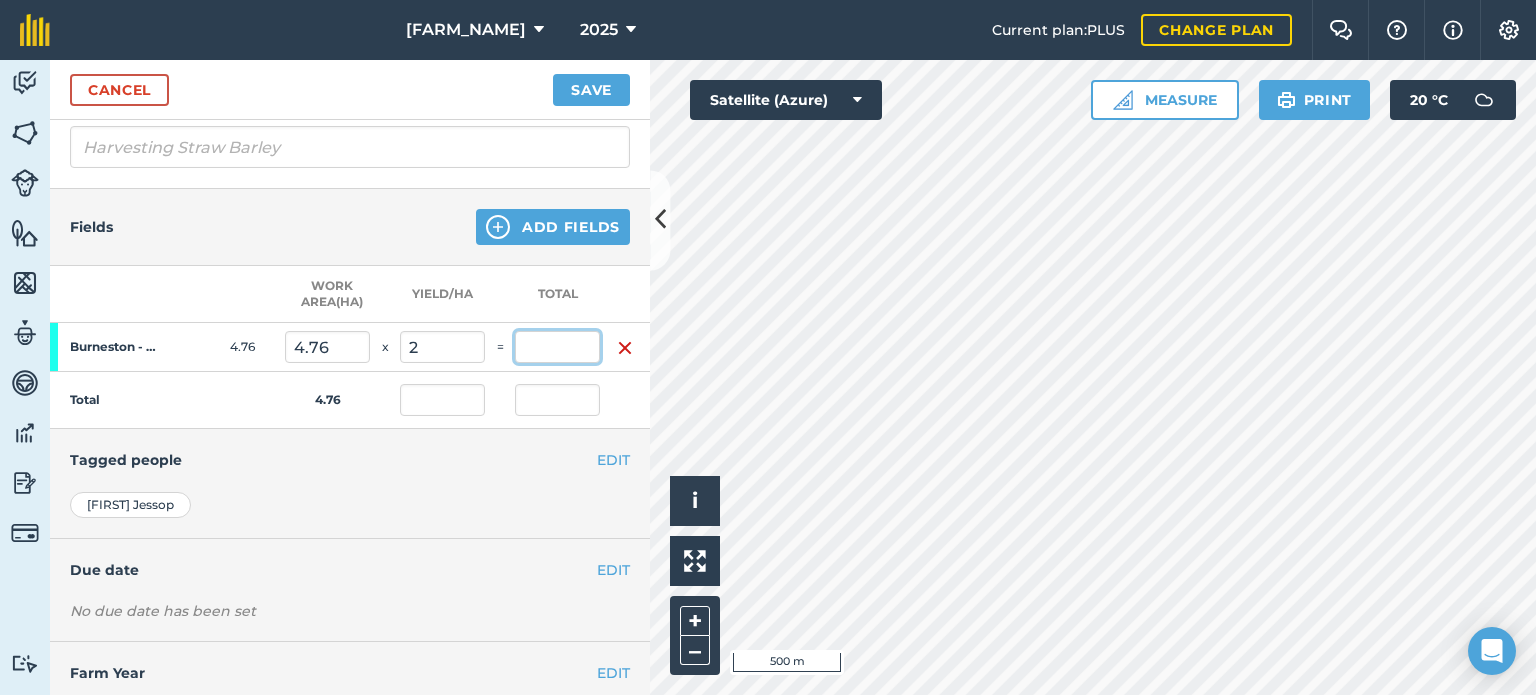 type on "9.52" 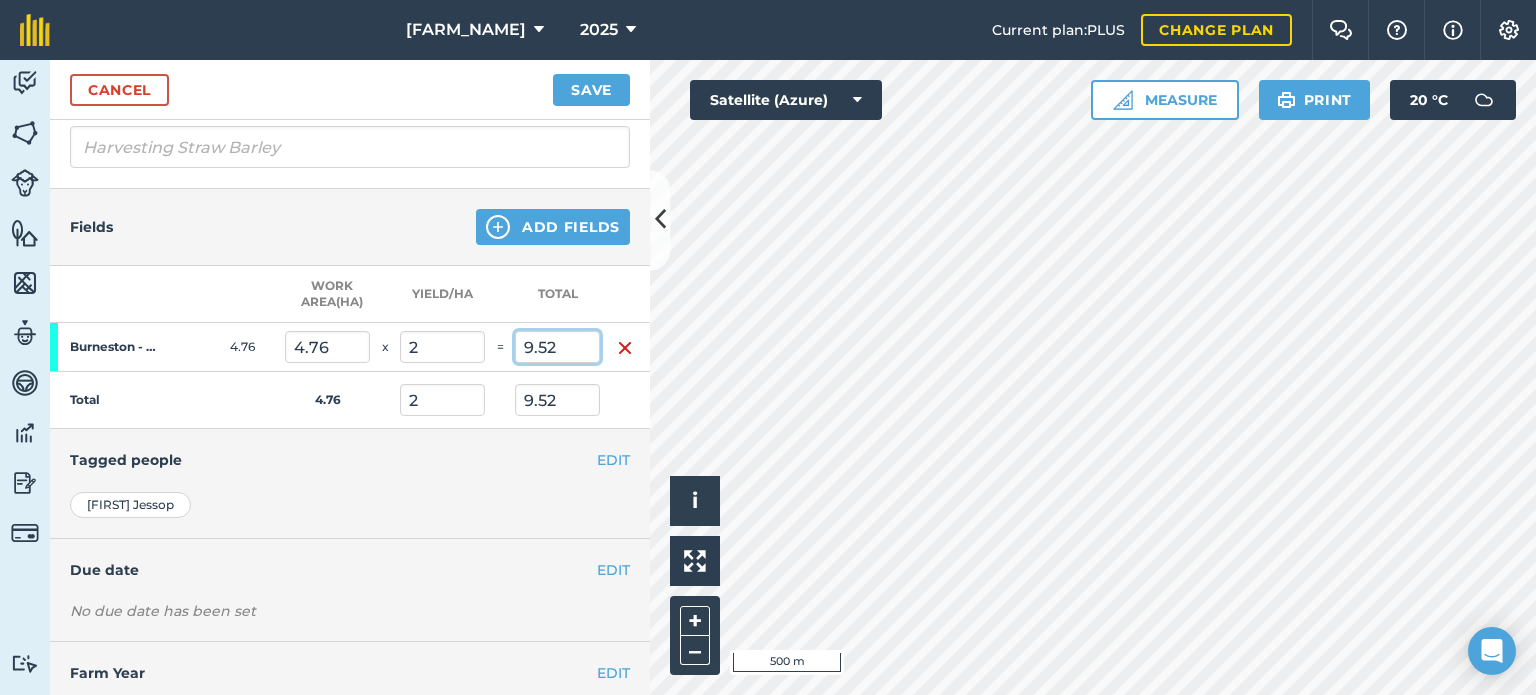 click on "9.52" at bounding box center (557, 347) 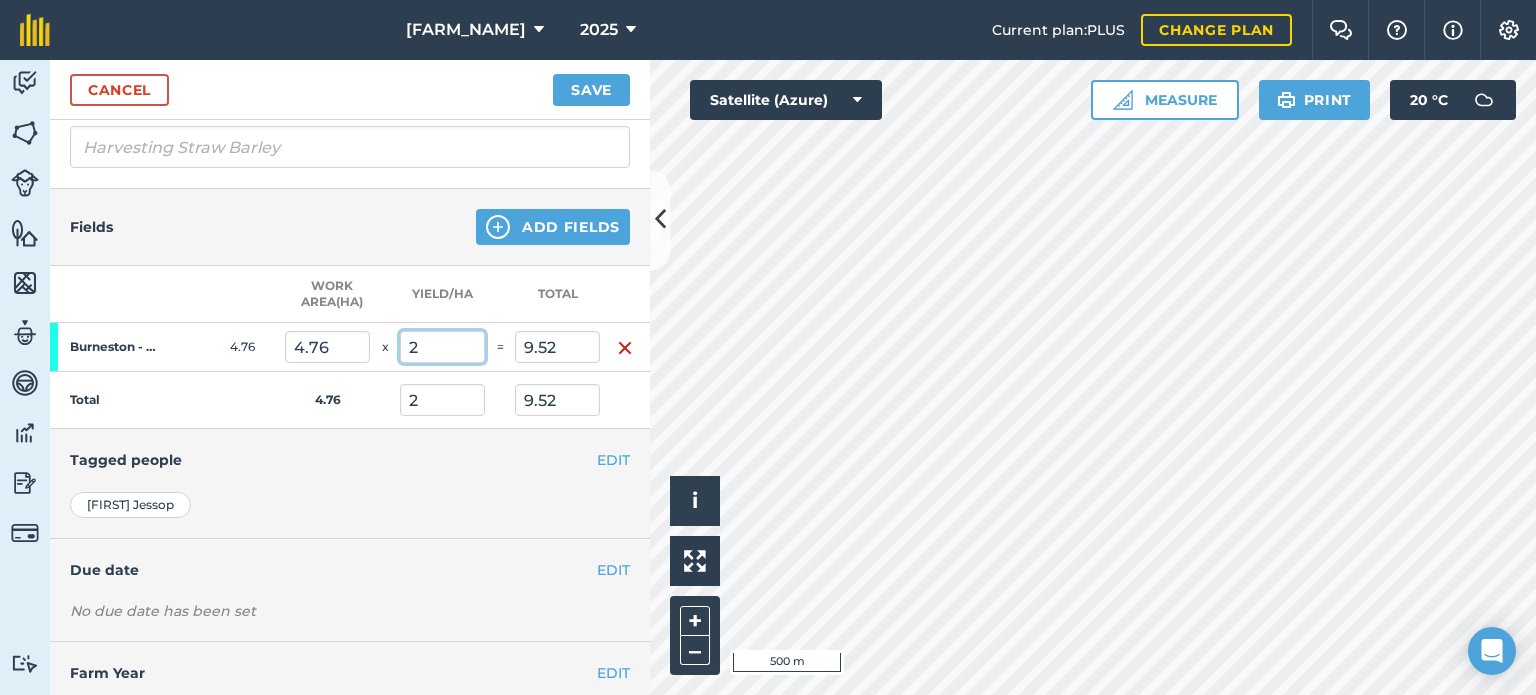 click on "2" at bounding box center [442, 347] 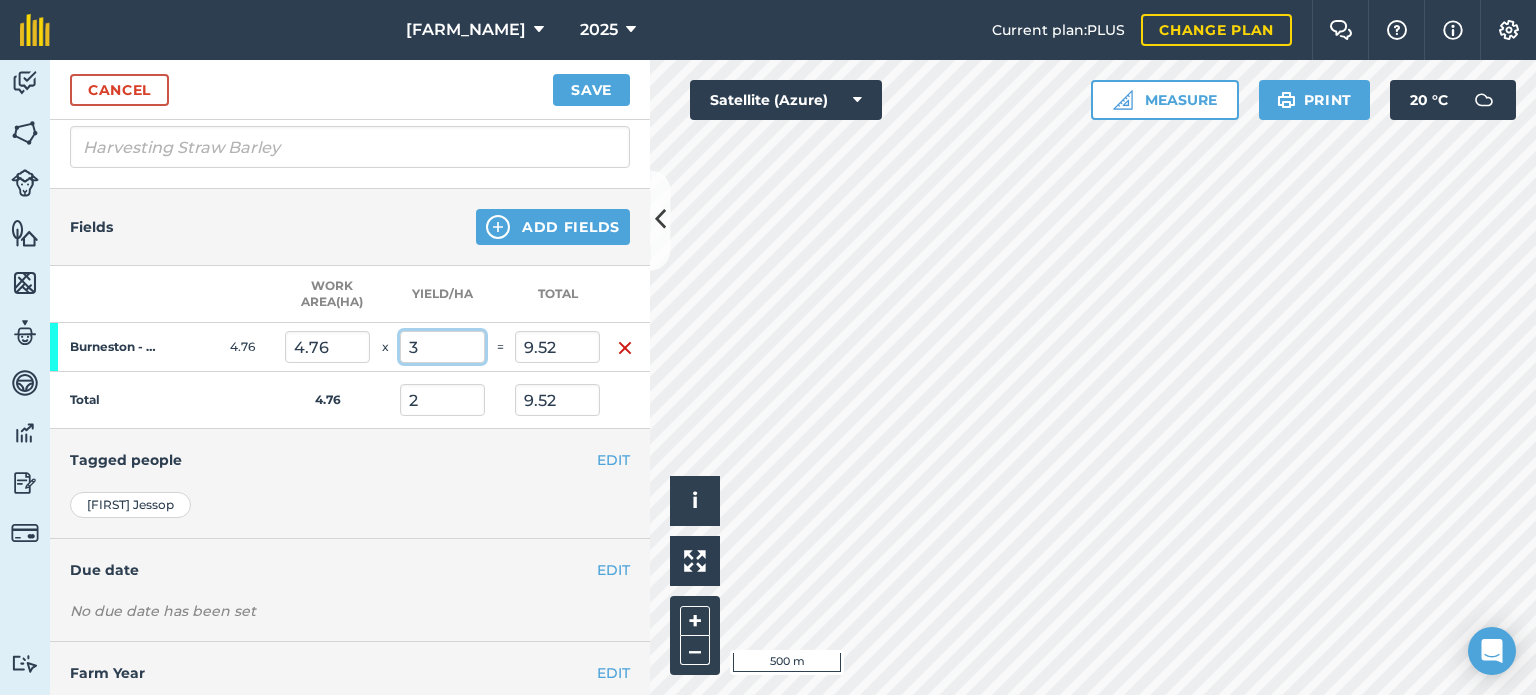 type on "3" 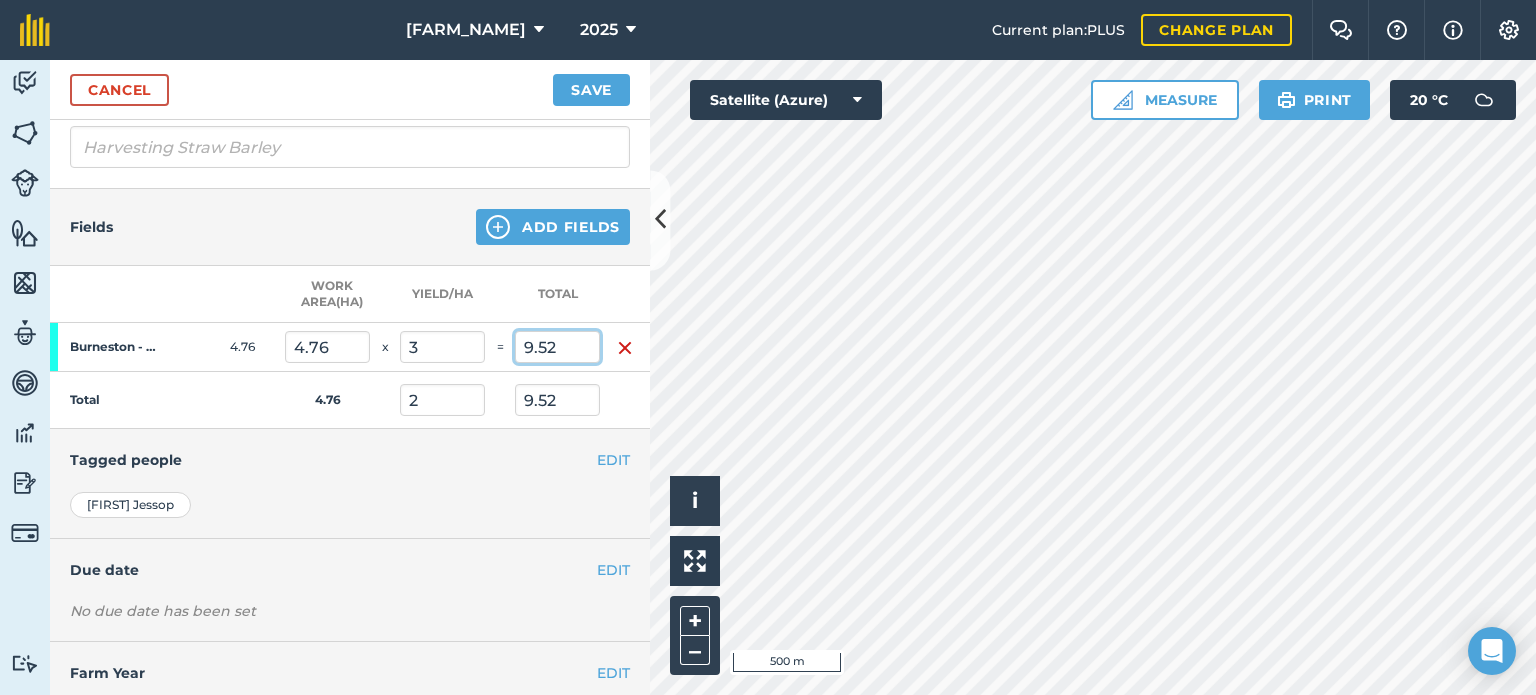 type on "14.28" 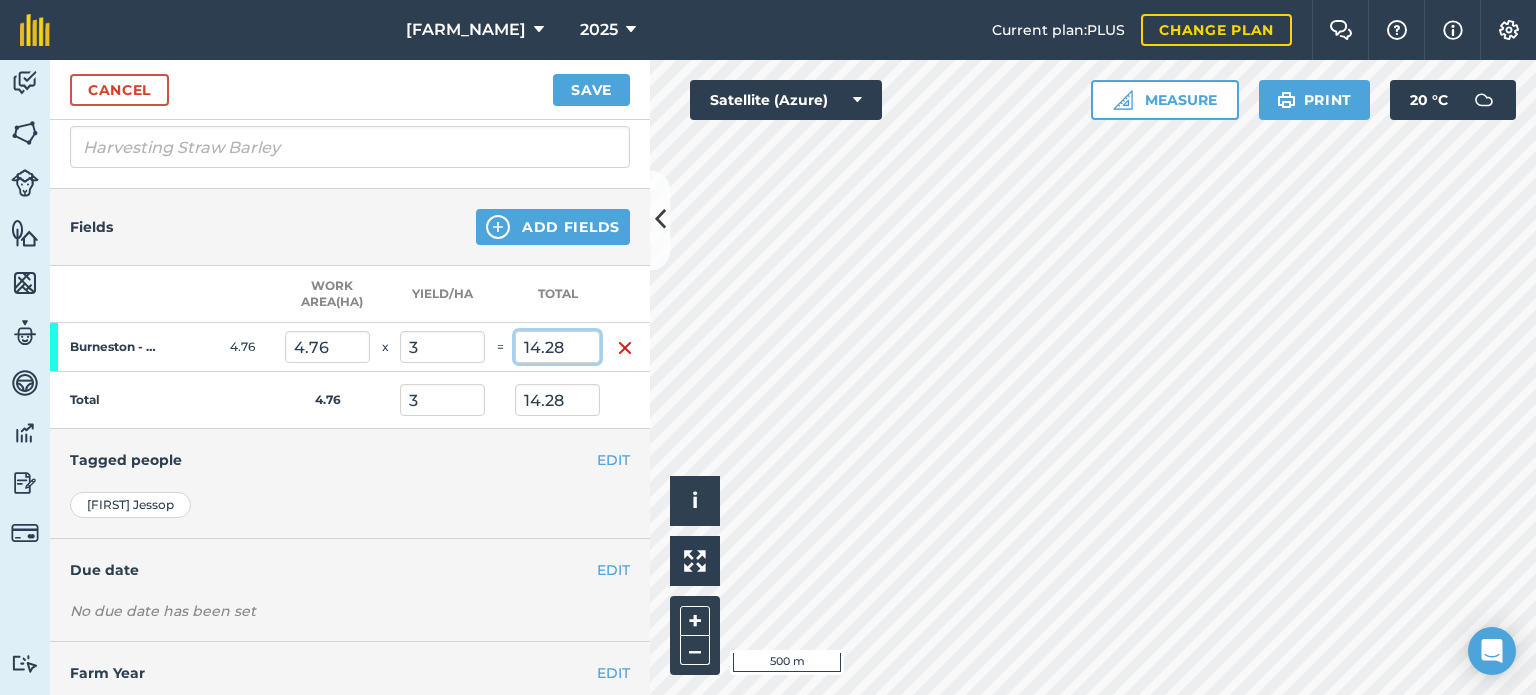 click on "14.28" at bounding box center [557, 347] 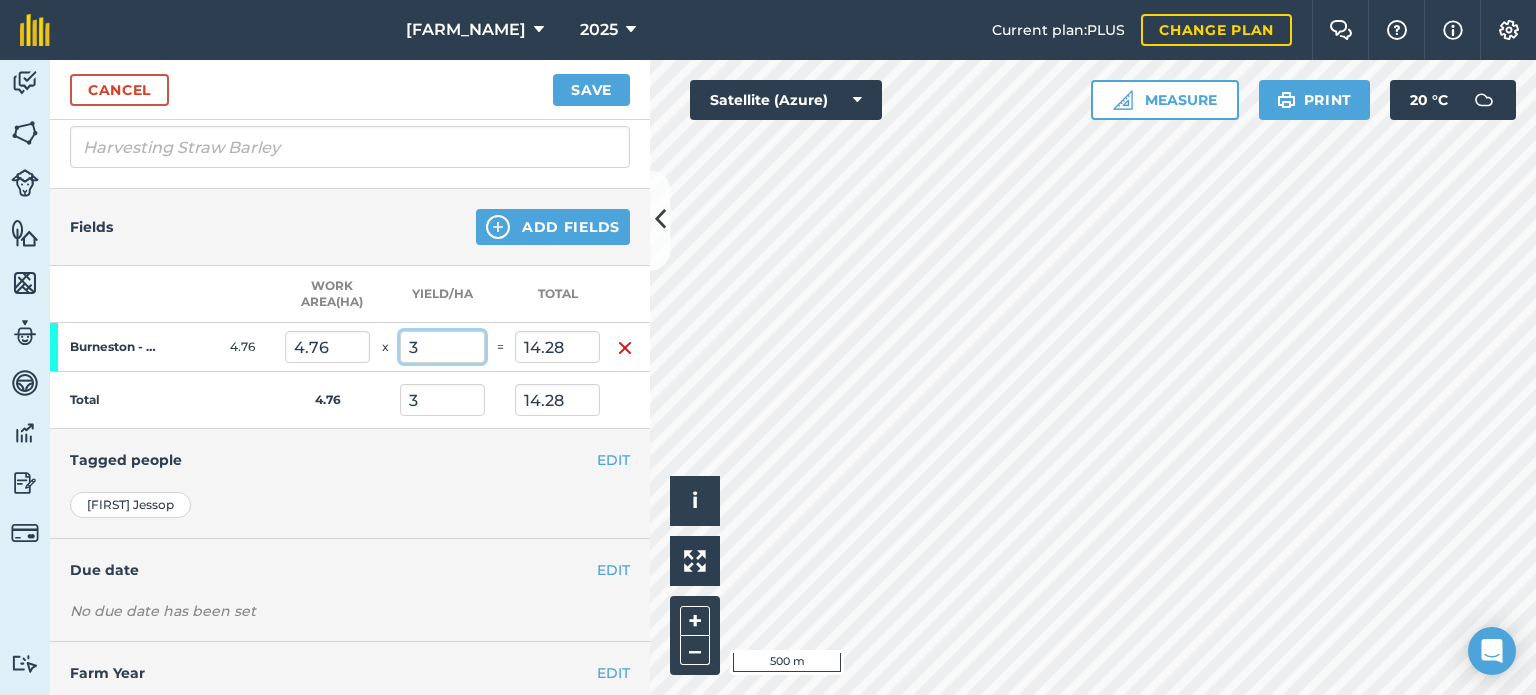 drag, startPoint x: 428, startPoint y: 343, endPoint x: 439, endPoint y: 349, distance: 12.529964 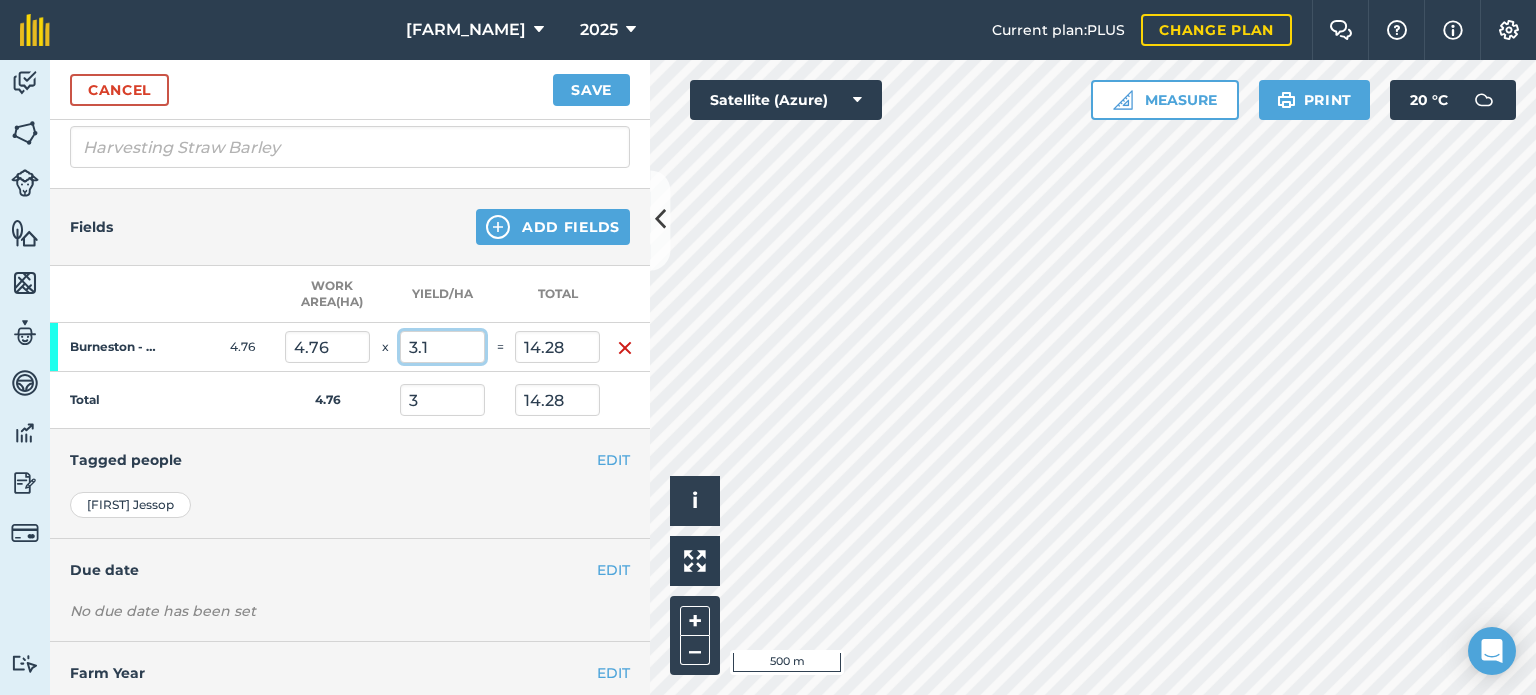 type on "3.1" 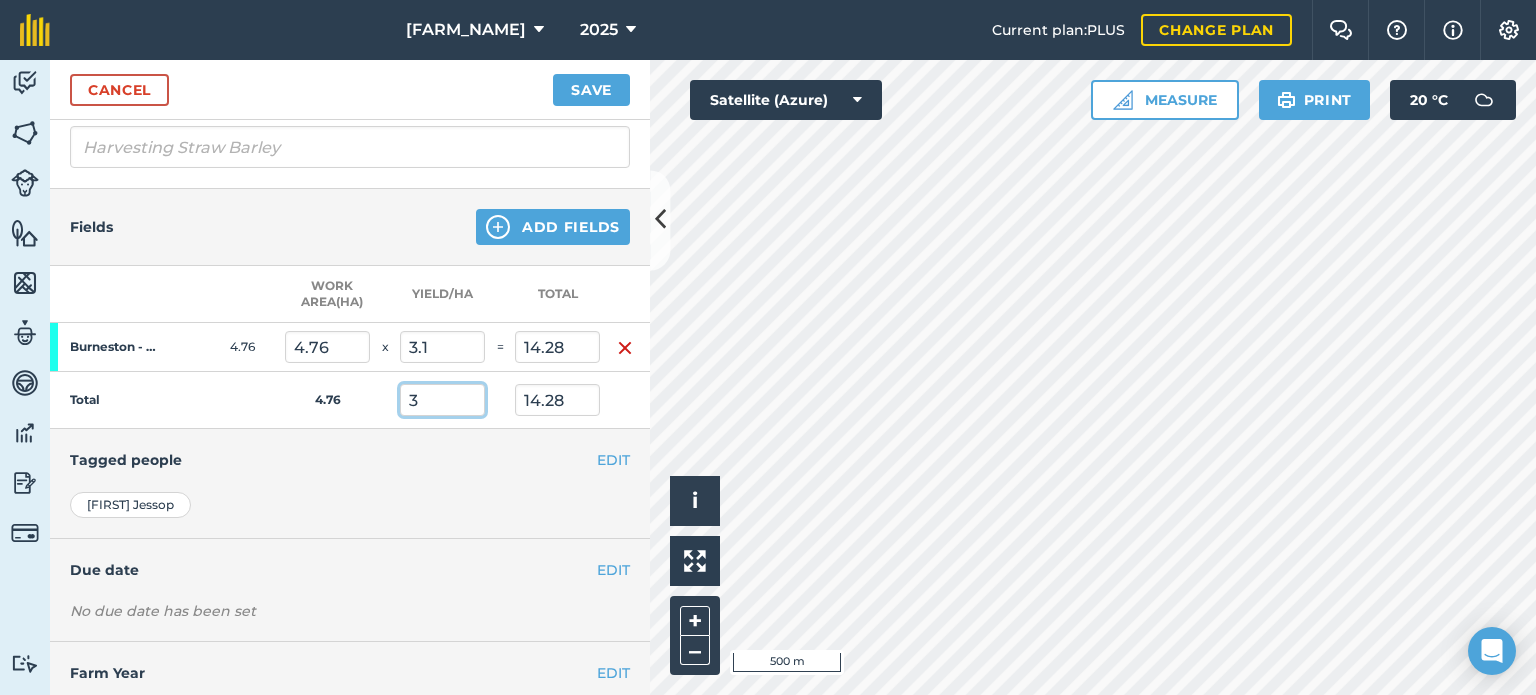 type on "14.756" 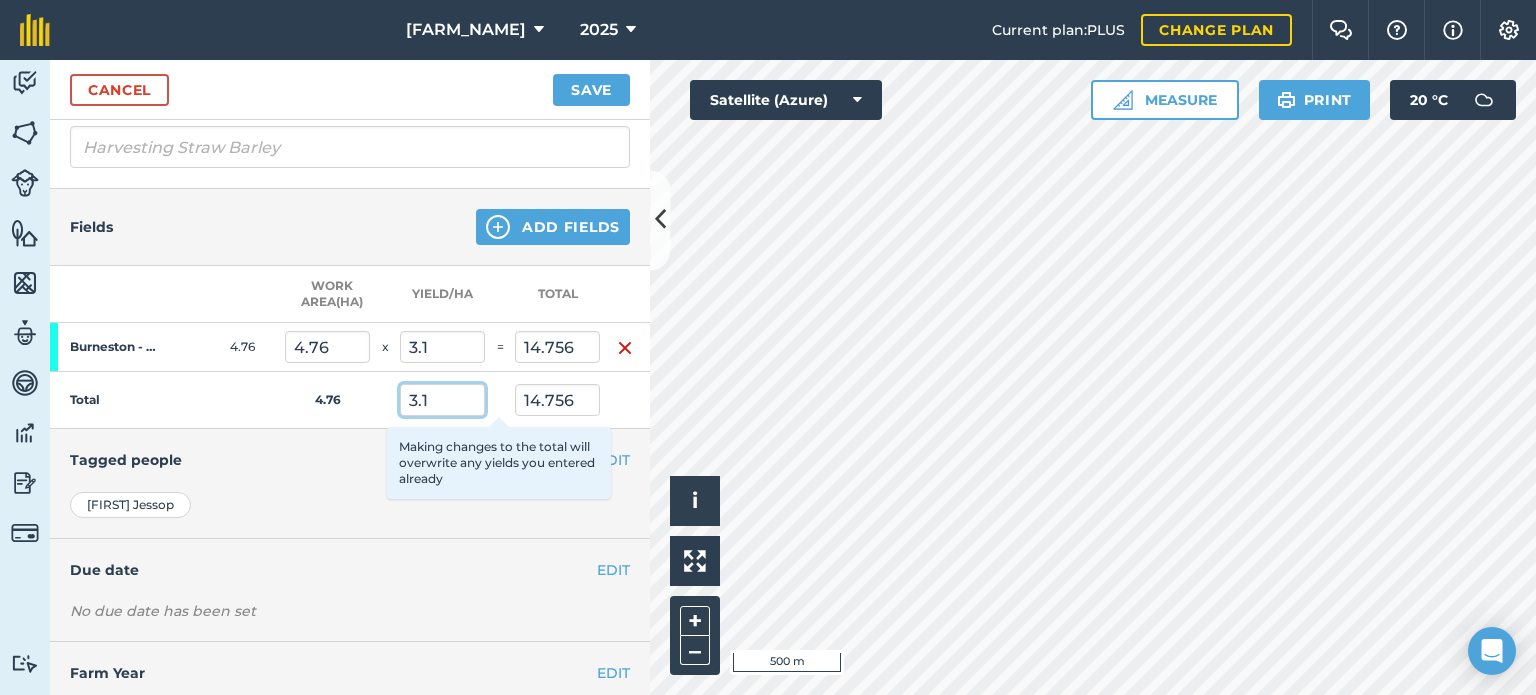 click on "3.1" at bounding box center (442, 400) 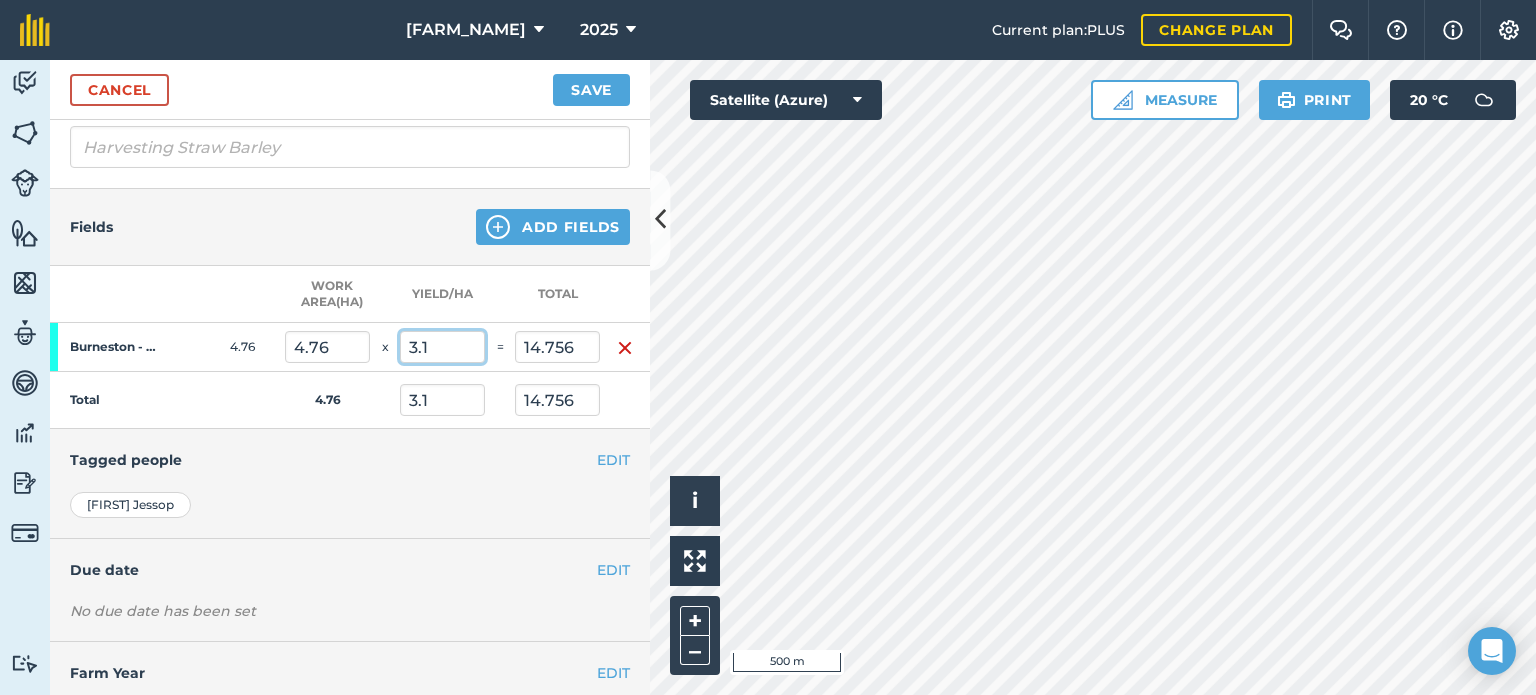 click on "3.1" at bounding box center (442, 347) 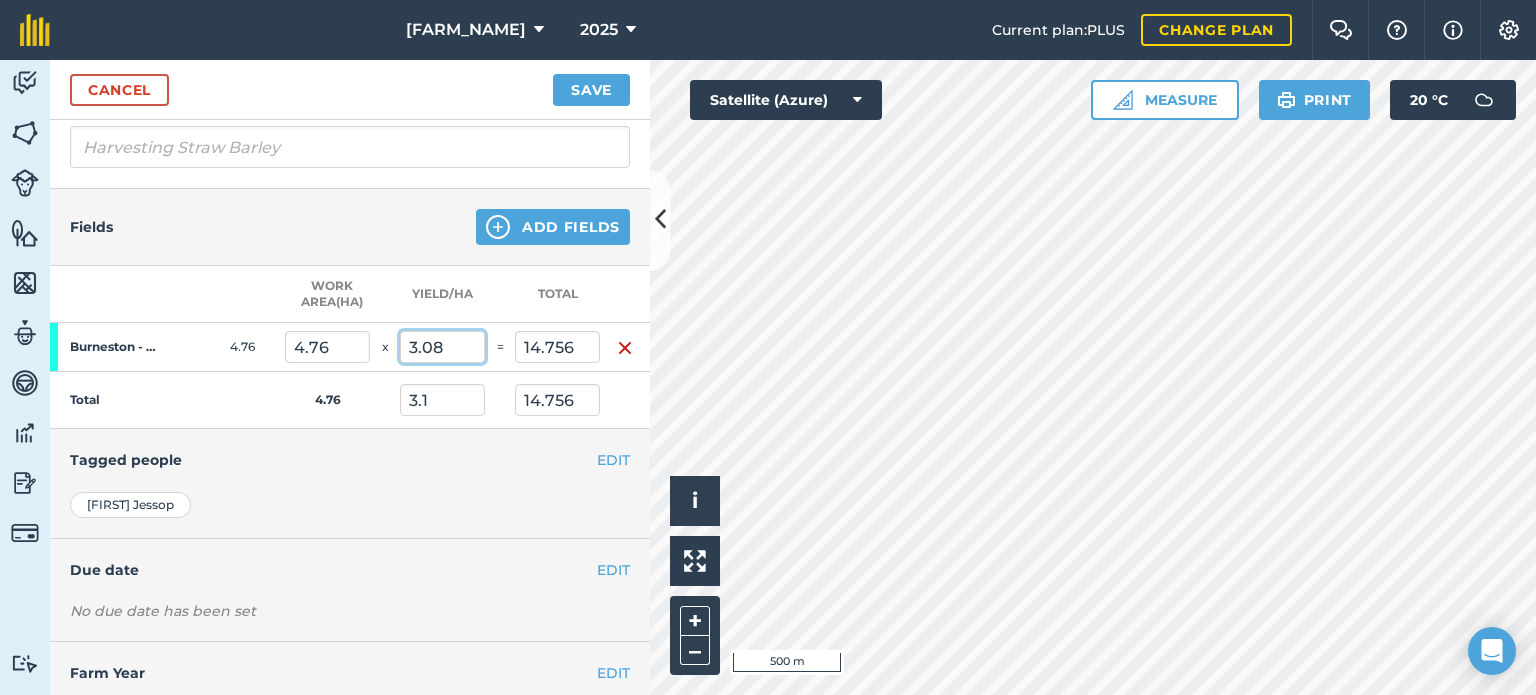 type on "3.08" 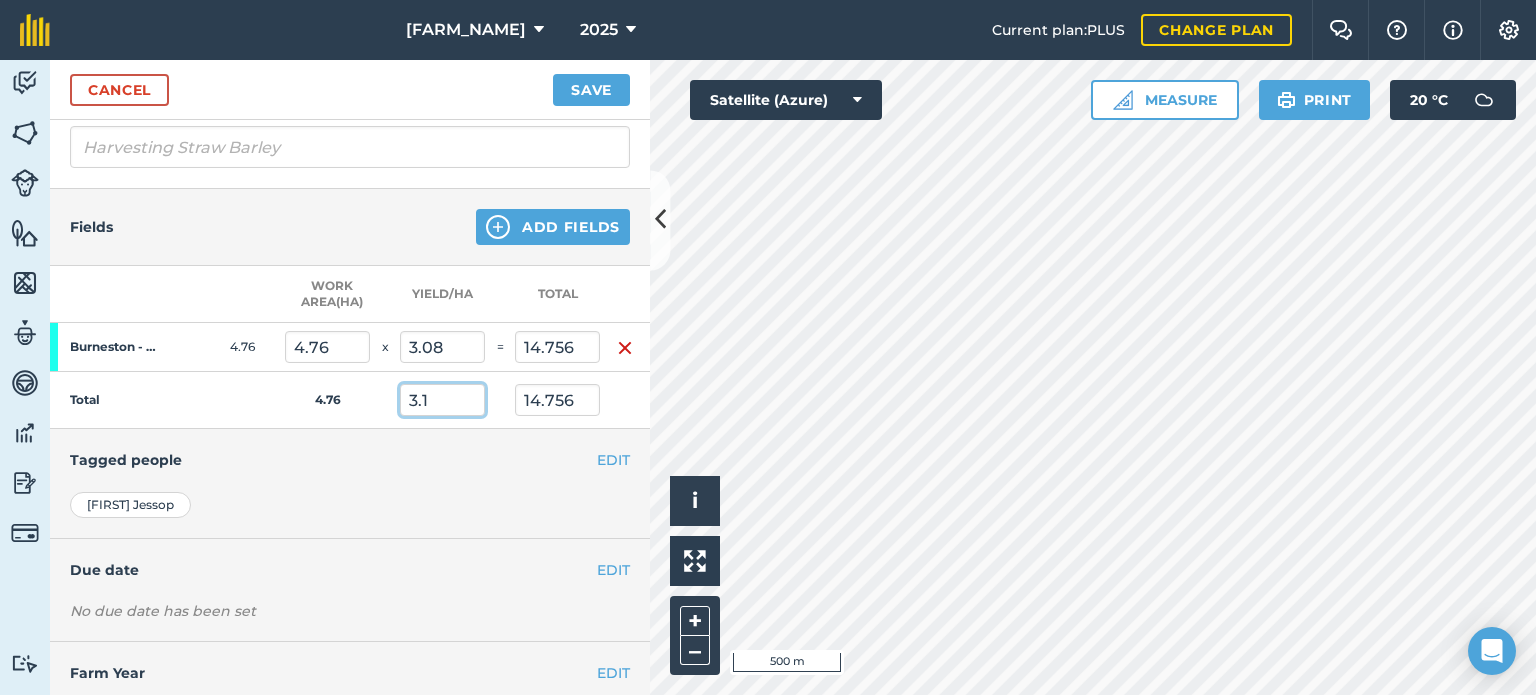 type on "14.661" 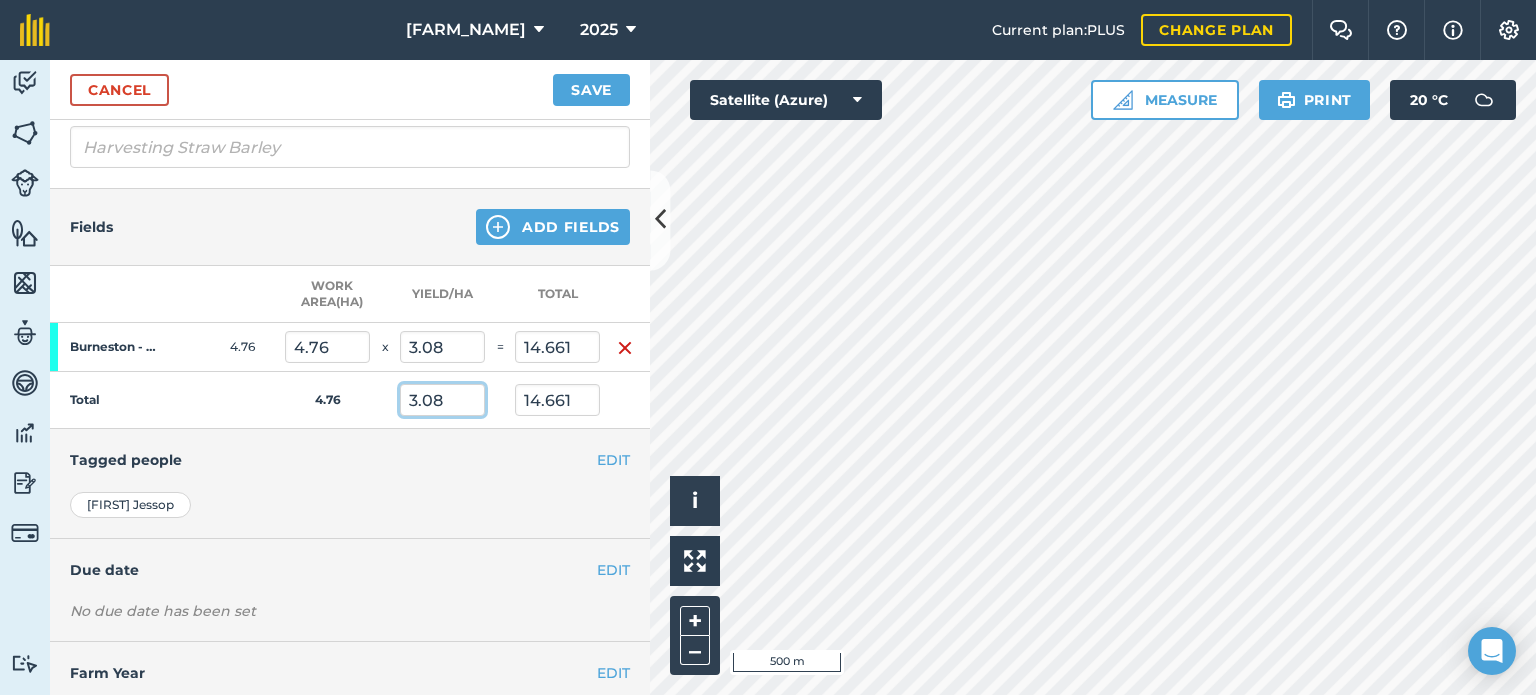 click on "3.08" at bounding box center (442, 400) 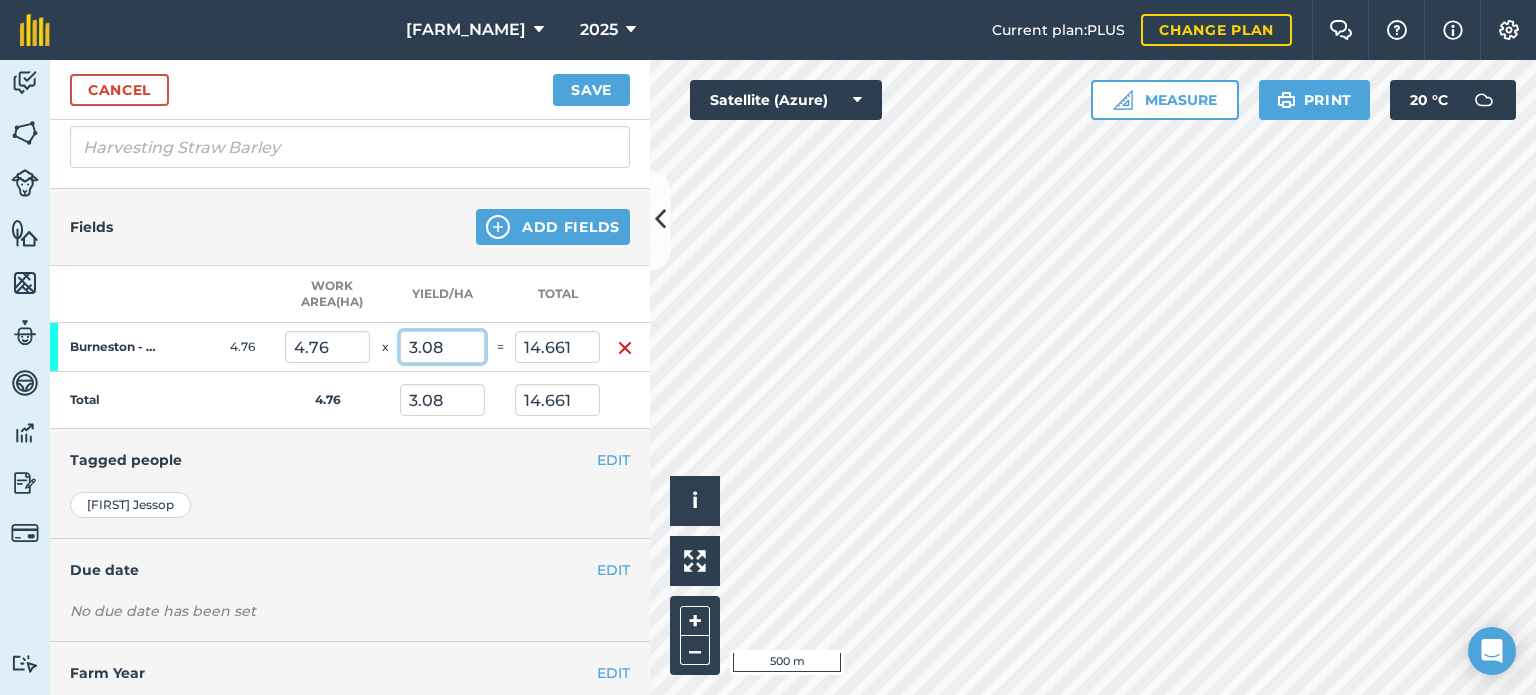 click on "3.08" at bounding box center (442, 347) 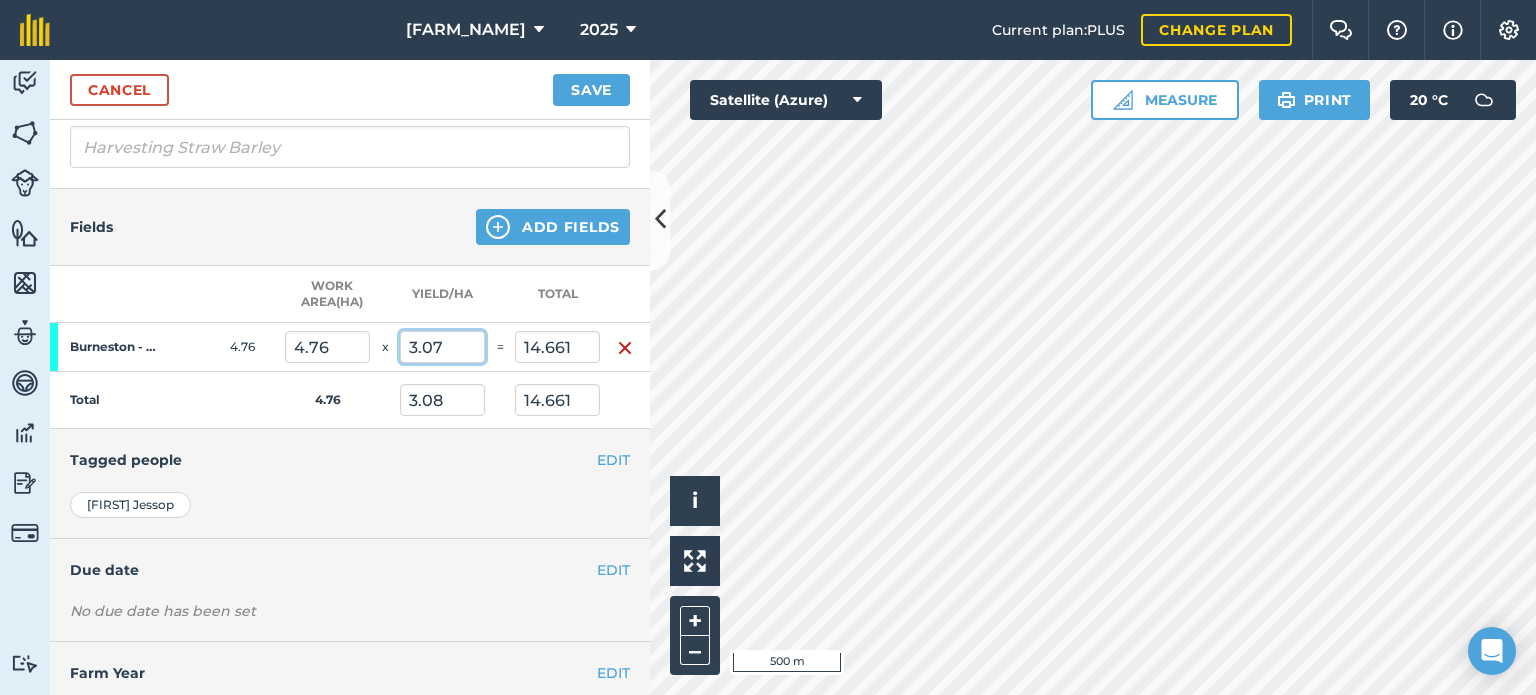 type on "3.07" 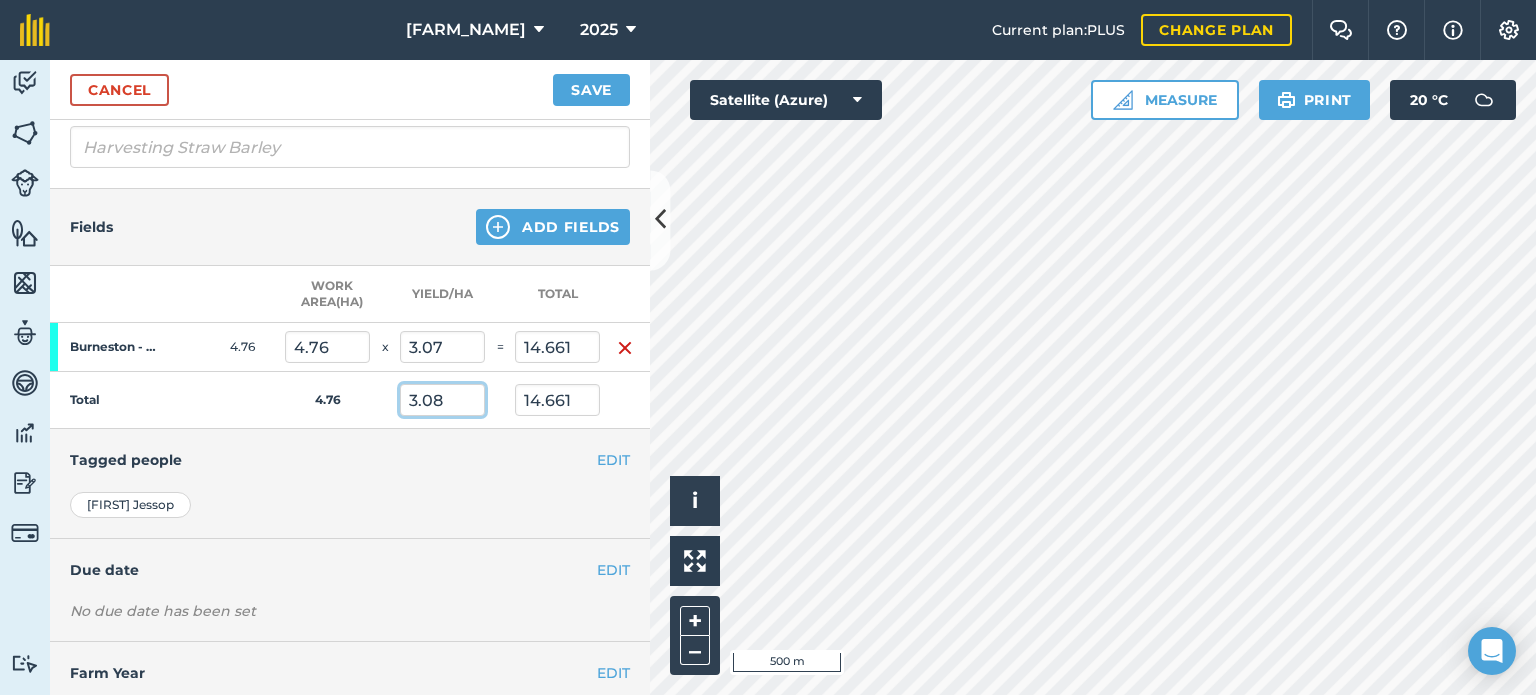 type on "14.613" 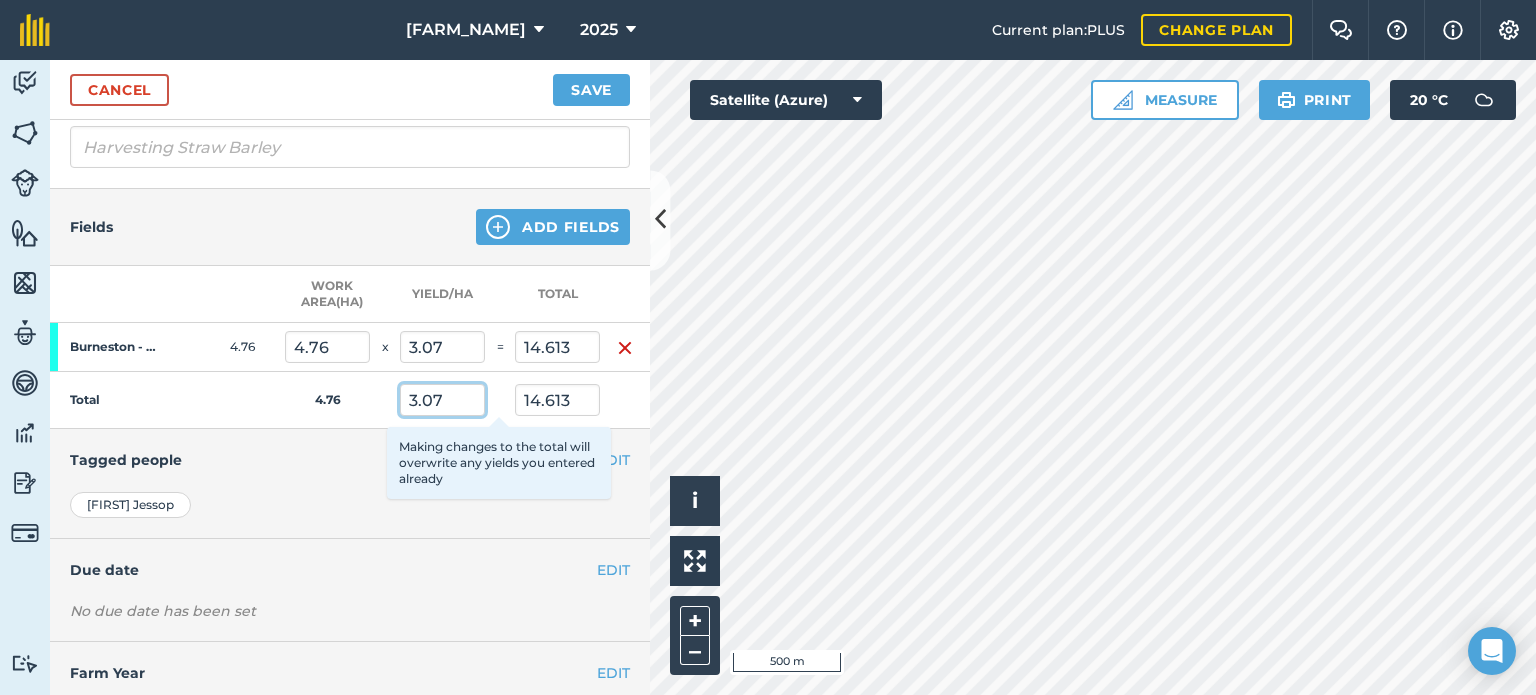 click on "3.07" at bounding box center [442, 400] 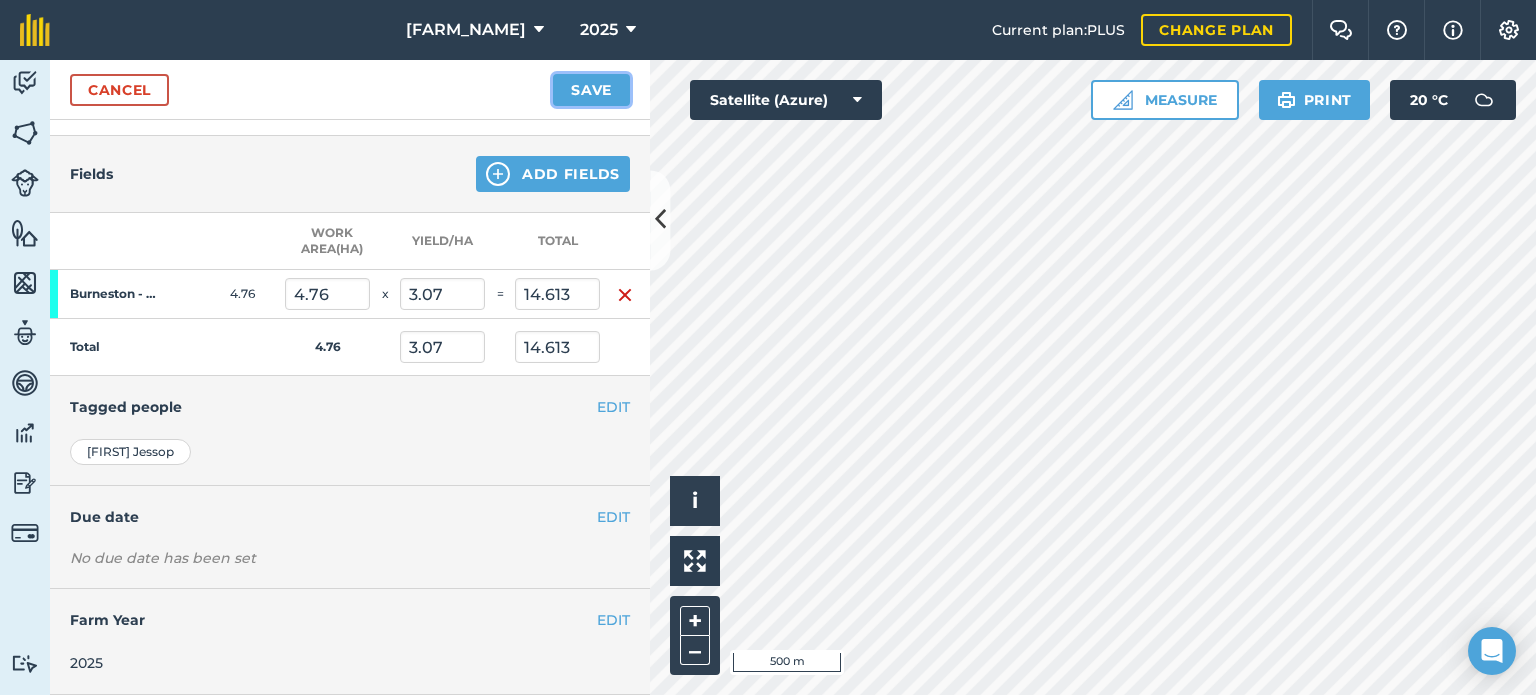 click on "Save" at bounding box center (591, 90) 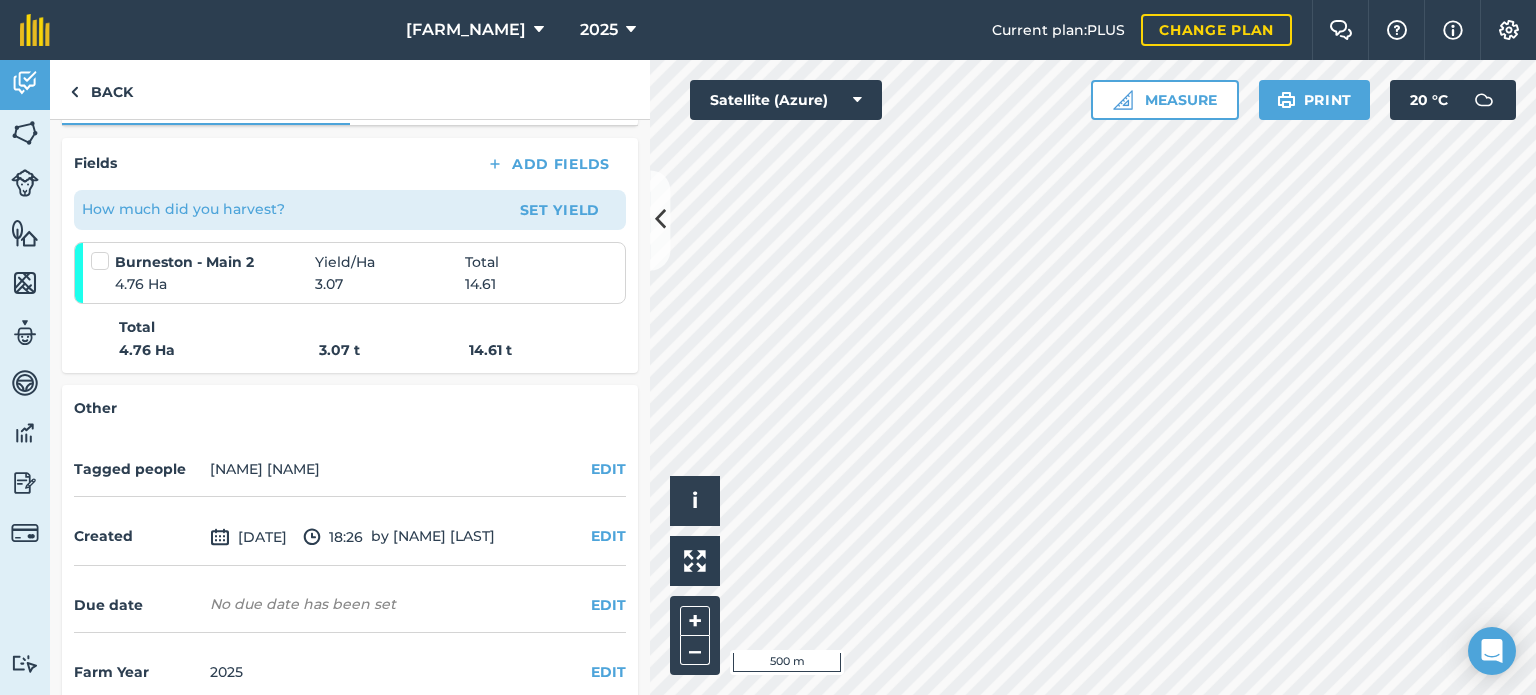 scroll, scrollTop: 334, scrollLeft: 0, axis: vertical 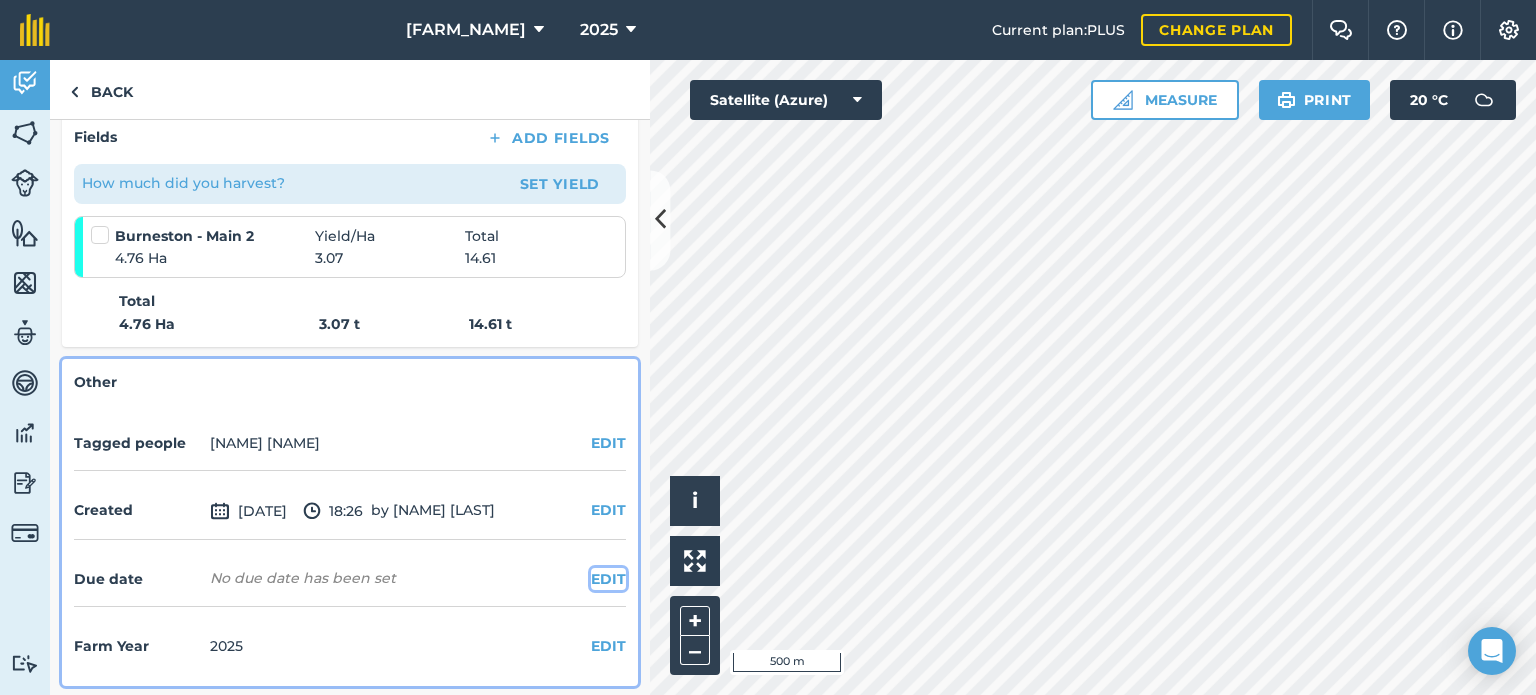 click on "EDIT" at bounding box center [608, 579] 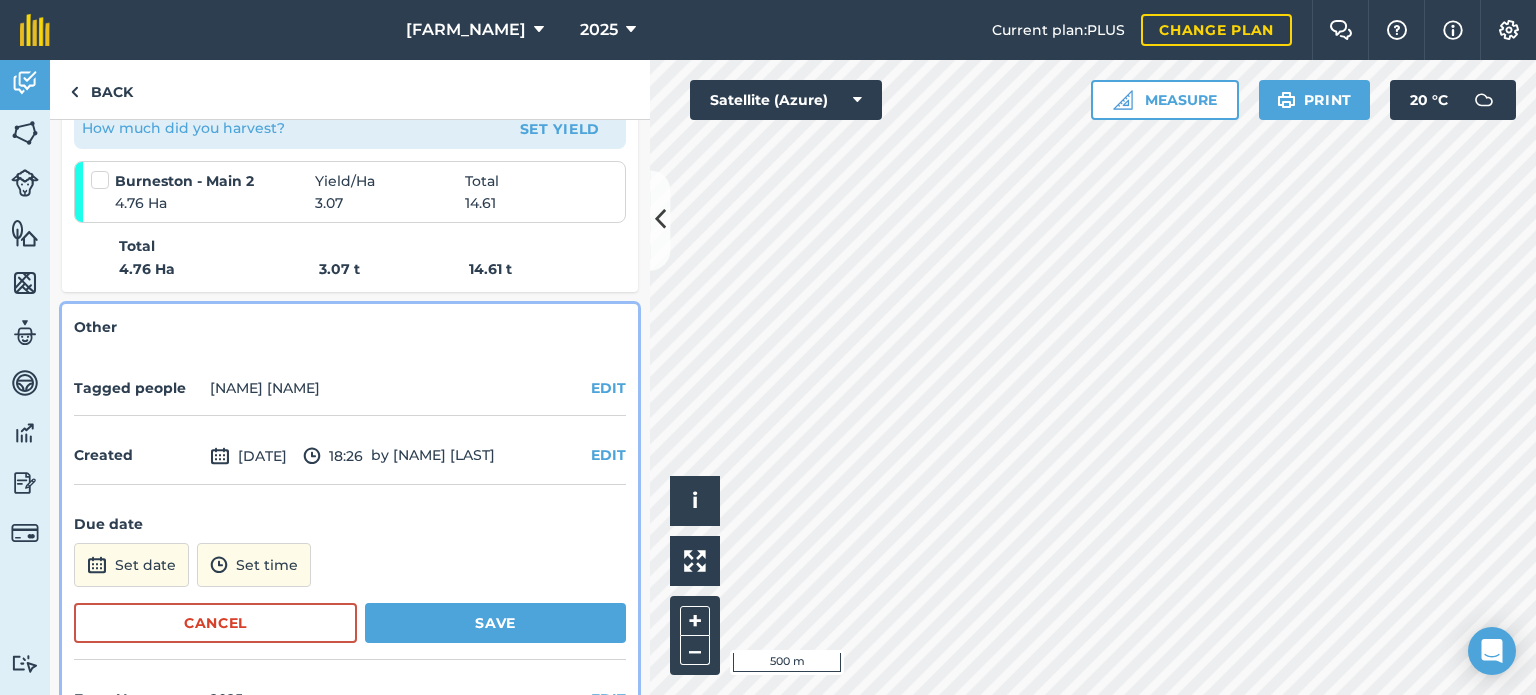 scroll, scrollTop: 441, scrollLeft: 0, axis: vertical 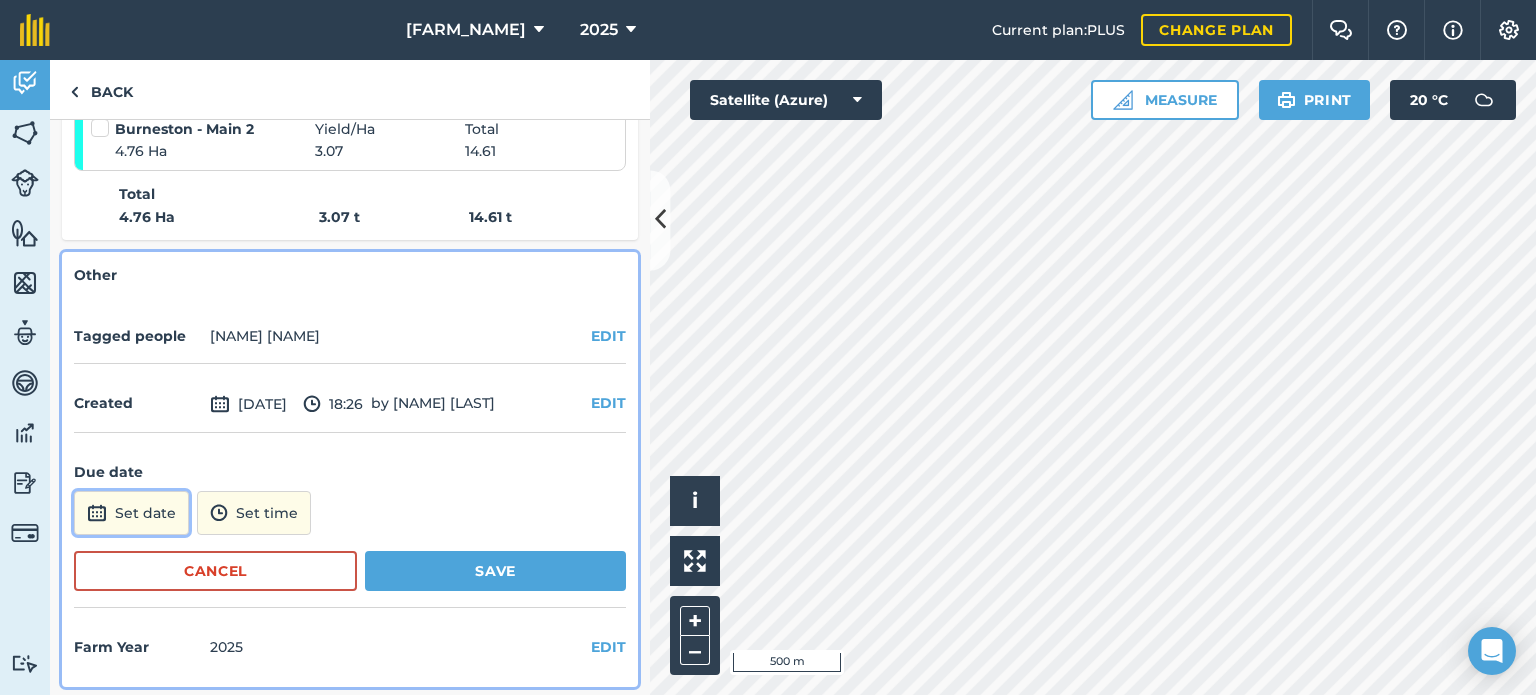 click on "Set date" at bounding box center (131, 513) 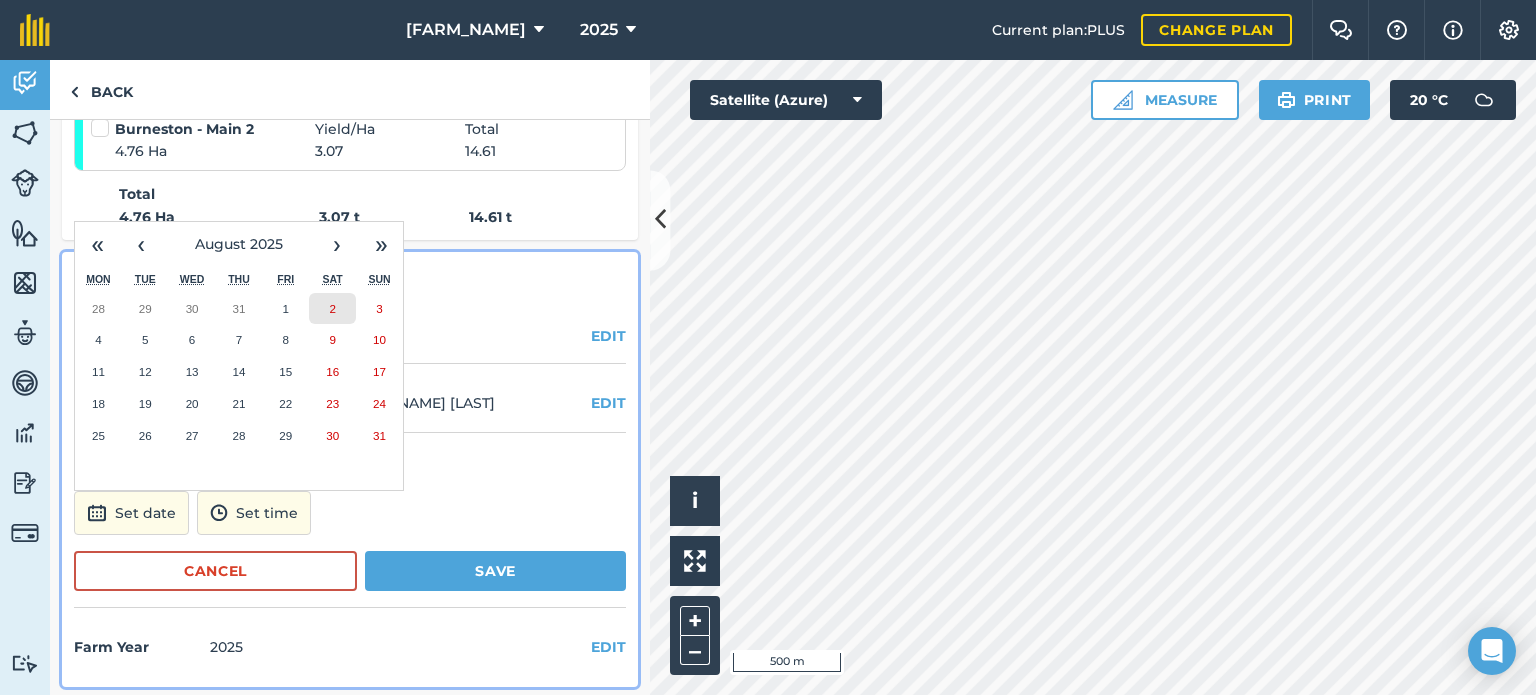 click on "2" at bounding box center (332, 308) 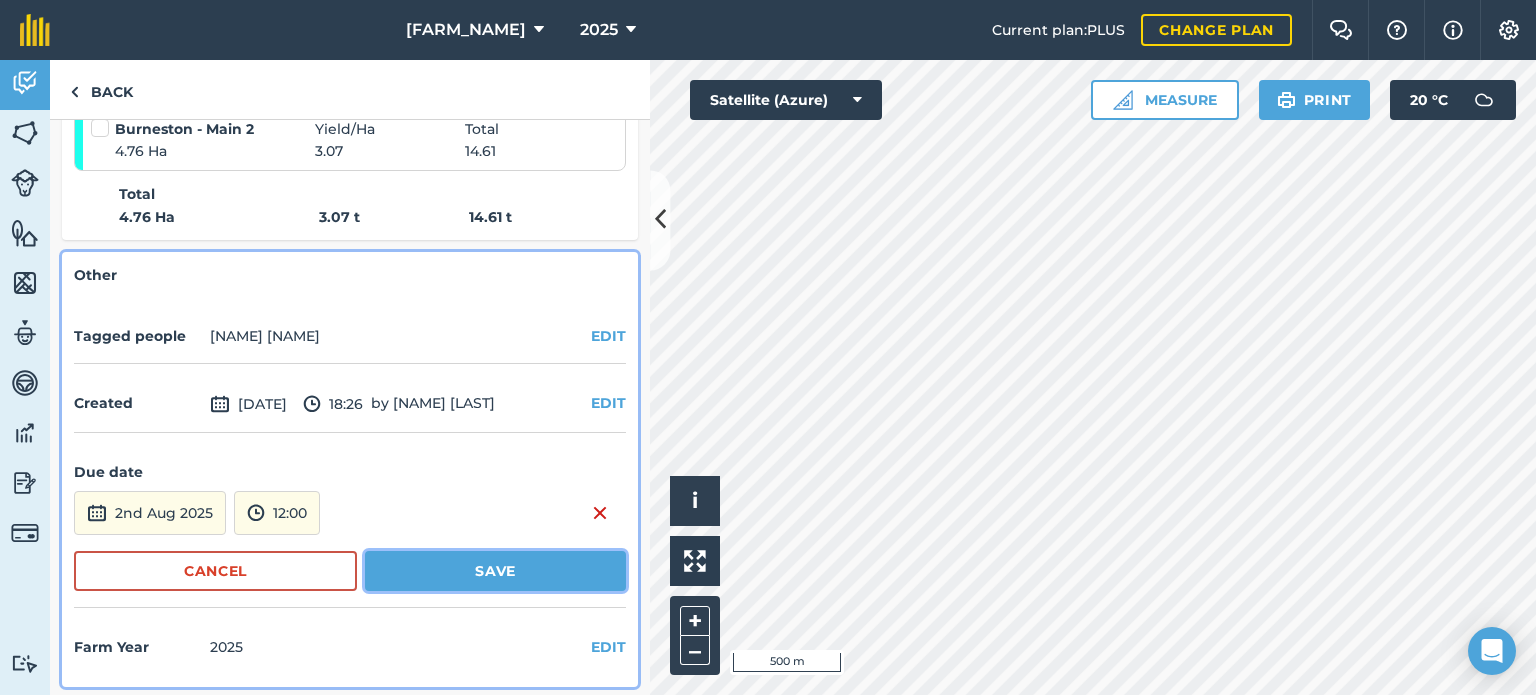 click on "Save" at bounding box center (495, 571) 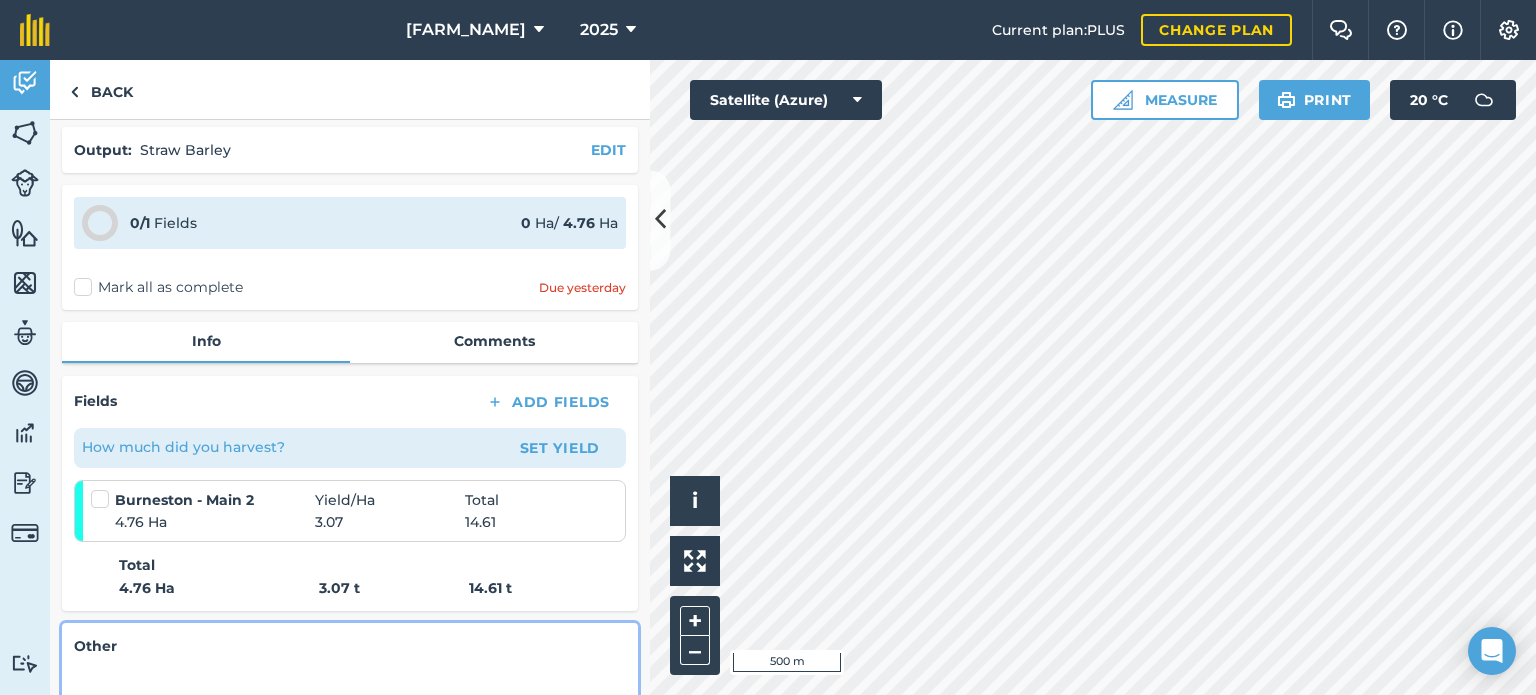 scroll, scrollTop: 36, scrollLeft: 0, axis: vertical 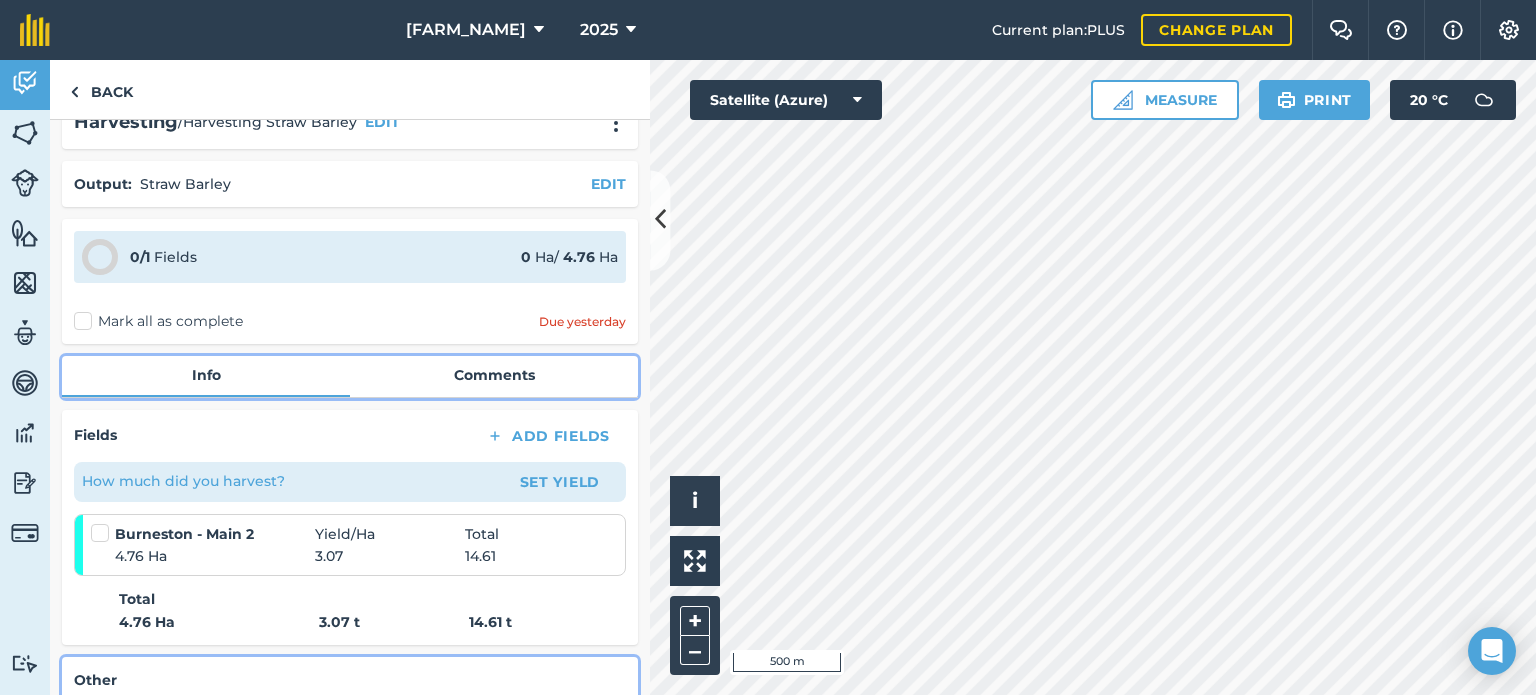 click on "Comments" at bounding box center [494, 375] 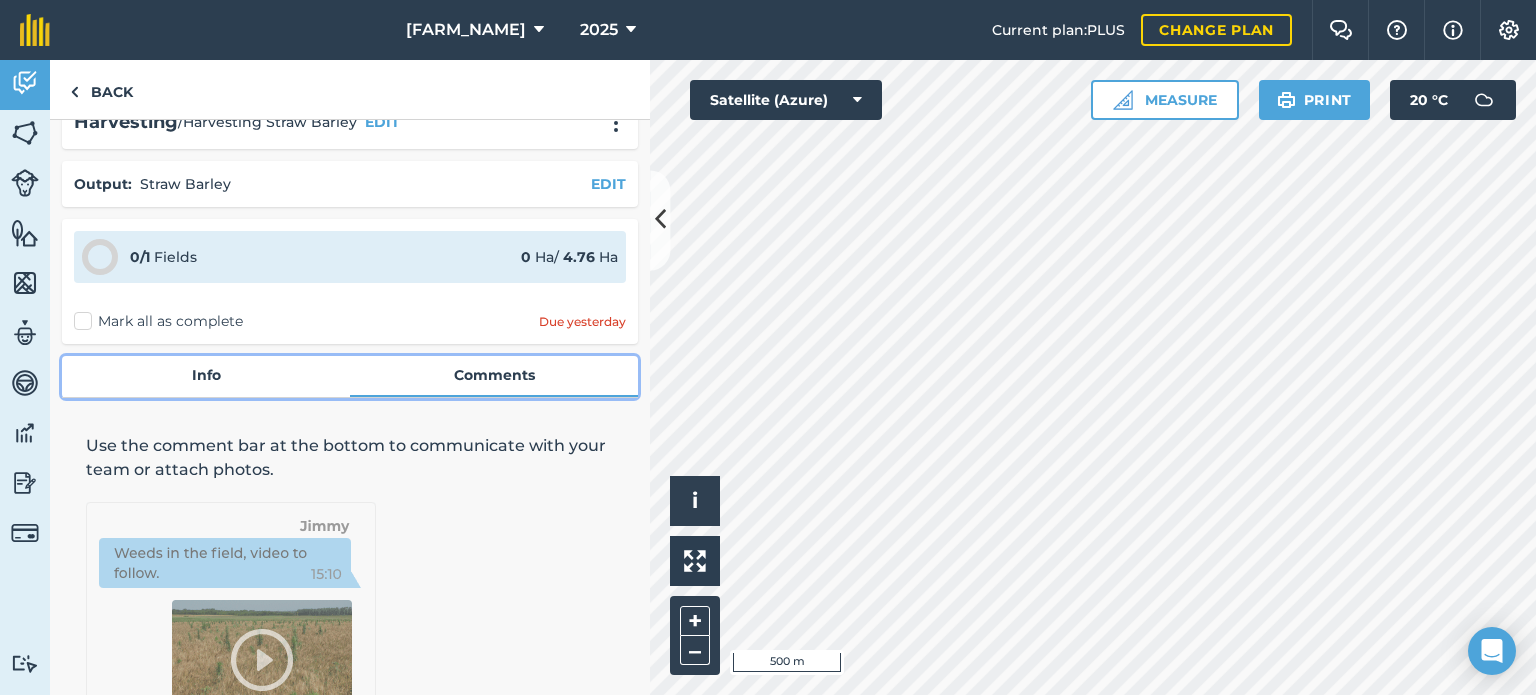 scroll, scrollTop: 0, scrollLeft: 0, axis: both 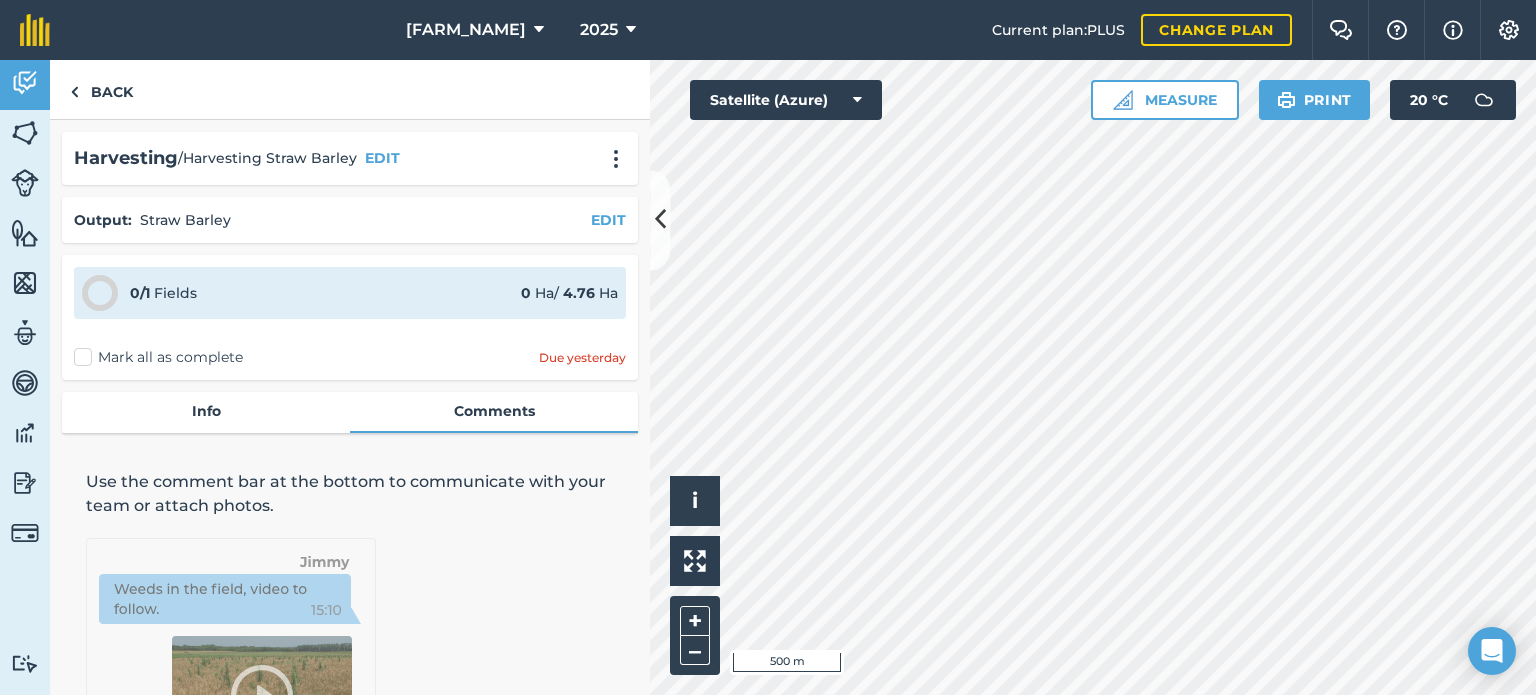 click at bounding box center (350, 842) 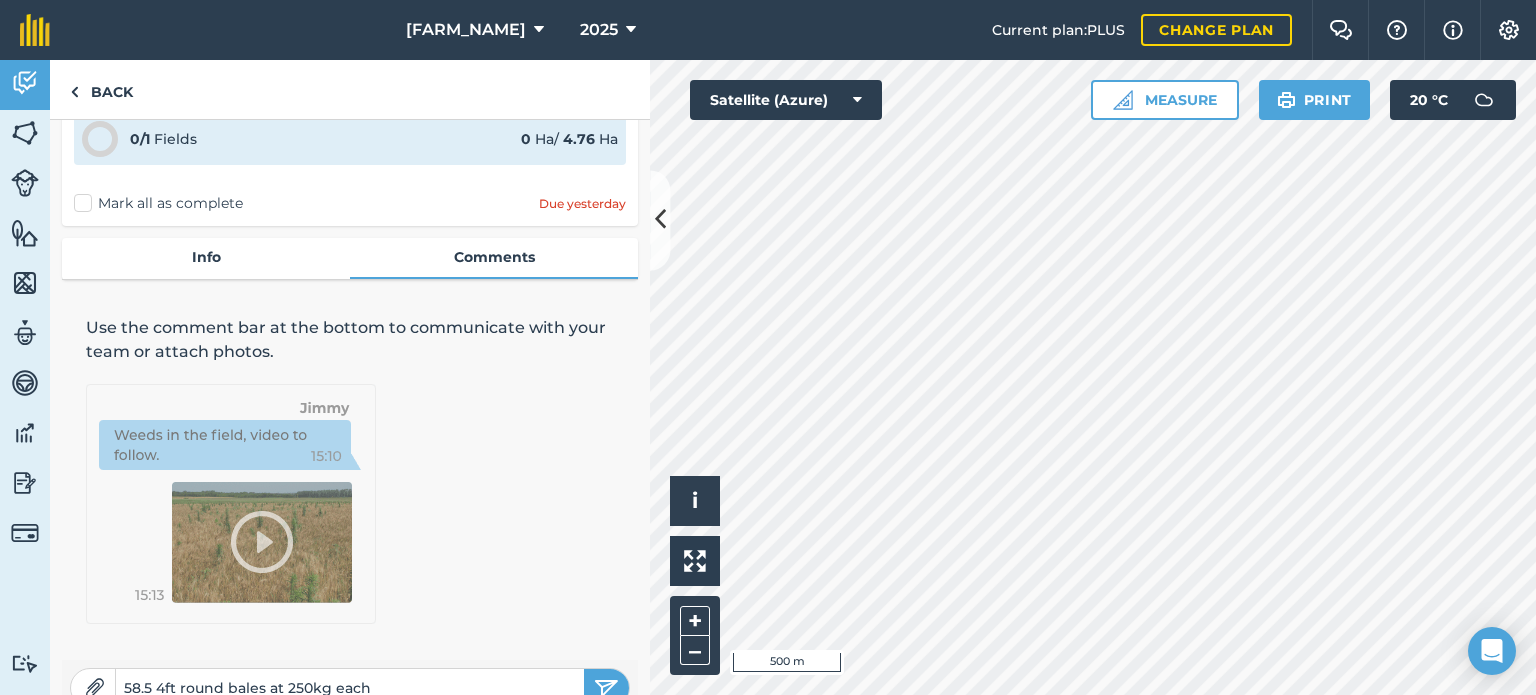 type on "58.5 4ft round bales at 250kg each" 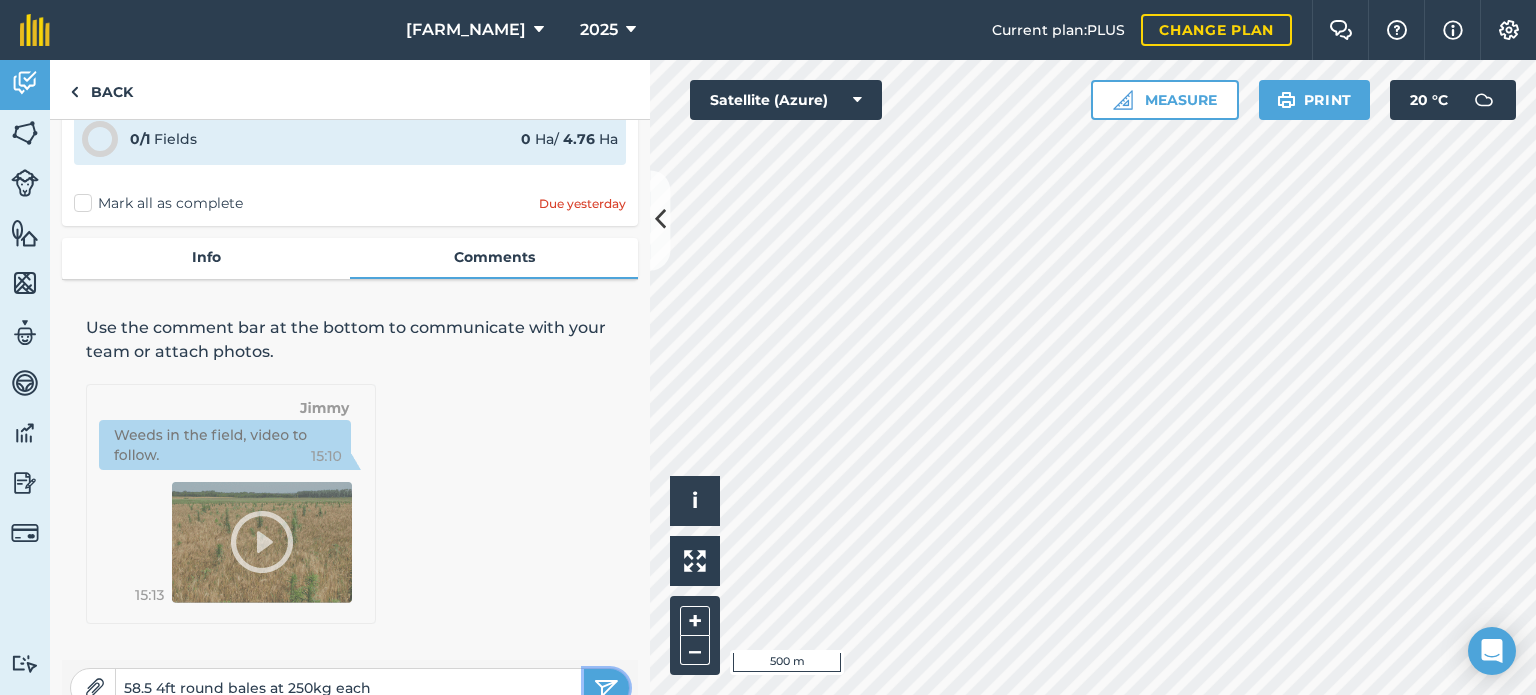 click at bounding box center (606, 688) 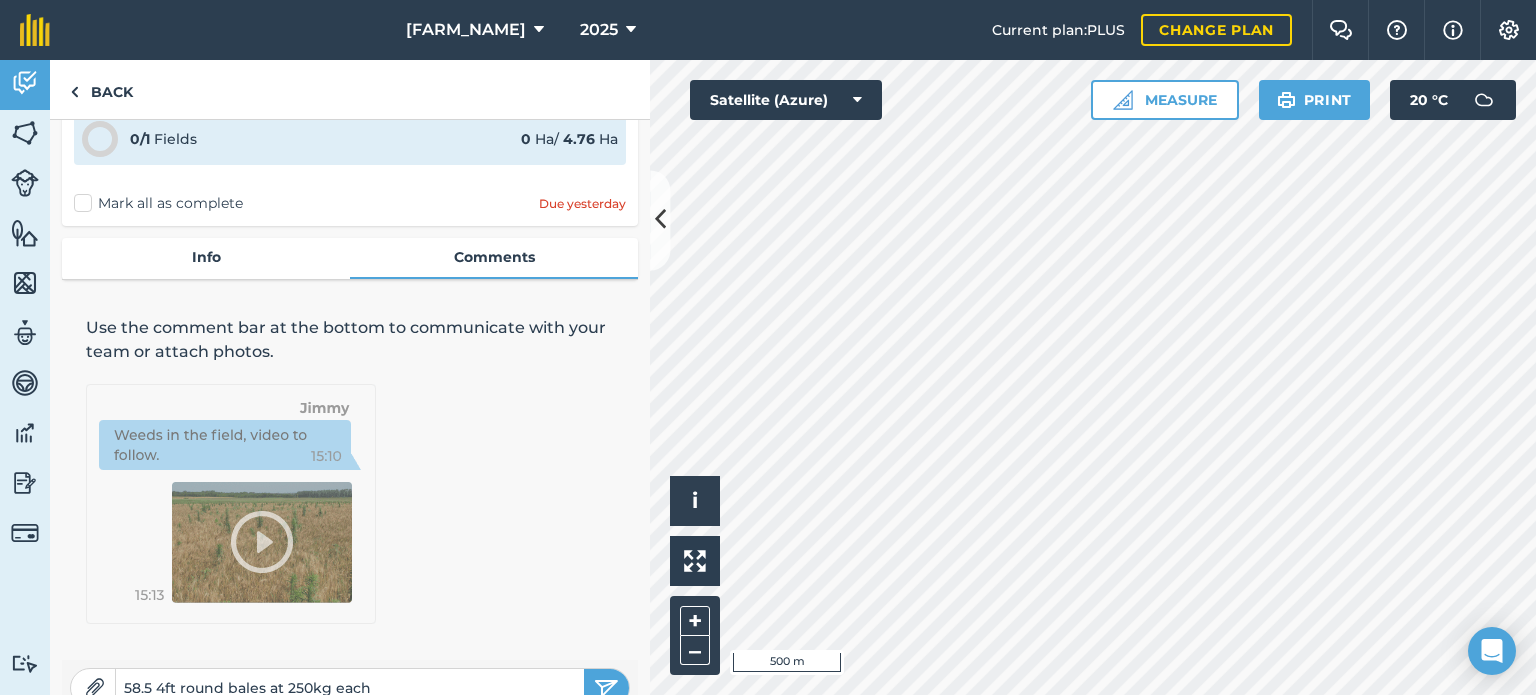 type 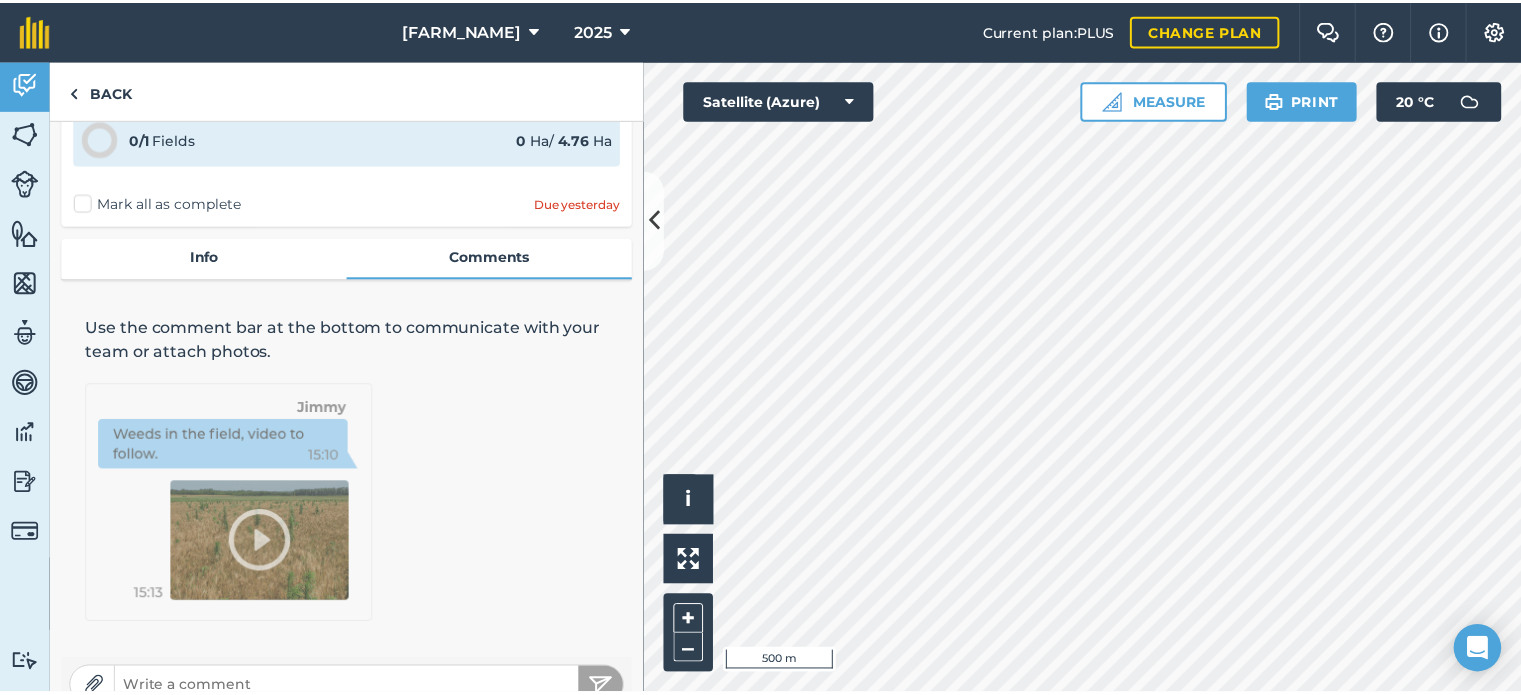 scroll, scrollTop: 0, scrollLeft: 0, axis: both 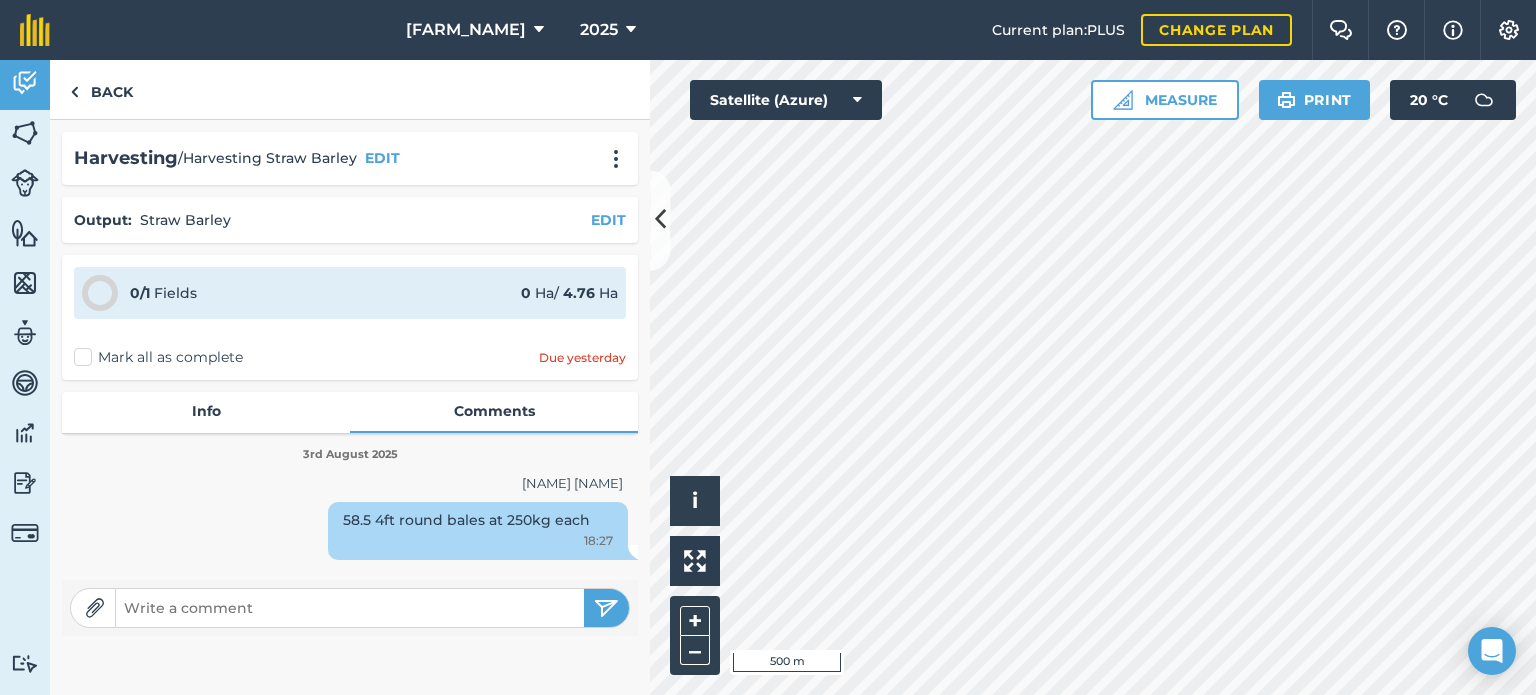 click on "Mark all as complete" at bounding box center [158, 357] 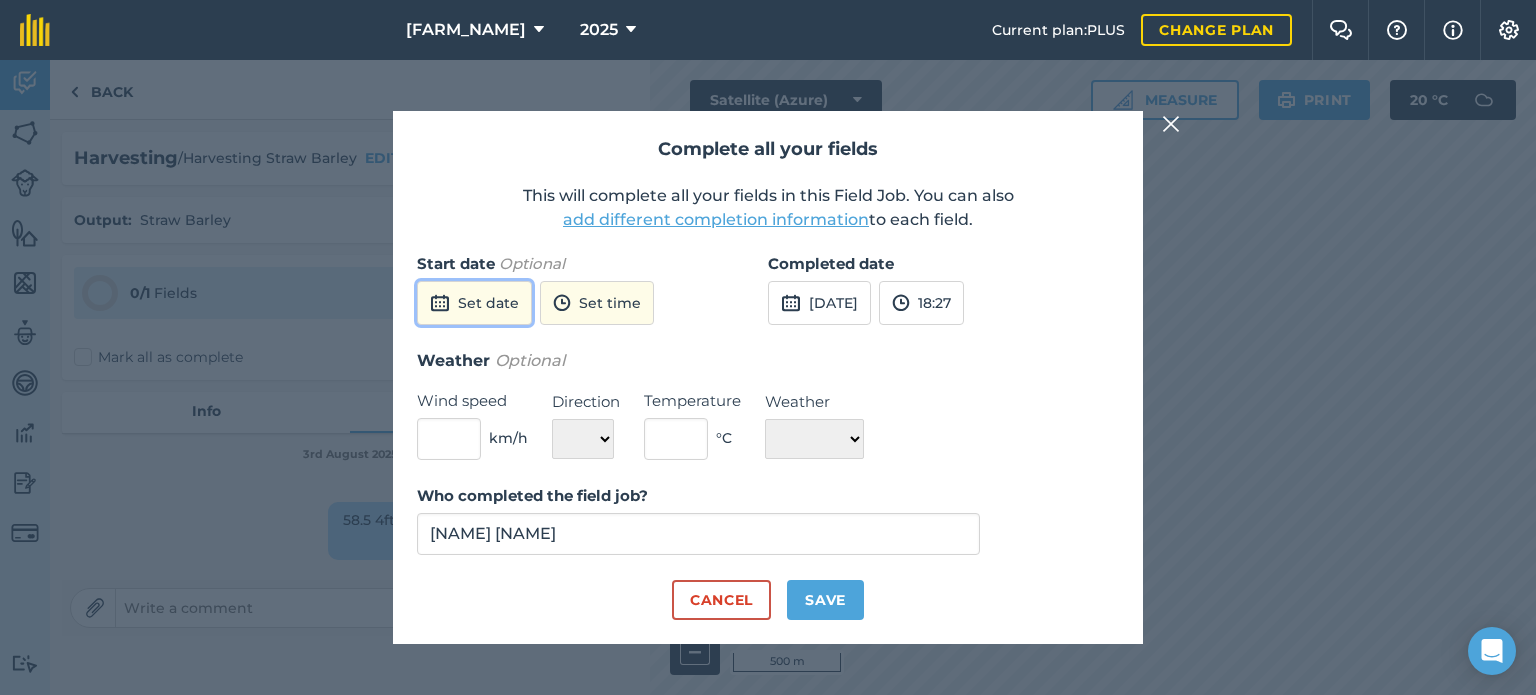 click on "Set date" at bounding box center (474, 303) 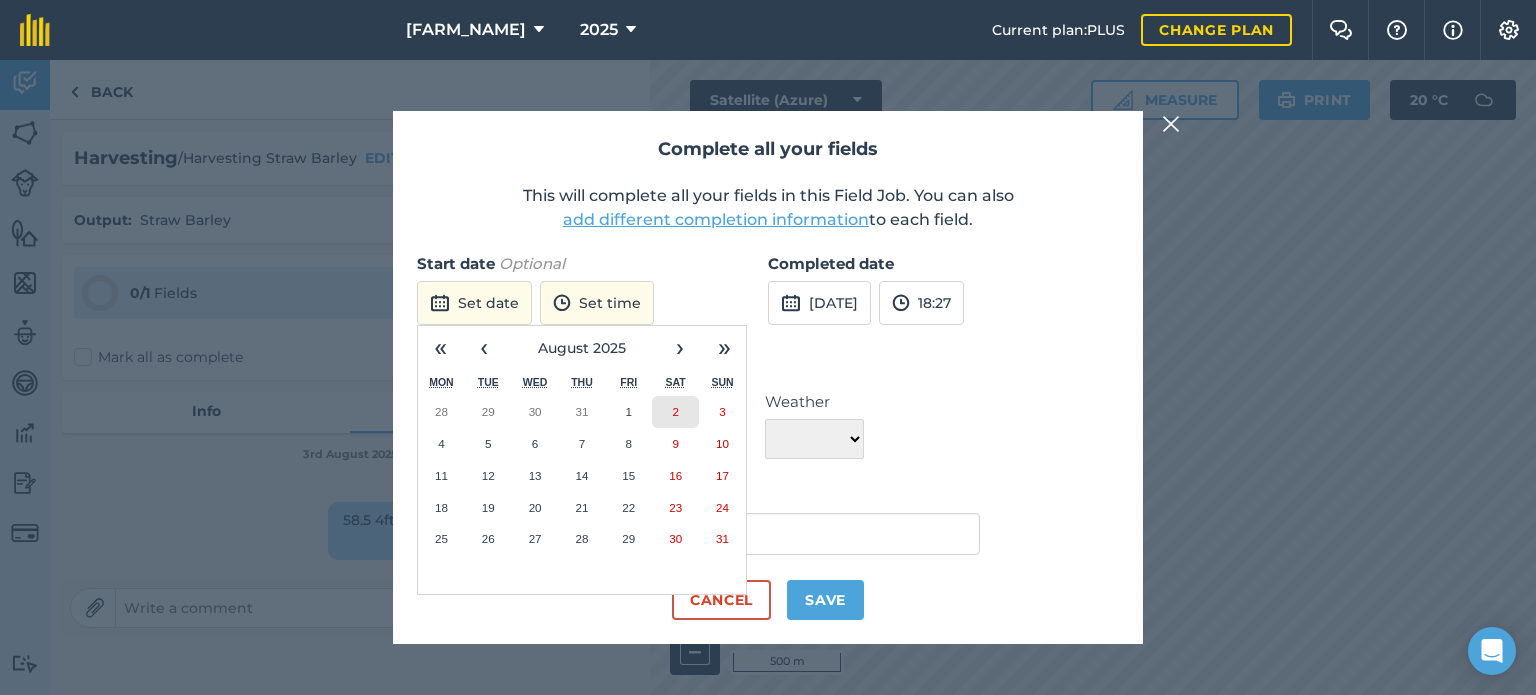 click on "2" at bounding box center (675, 411) 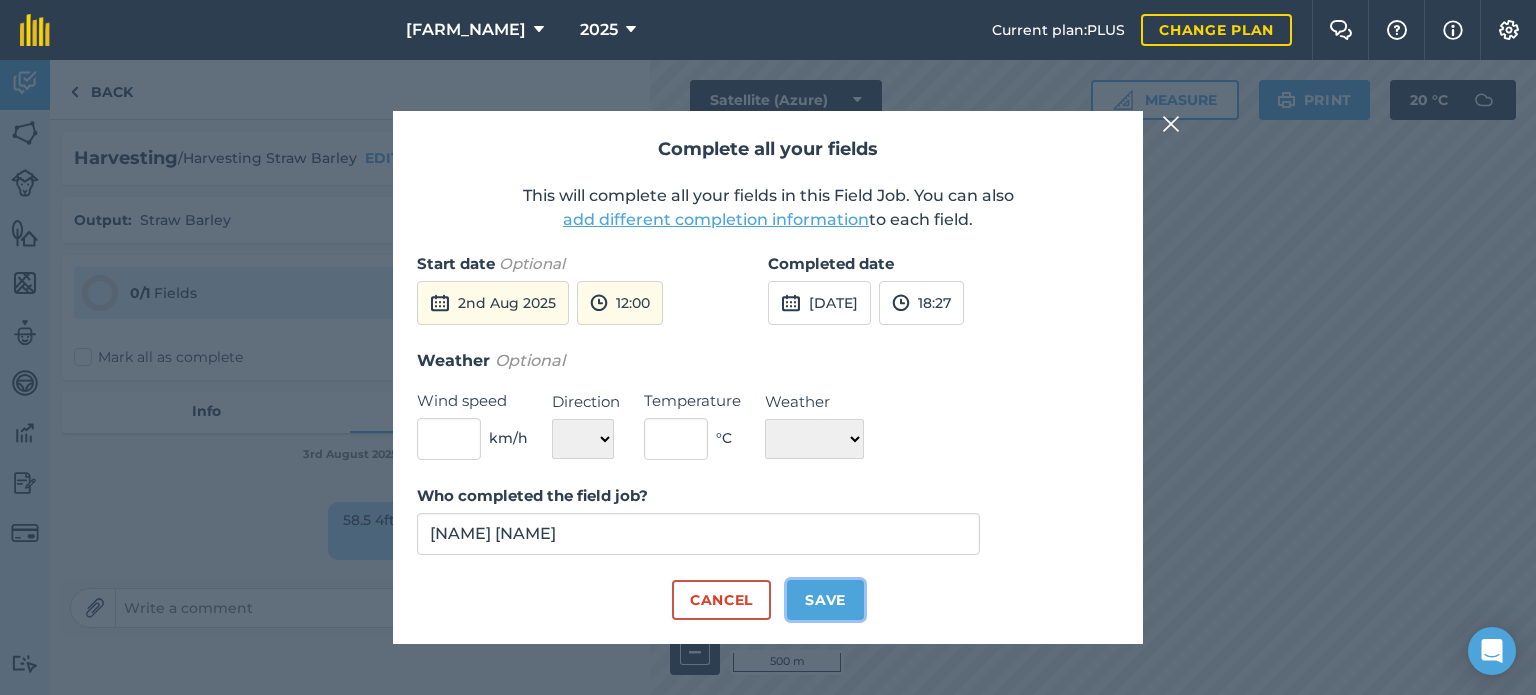 click on "Save" at bounding box center (825, 600) 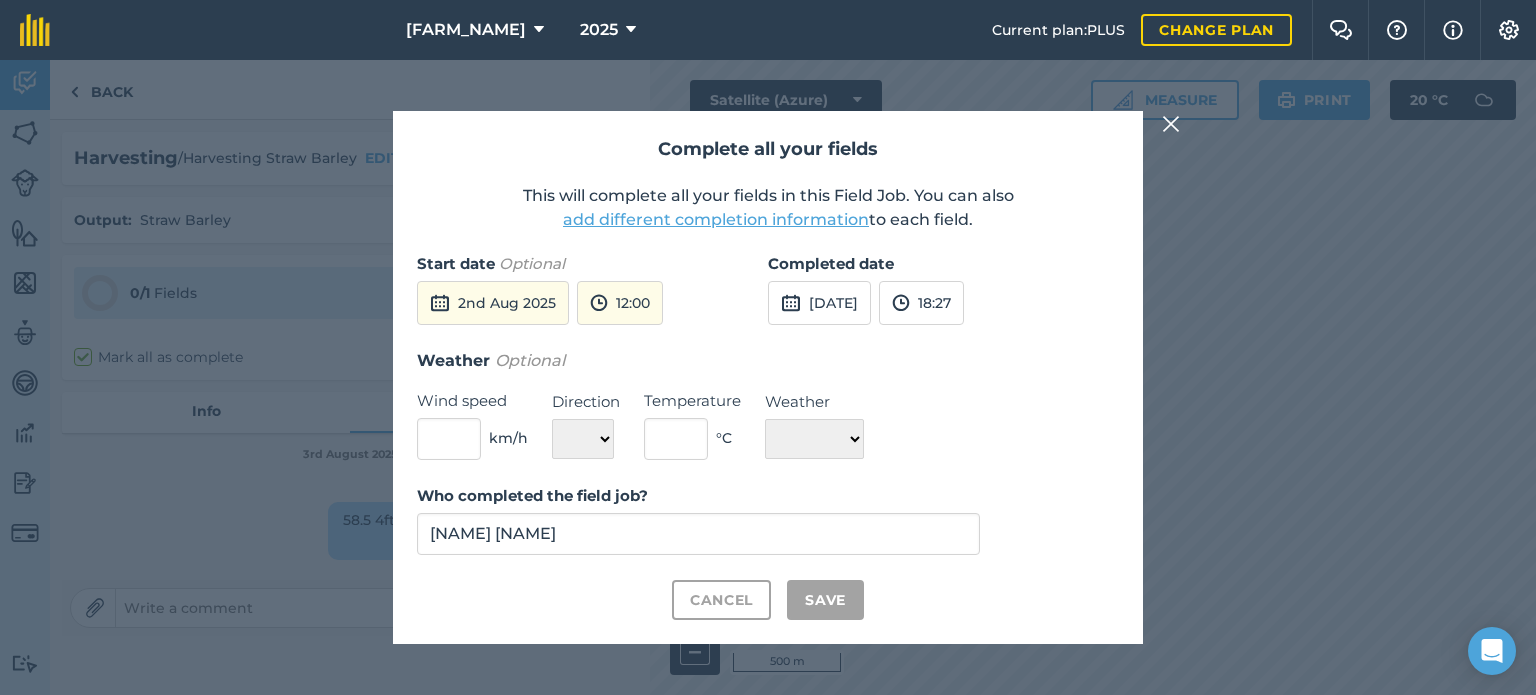 checkbox on "true" 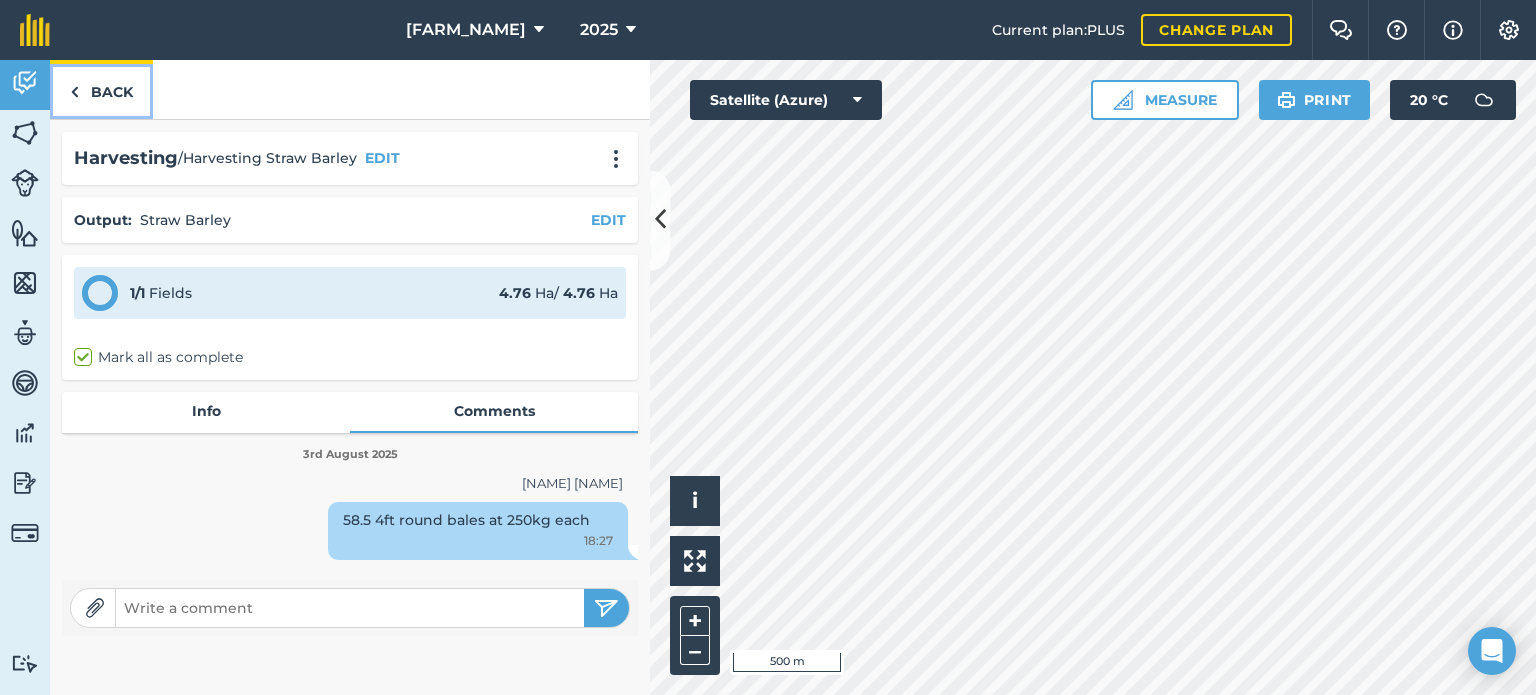 click on "Back" at bounding box center [101, 89] 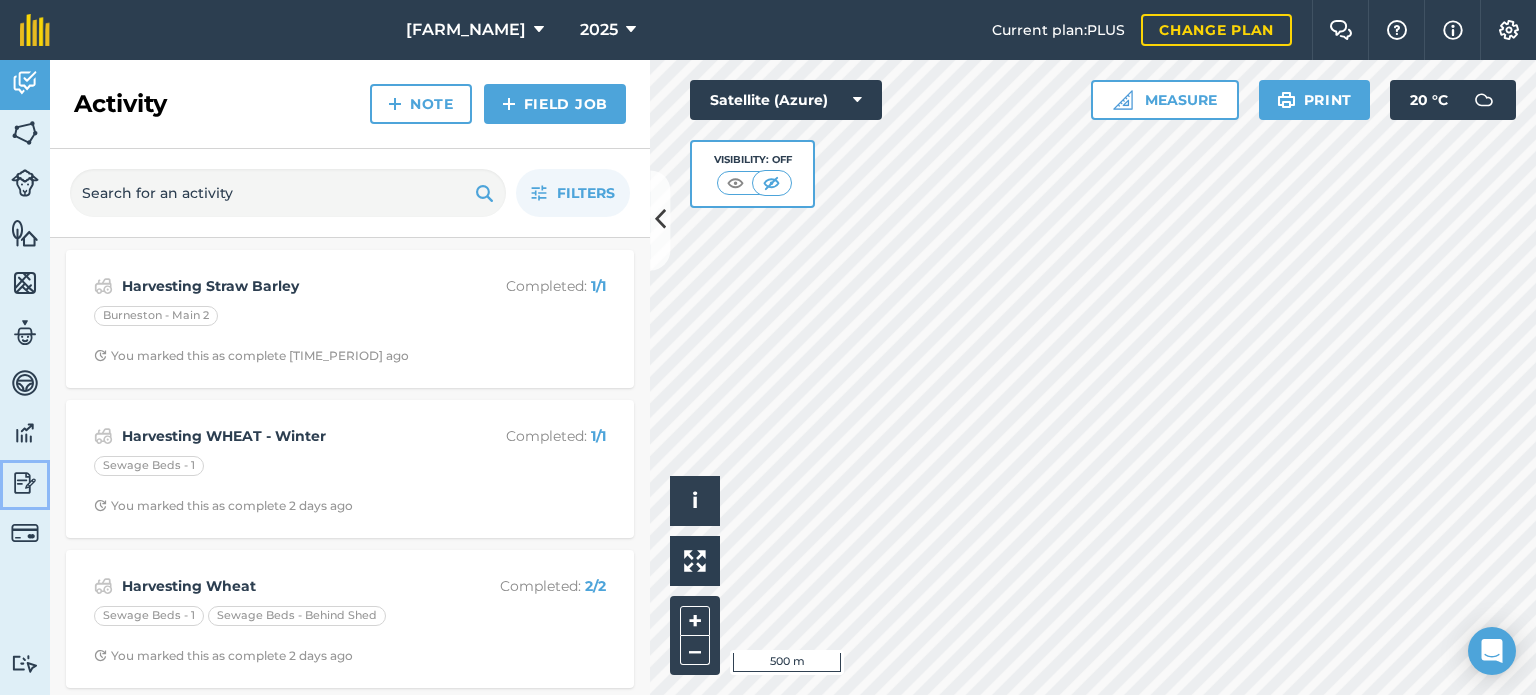 click at bounding box center [25, 483] 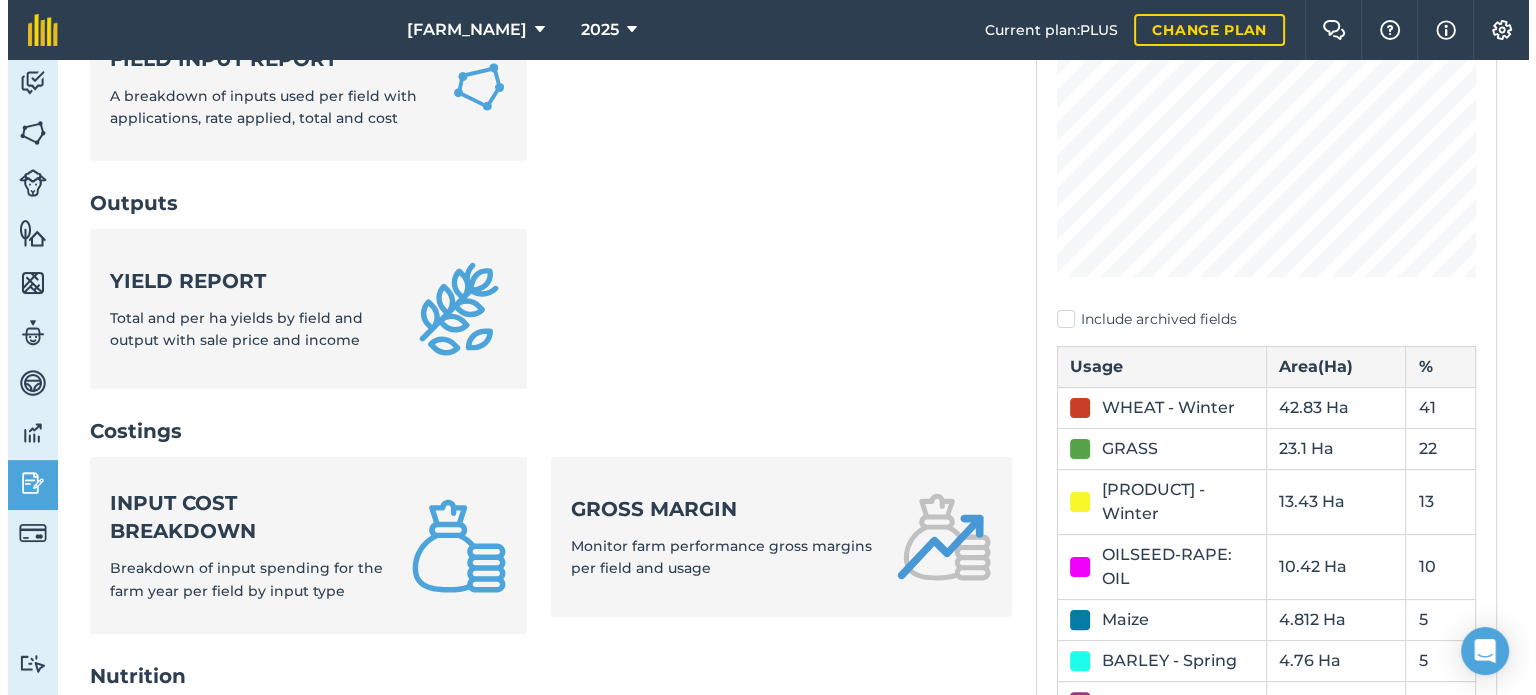 scroll, scrollTop: 400, scrollLeft: 0, axis: vertical 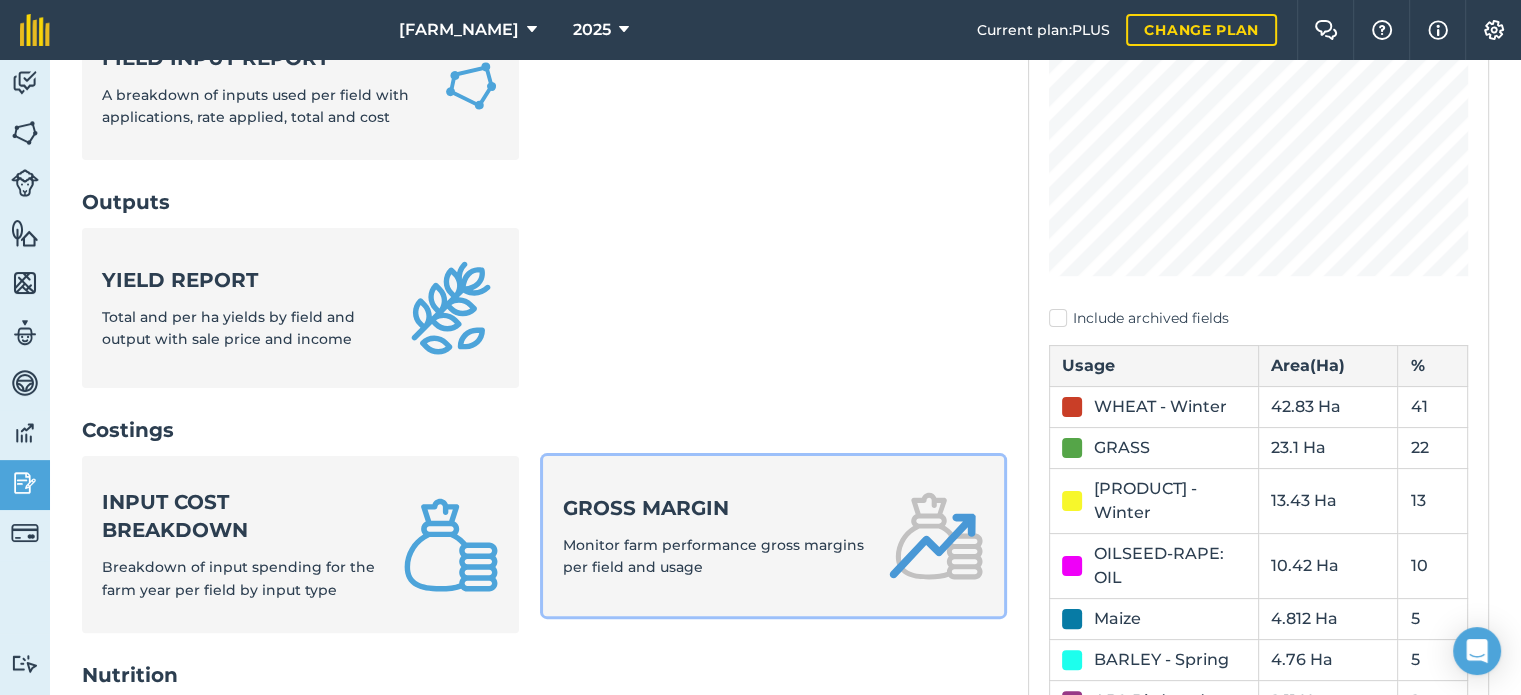 click on "Gross margin" at bounding box center [713, 508] 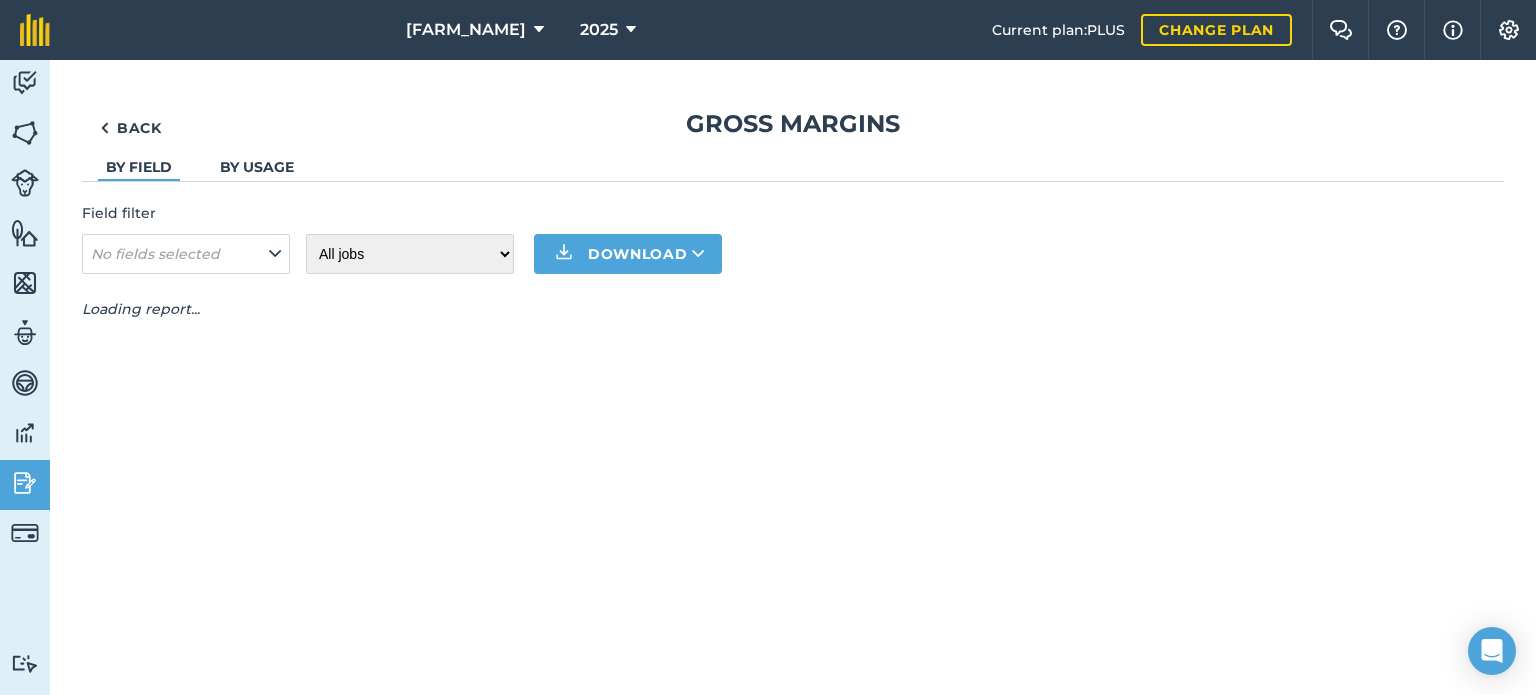 scroll, scrollTop: 0, scrollLeft: 0, axis: both 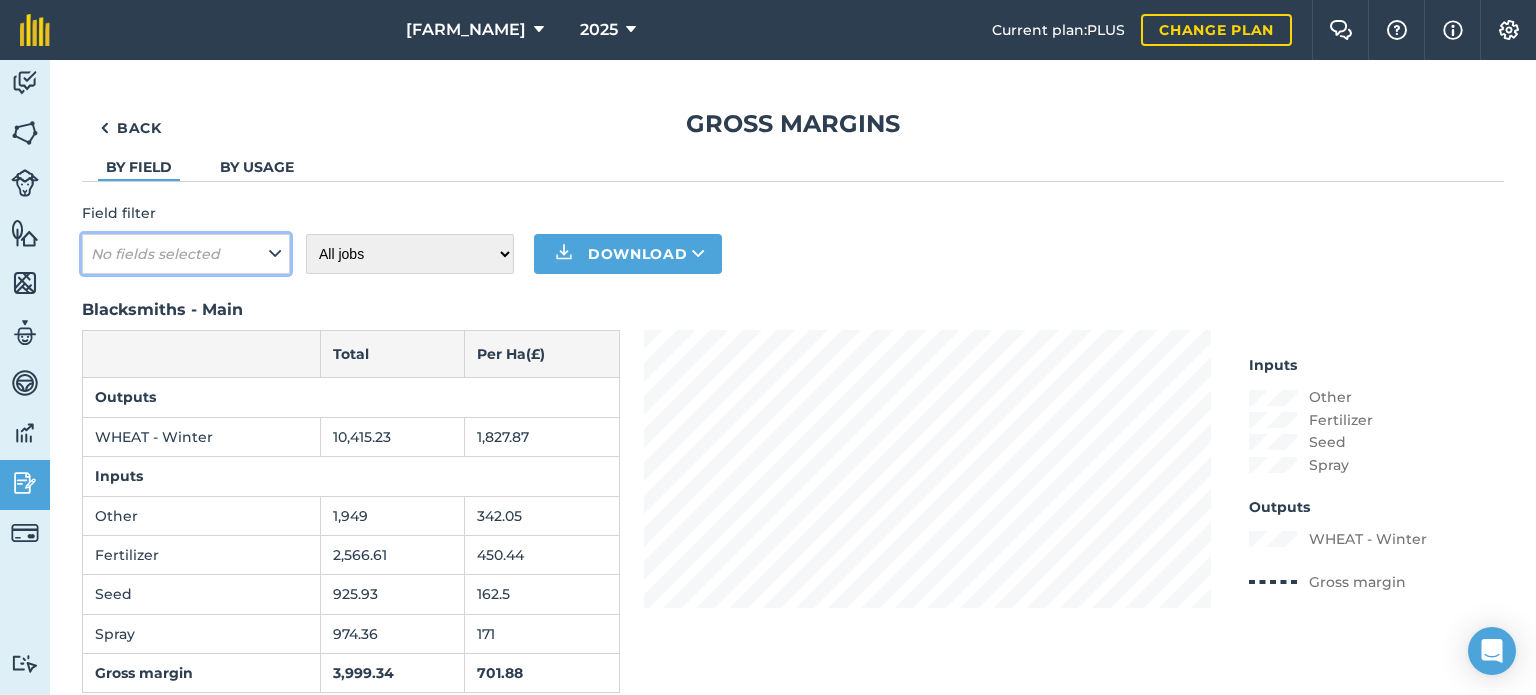 click at bounding box center [275, 254] 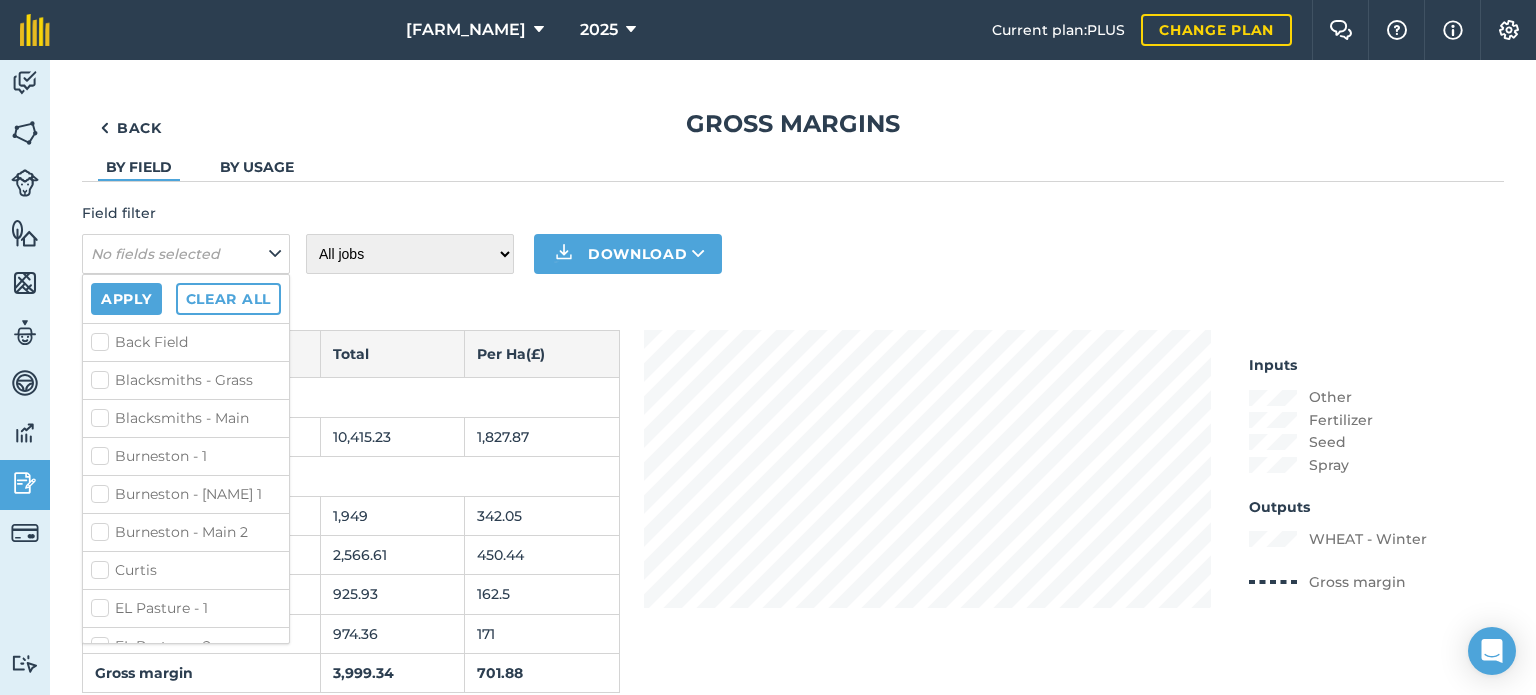 click on "Burneston - Main 2" at bounding box center [186, 532] 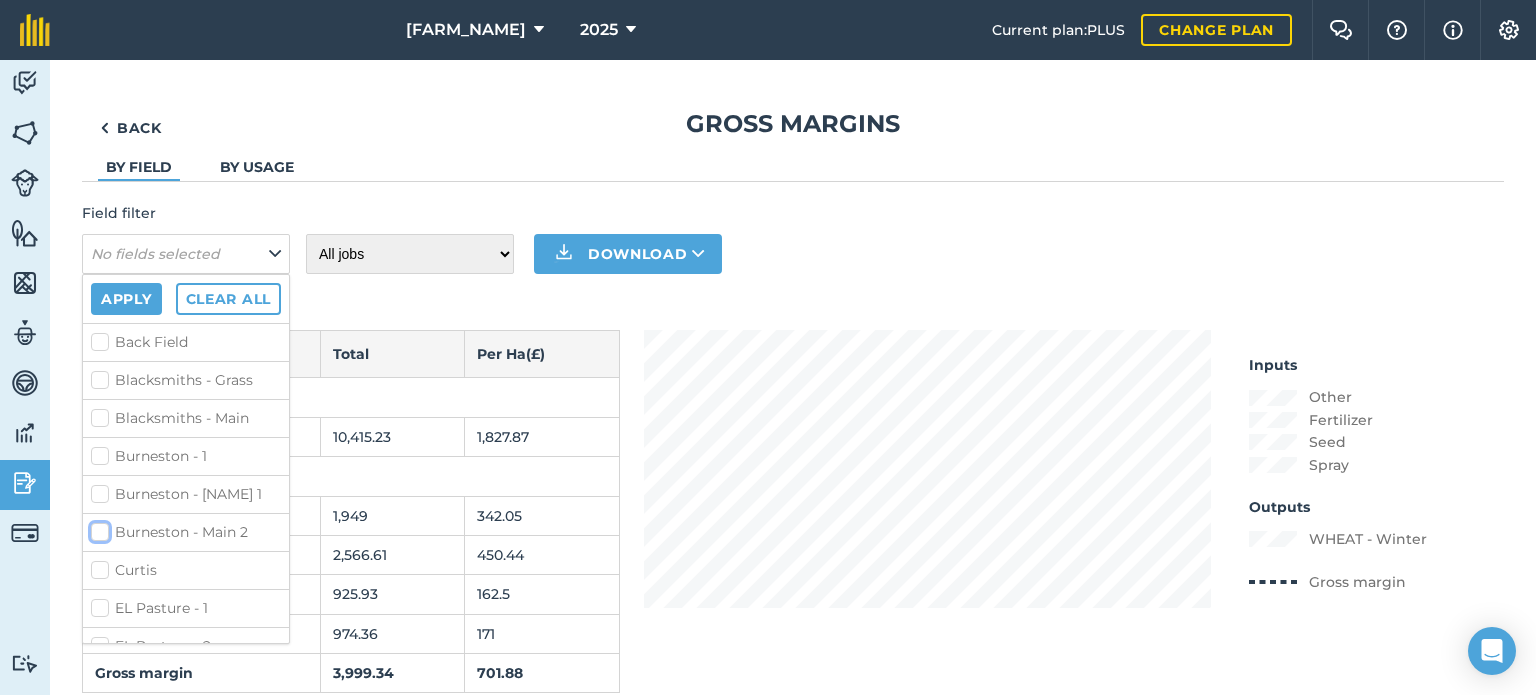 click on "Burneston - Main 2" at bounding box center [97, 528] 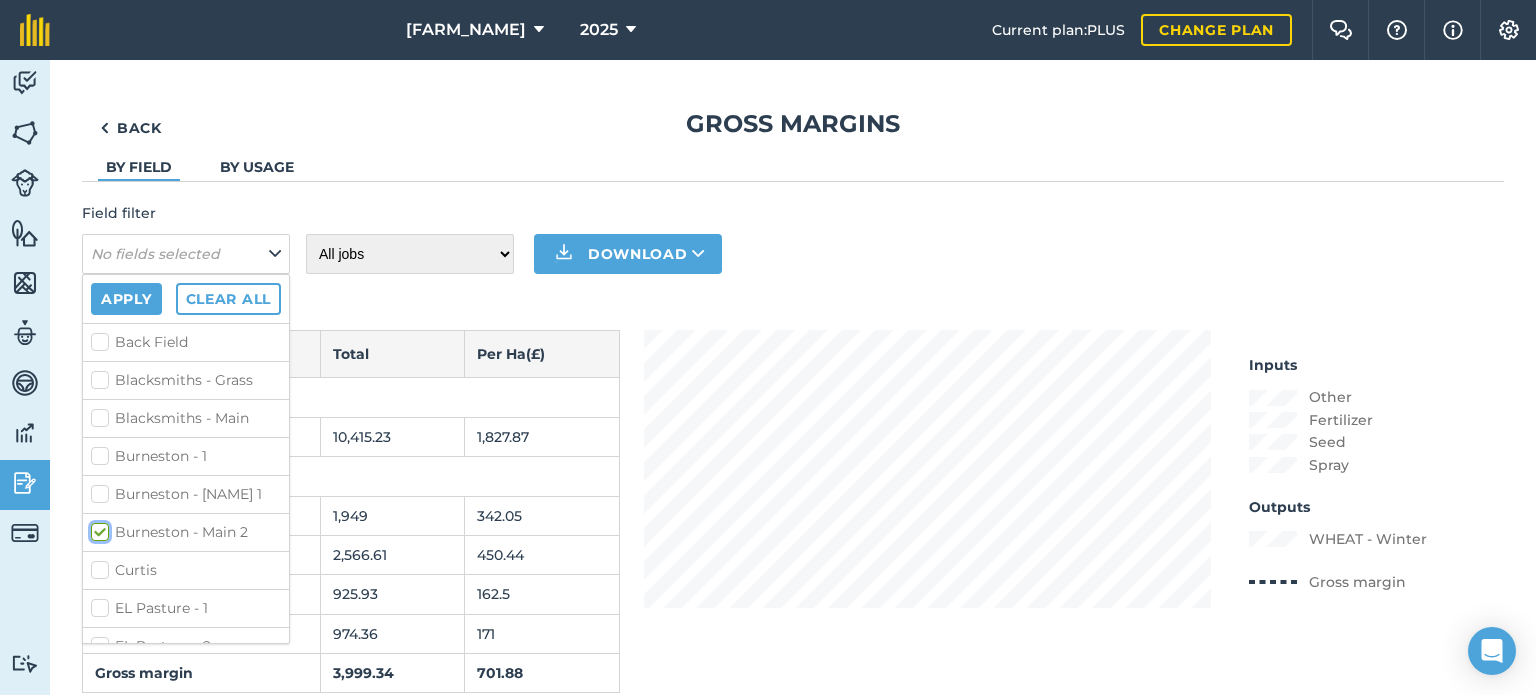 checkbox on "true" 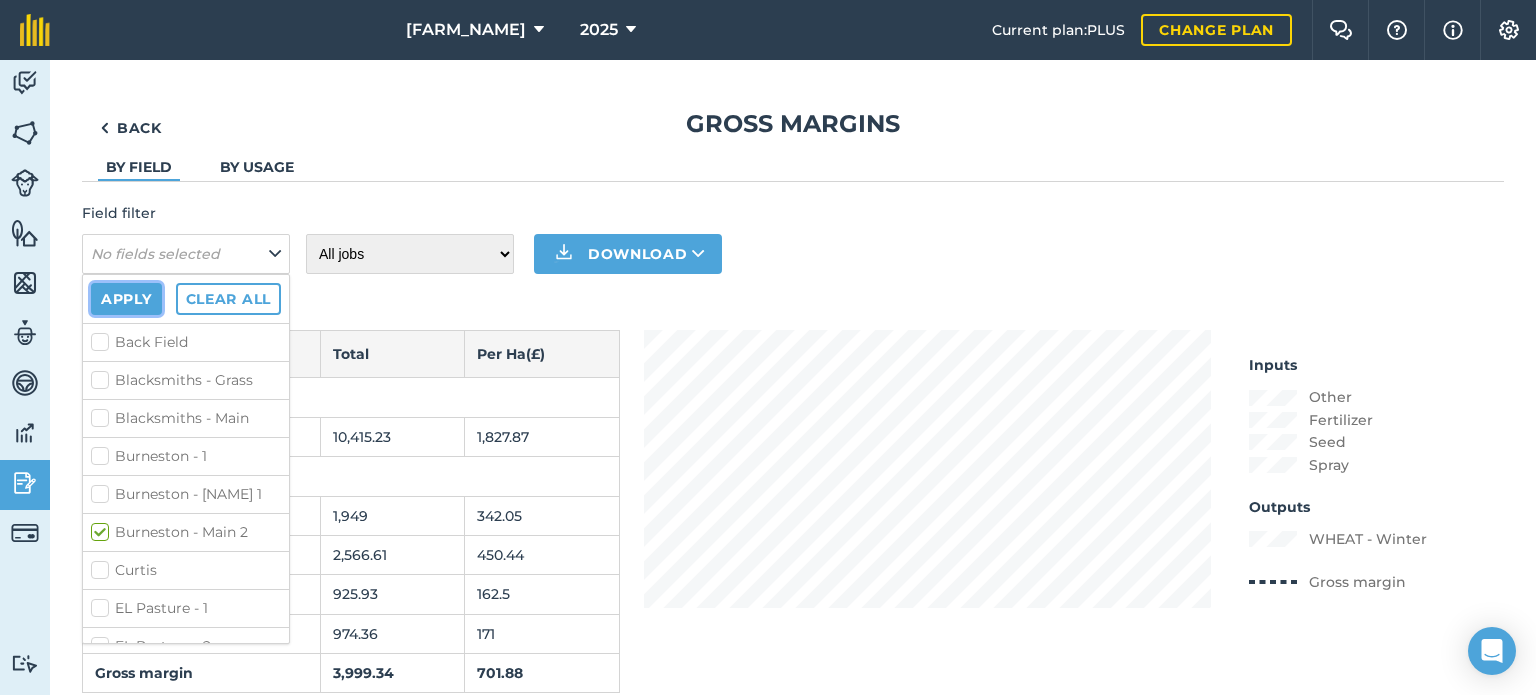 click on "Apply" at bounding box center (126, 299) 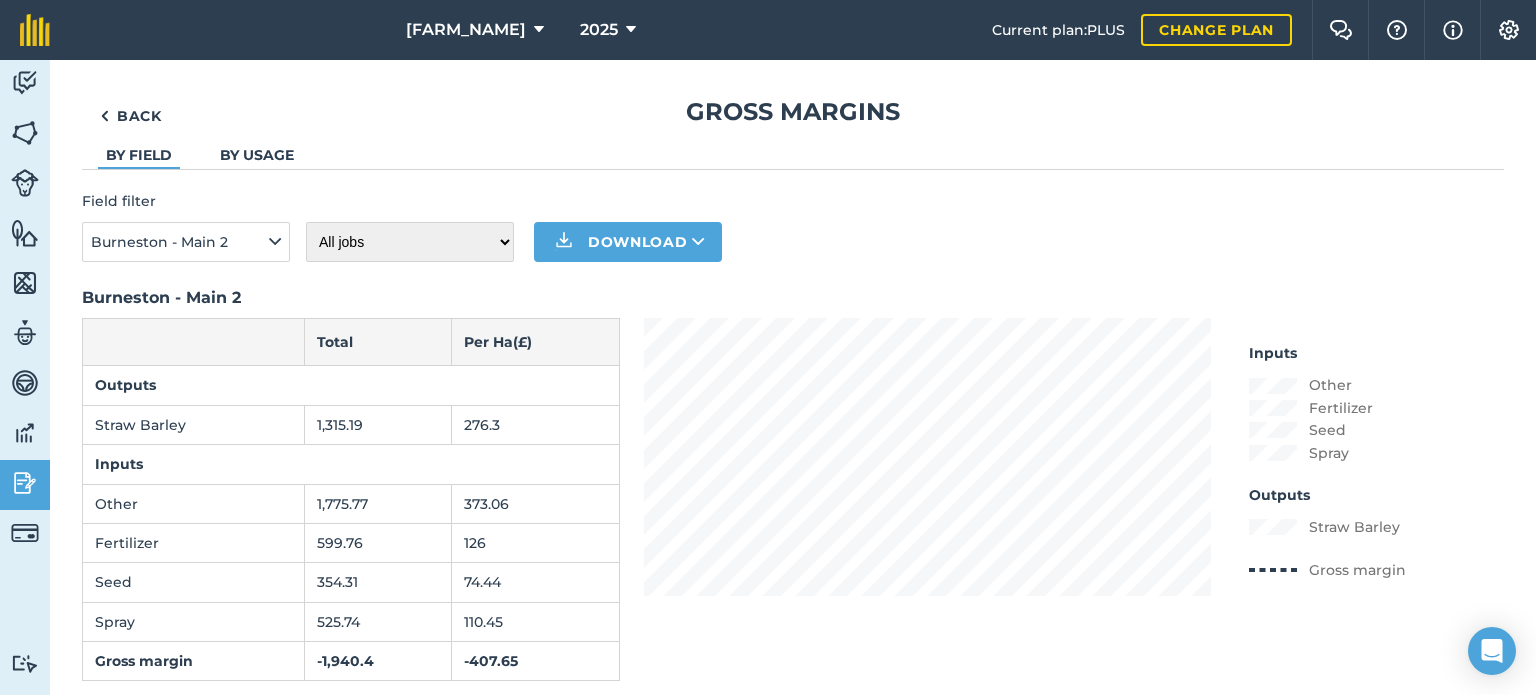 scroll, scrollTop: 0, scrollLeft: 0, axis: both 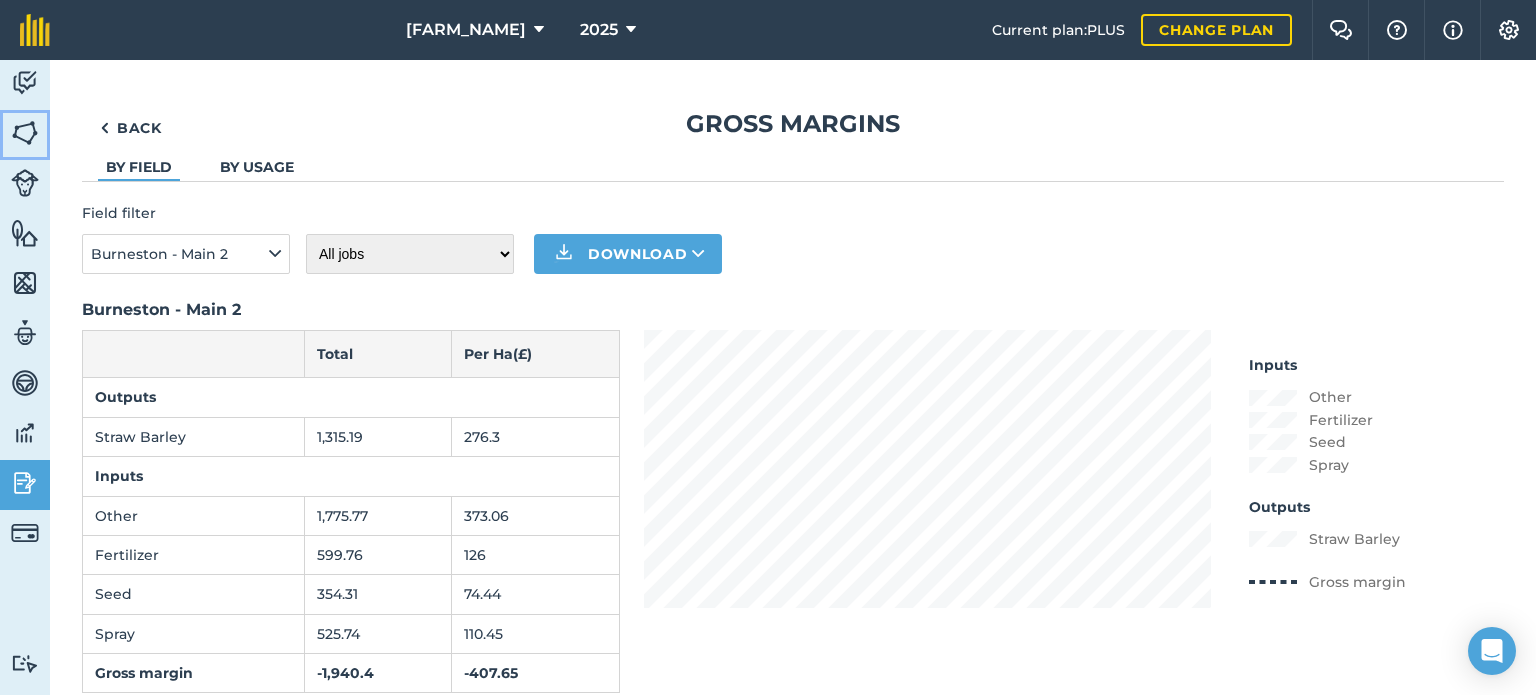 click at bounding box center [25, 133] 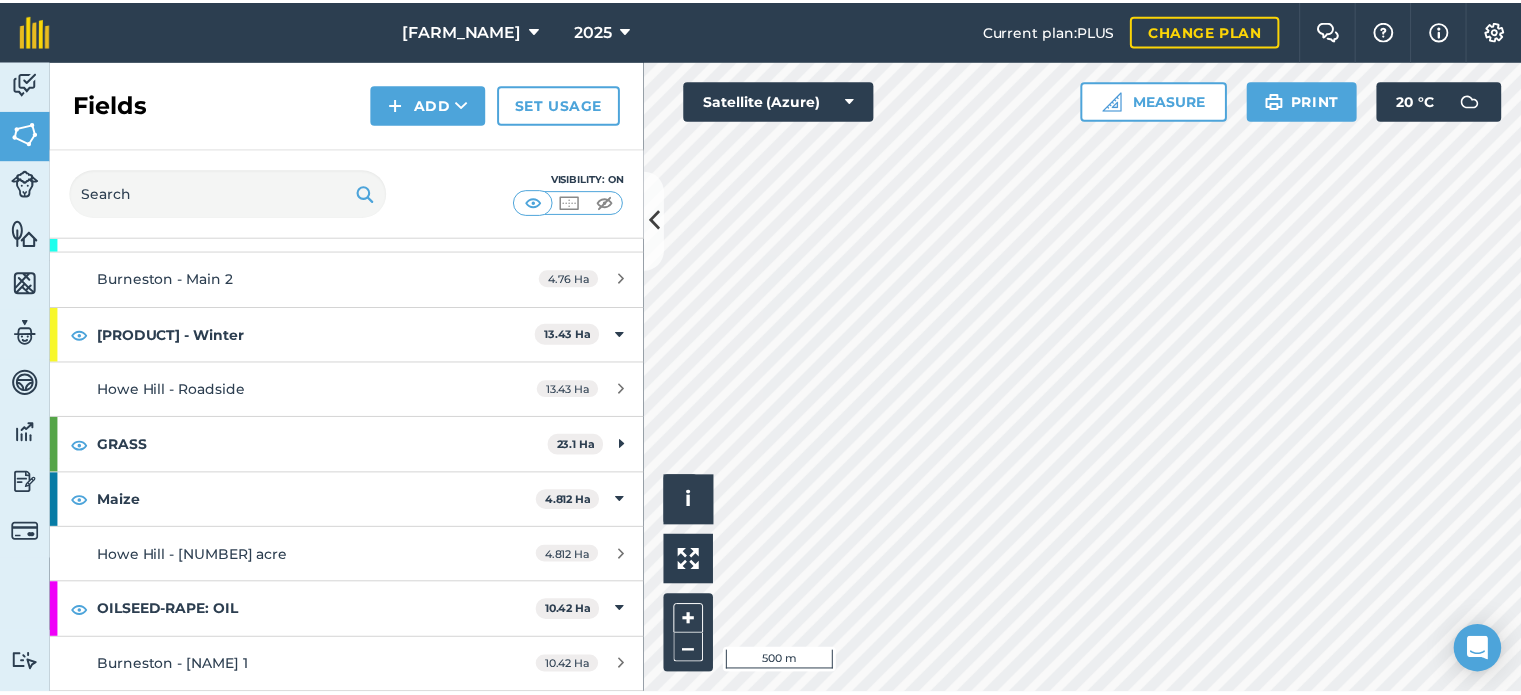 scroll, scrollTop: 400, scrollLeft: 0, axis: vertical 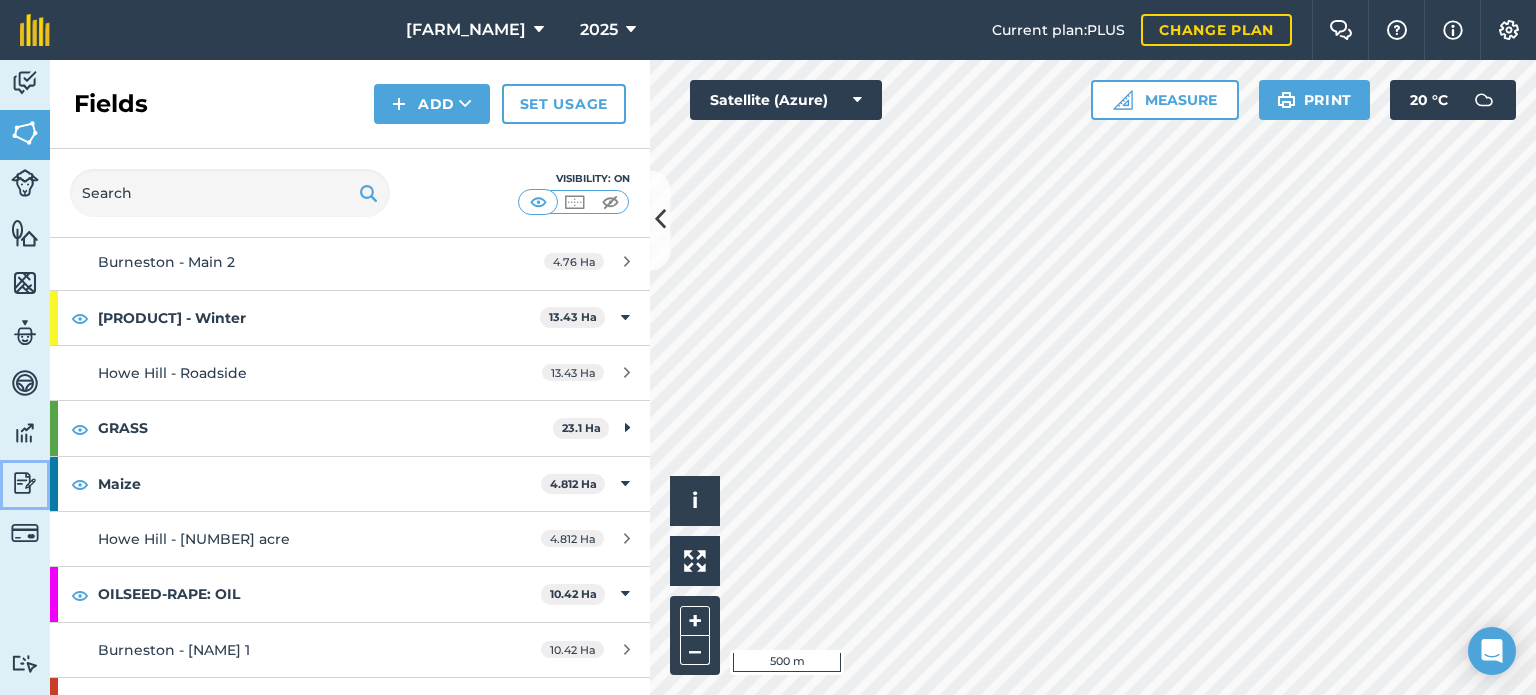 click at bounding box center (25, 483) 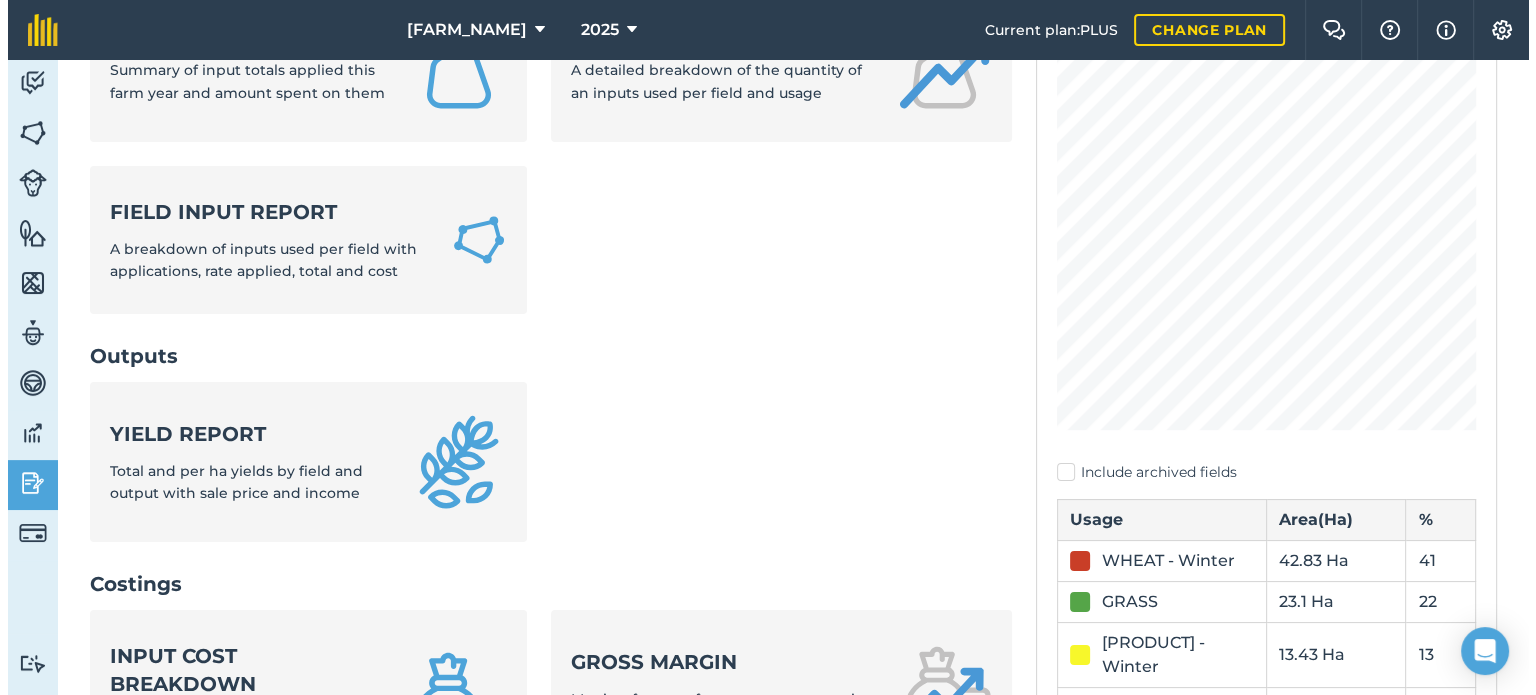scroll, scrollTop: 300, scrollLeft: 0, axis: vertical 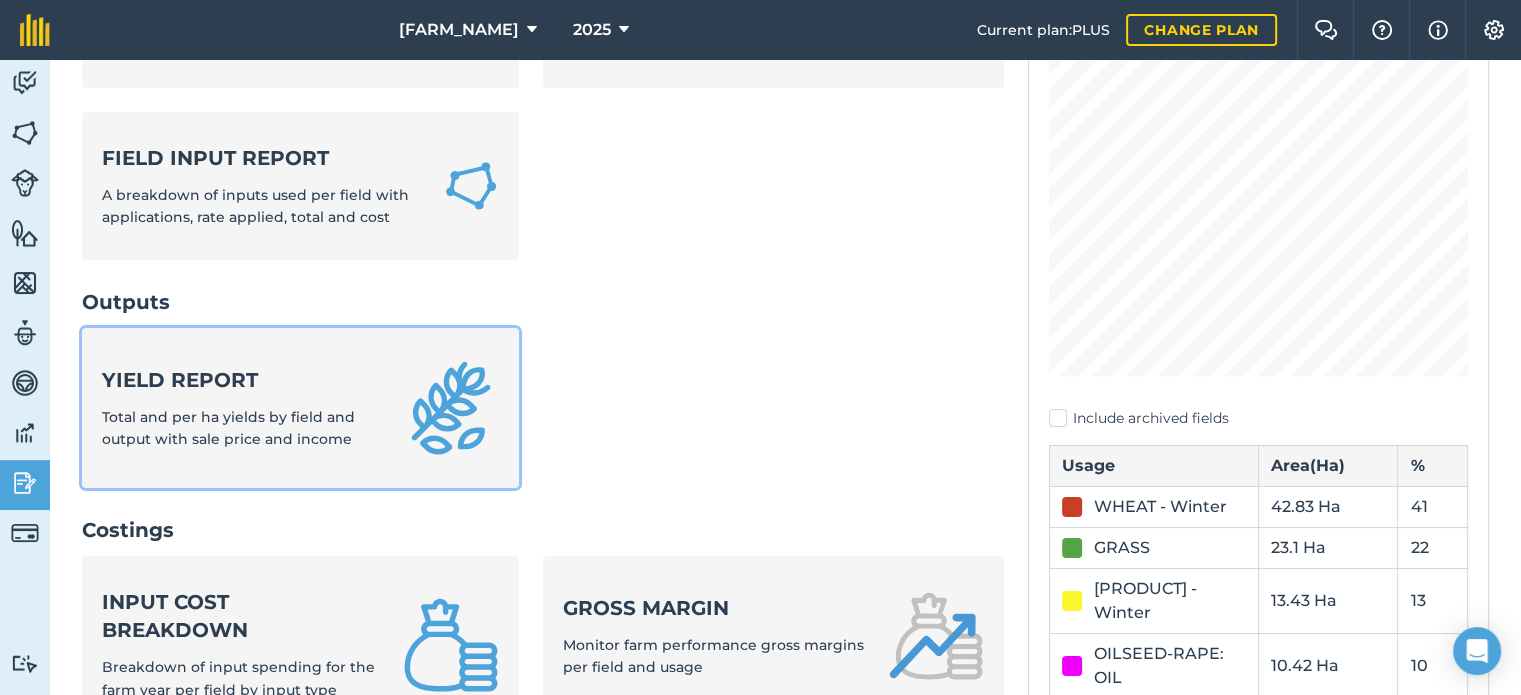 click on "Yield report Total and per ha yields by field and output with sale price and income" at bounding box center [240, 408] 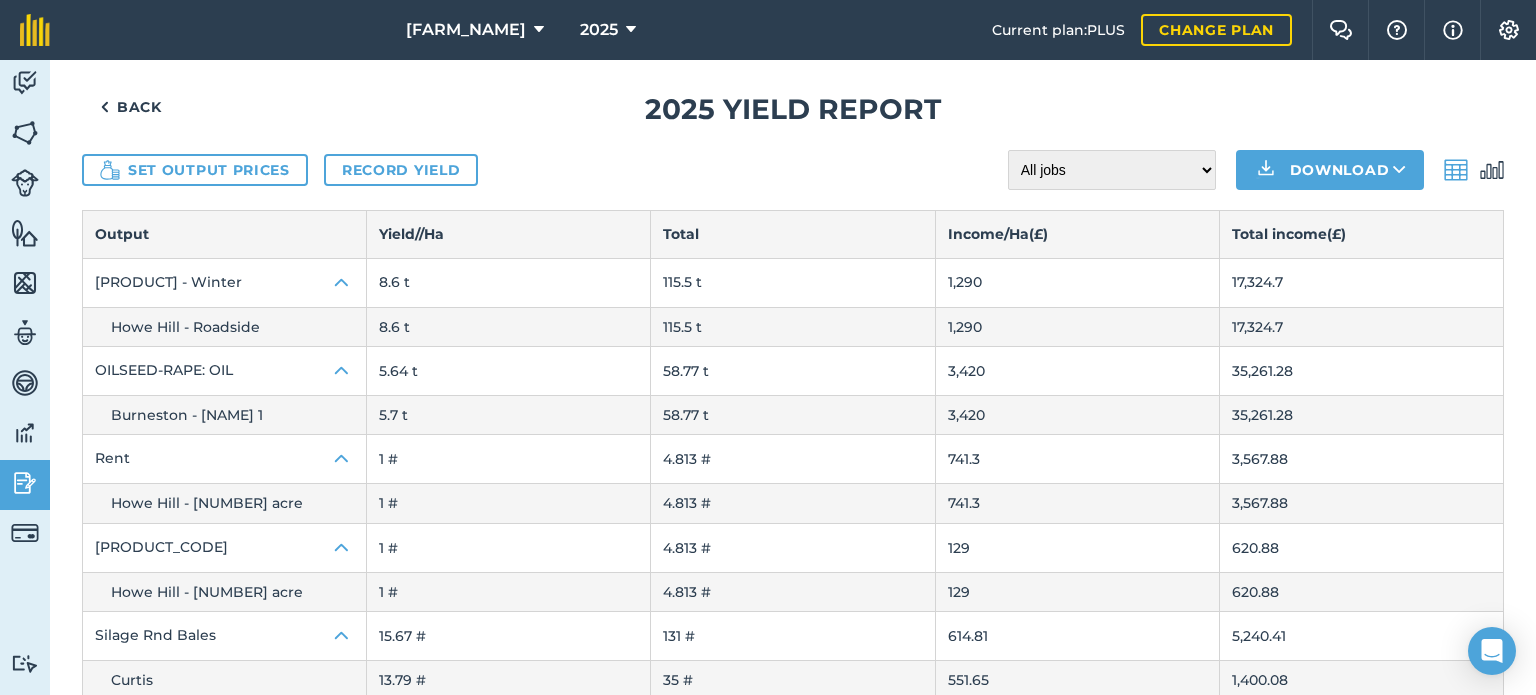 scroll, scrollTop: 0, scrollLeft: 0, axis: both 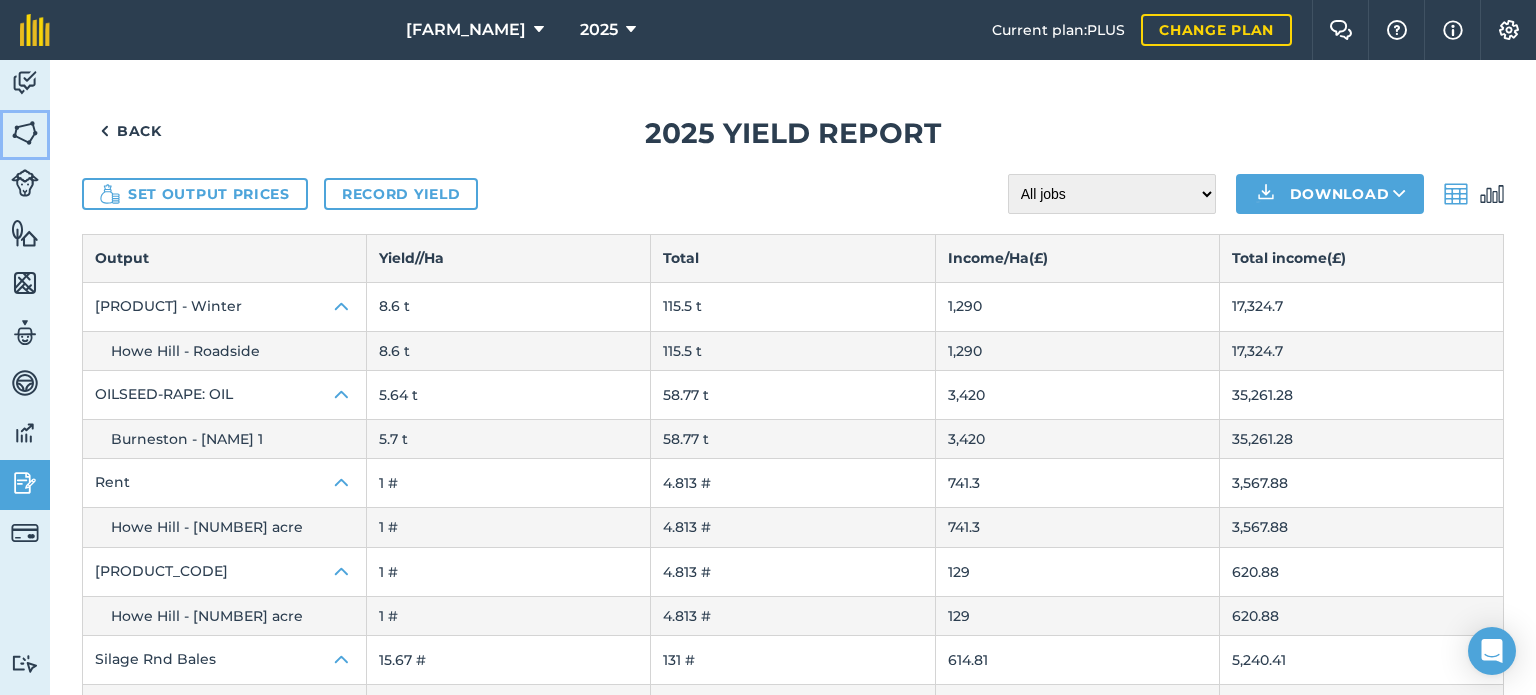 click at bounding box center (25, 133) 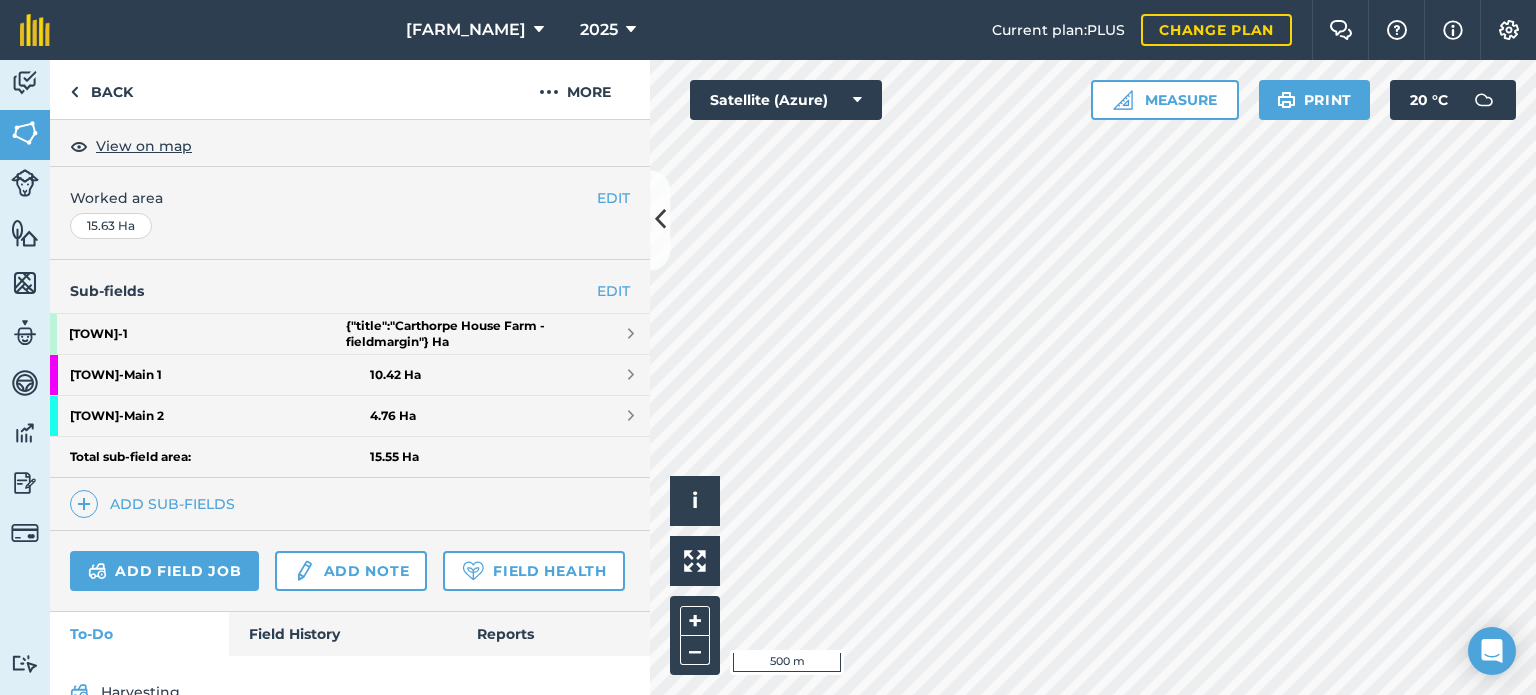 scroll, scrollTop: 472, scrollLeft: 0, axis: vertical 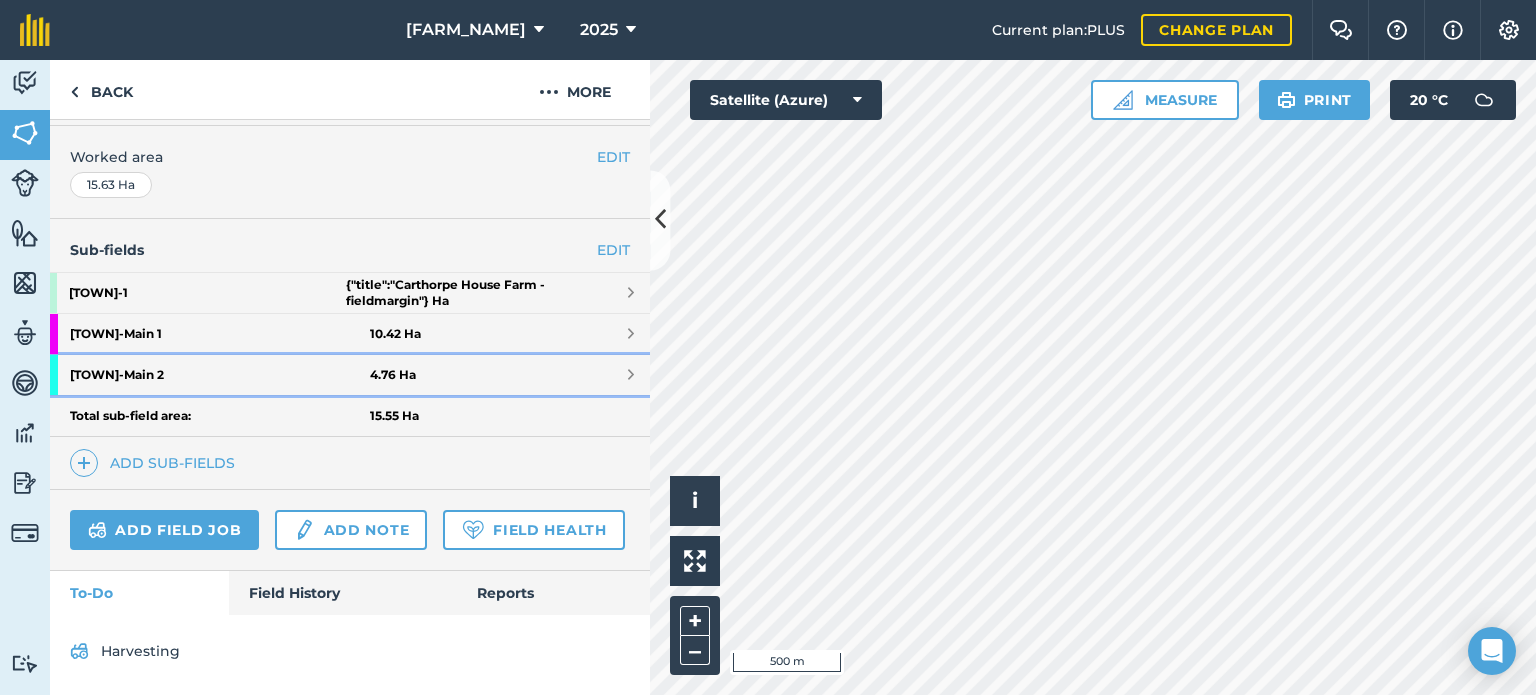 click on "Burneston  -  [NAME] 2" at bounding box center (220, 375) 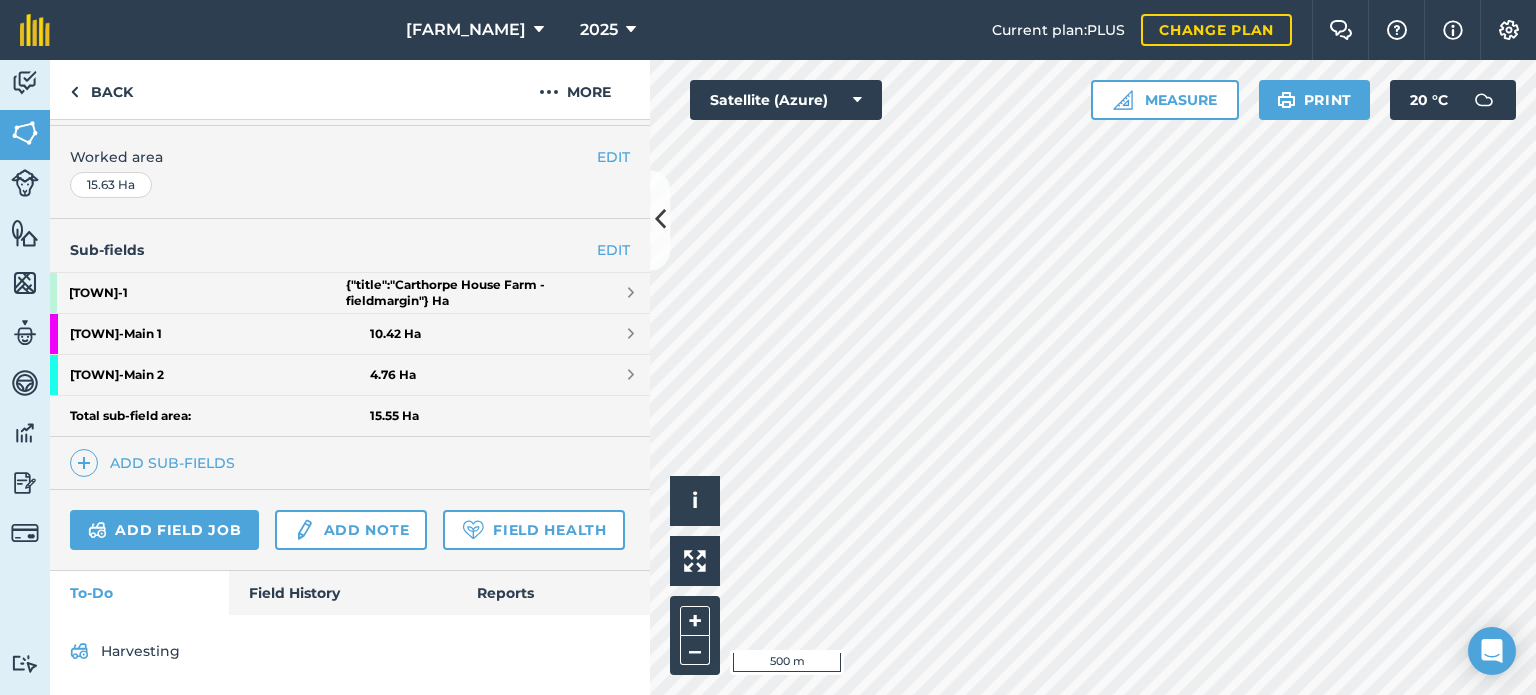 scroll, scrollTop: 205, scrollLeft: 0, axis: vertical 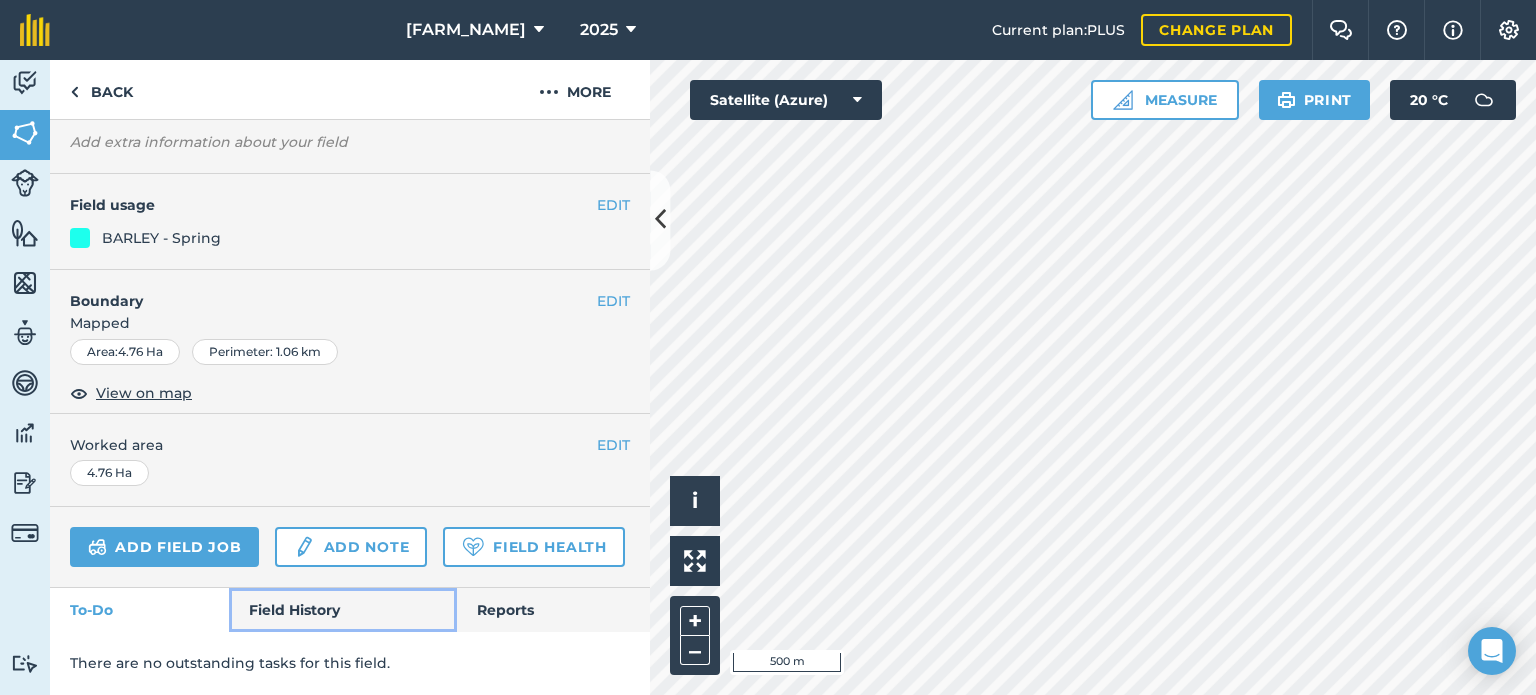 click on "Field History" at bounding box center [342, 610] 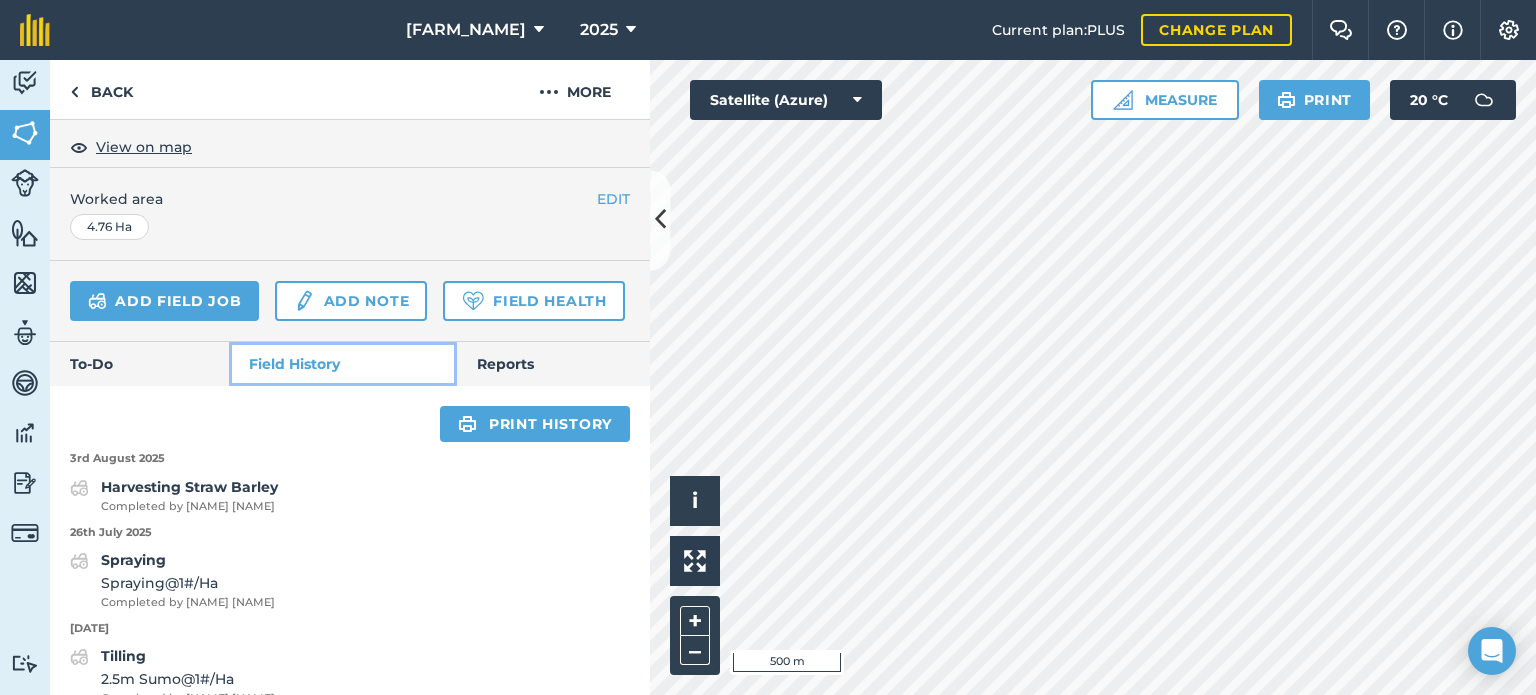 scroll, scrollTop: 499, scrollLeft: 0, axis: vertical 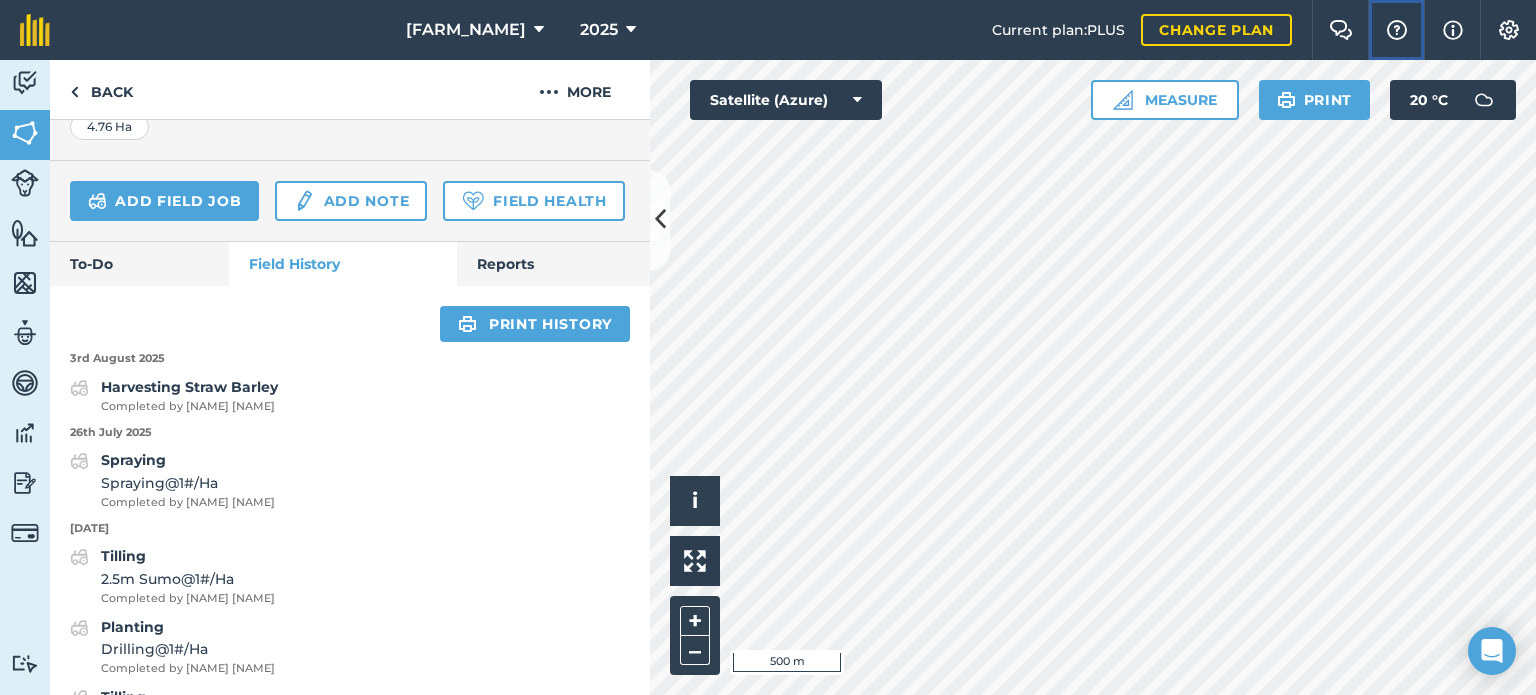 click at bounding box center [1397, 30] 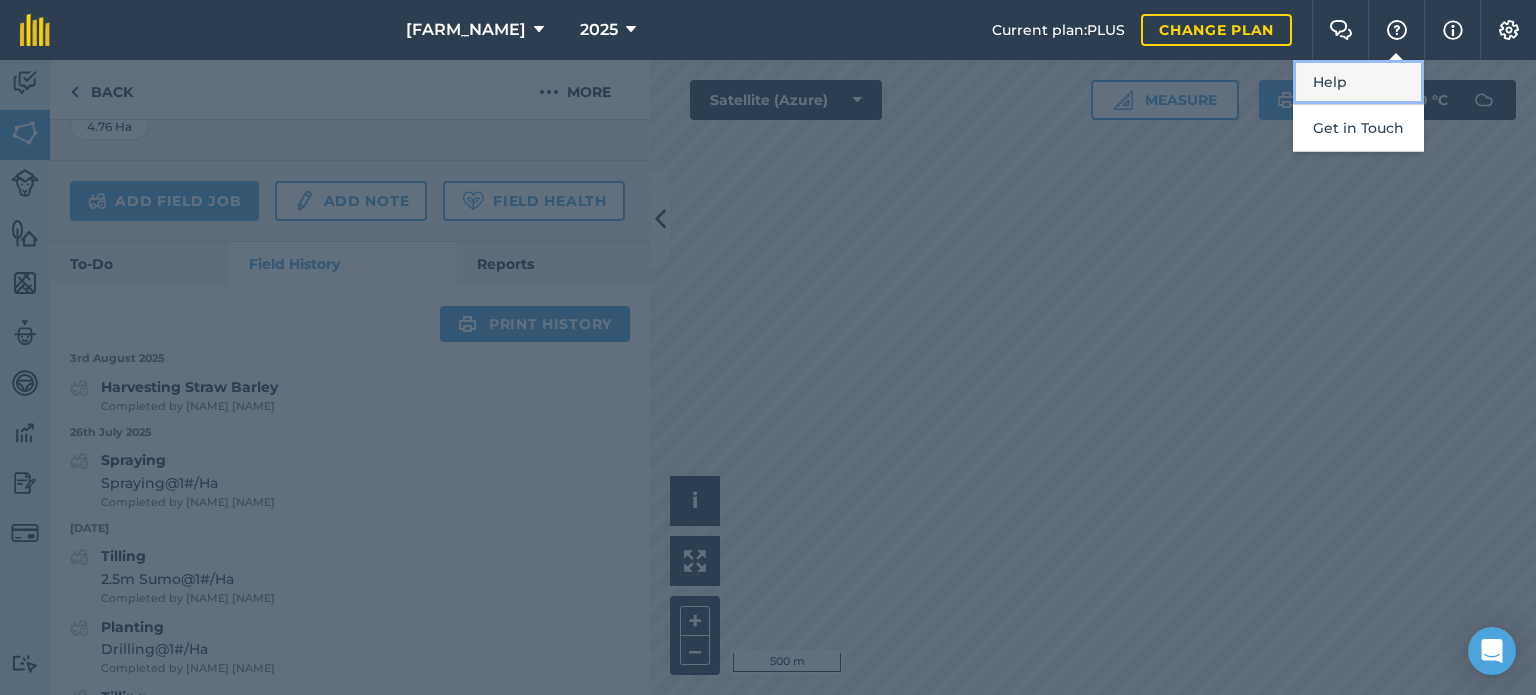 click on "Help" at bounding box center [1358, 82] 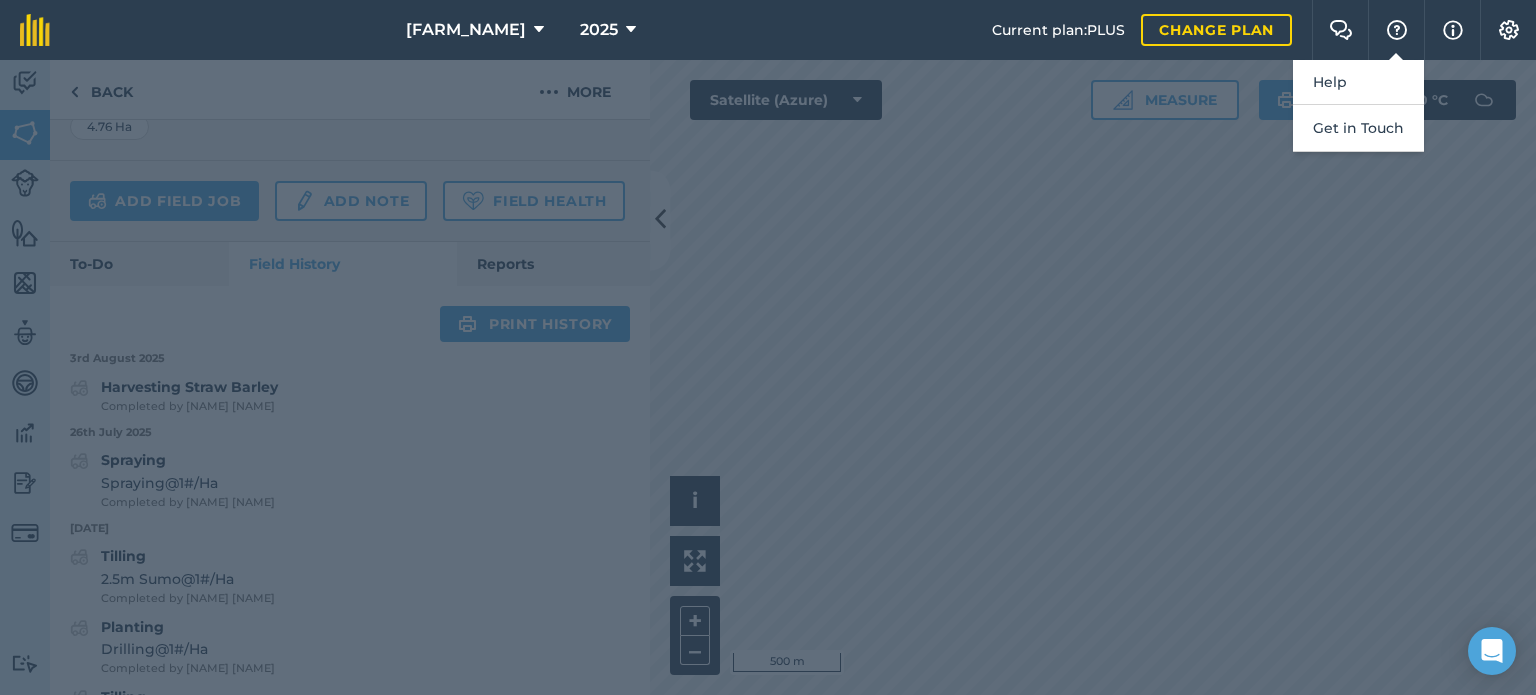 click at bounding box center [768, 377] 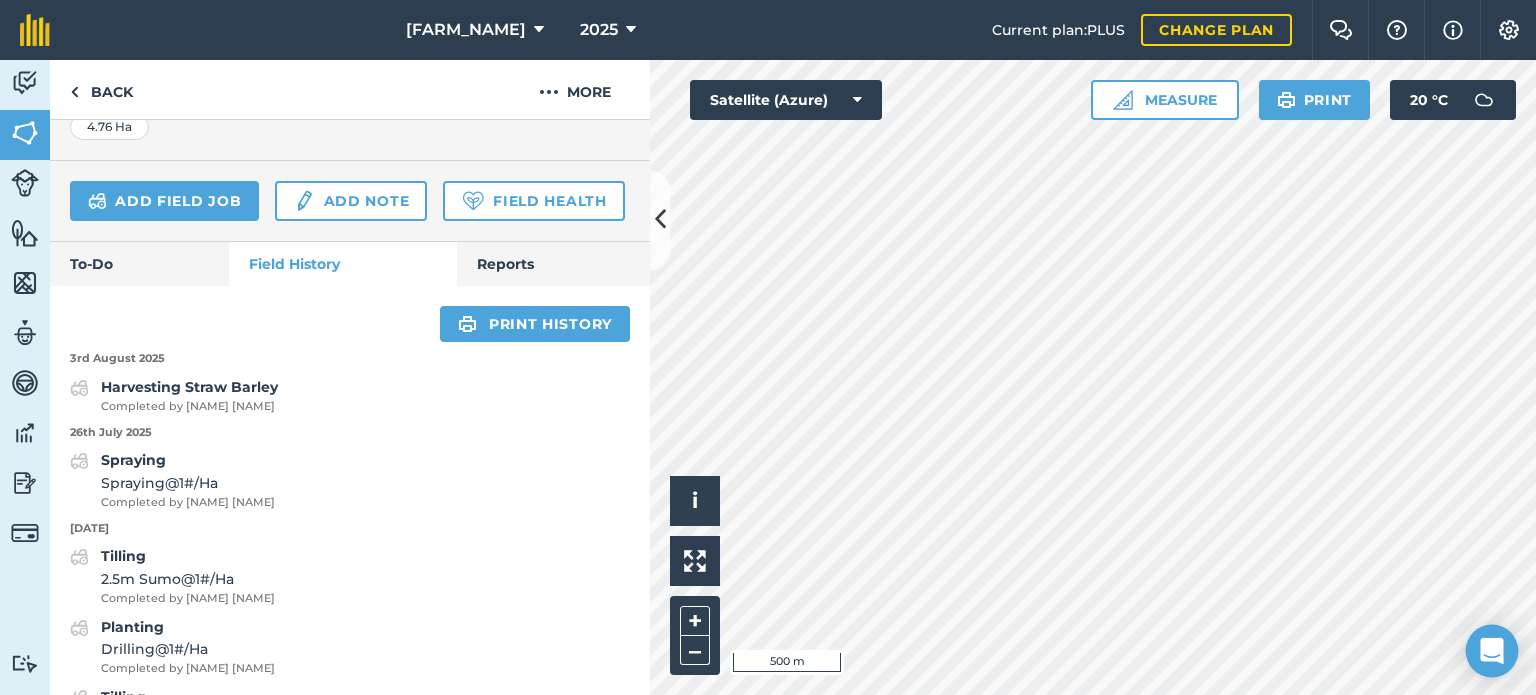click 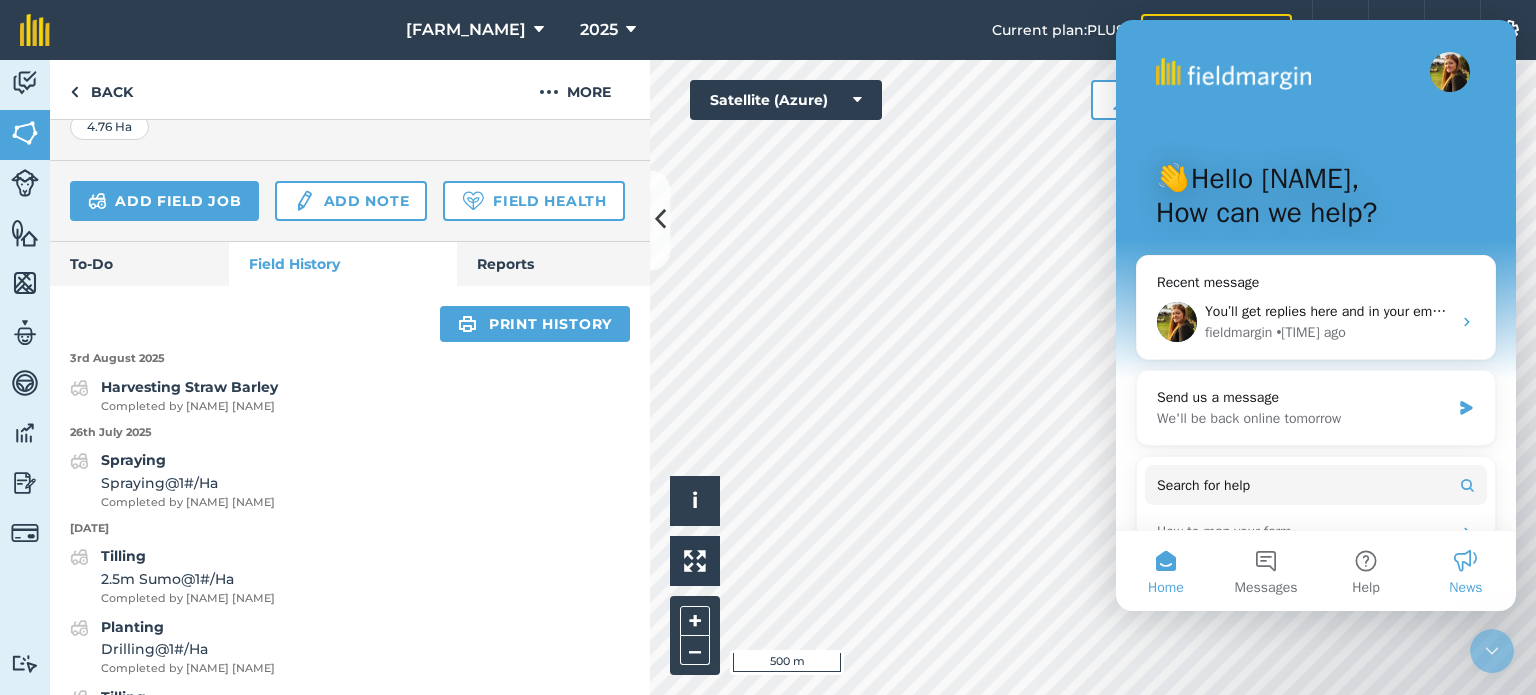 scroll, scrollTop: 0, scrollLeft: 0, axis: both 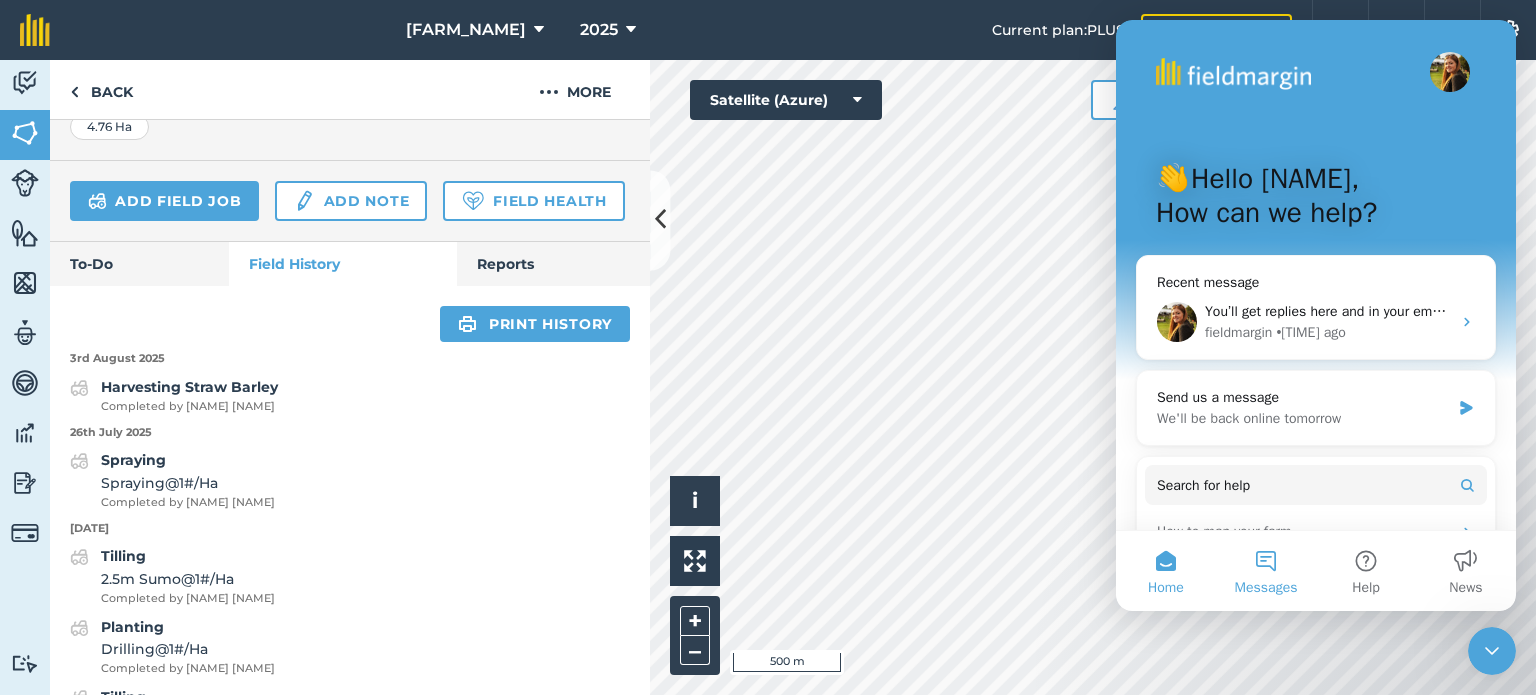 click on "Messages" at bounding box center (1266, 571) 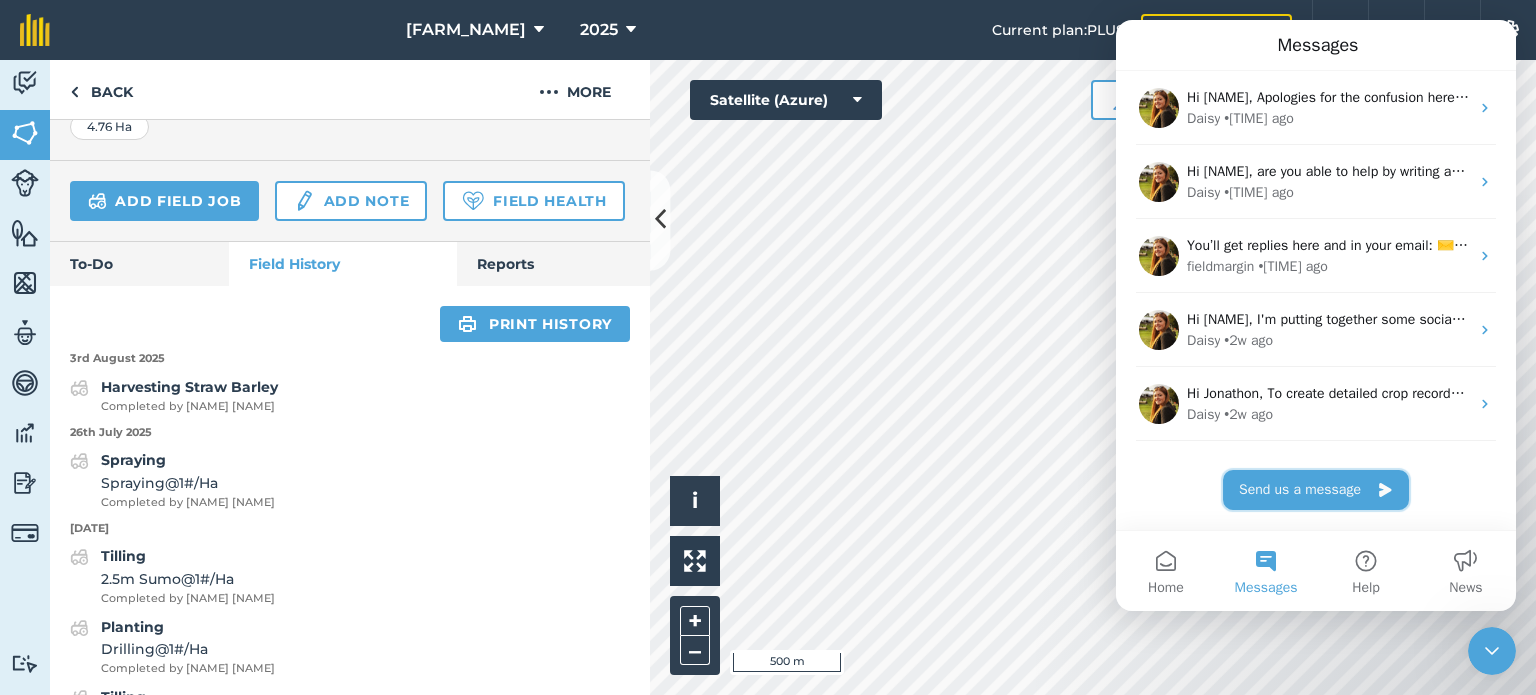 click on "Send us a message" at bounding box center [1316, 490] 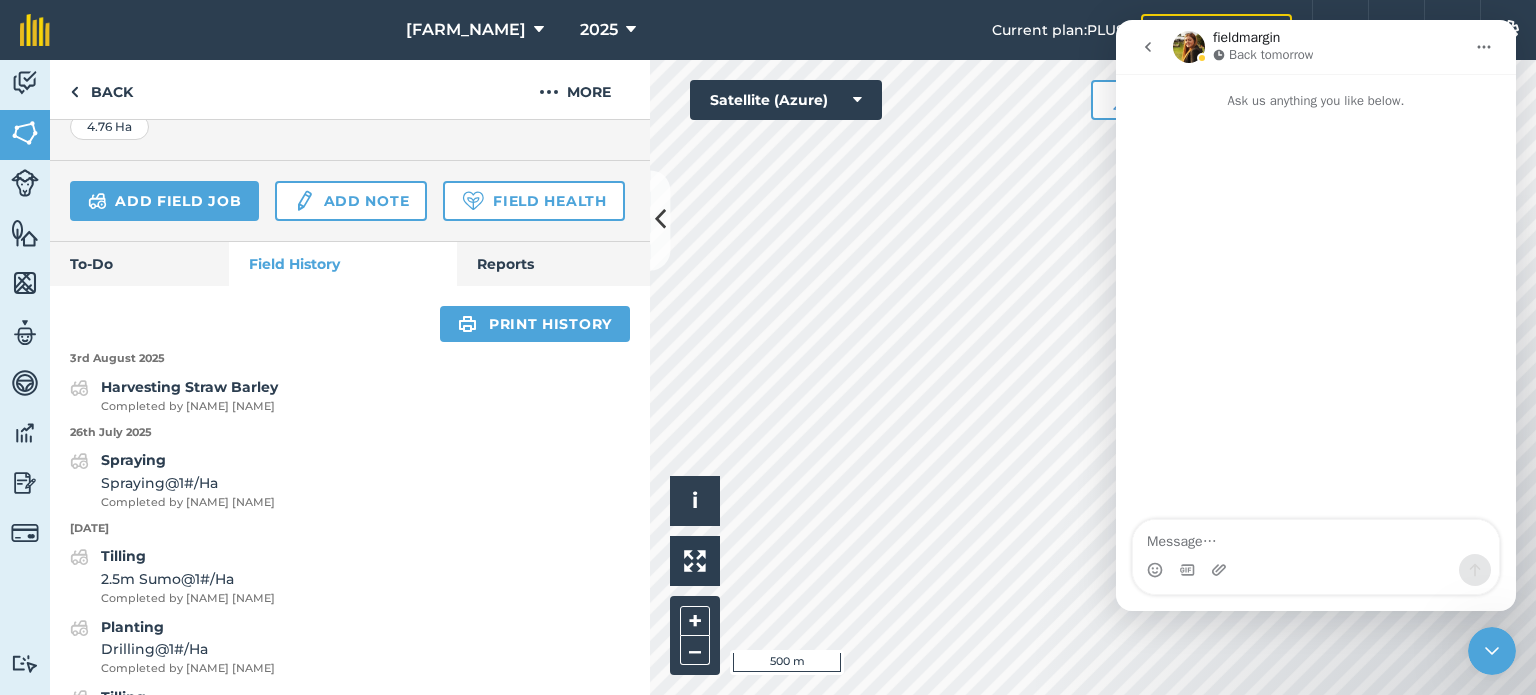 click at bounding box center (1316, 537) 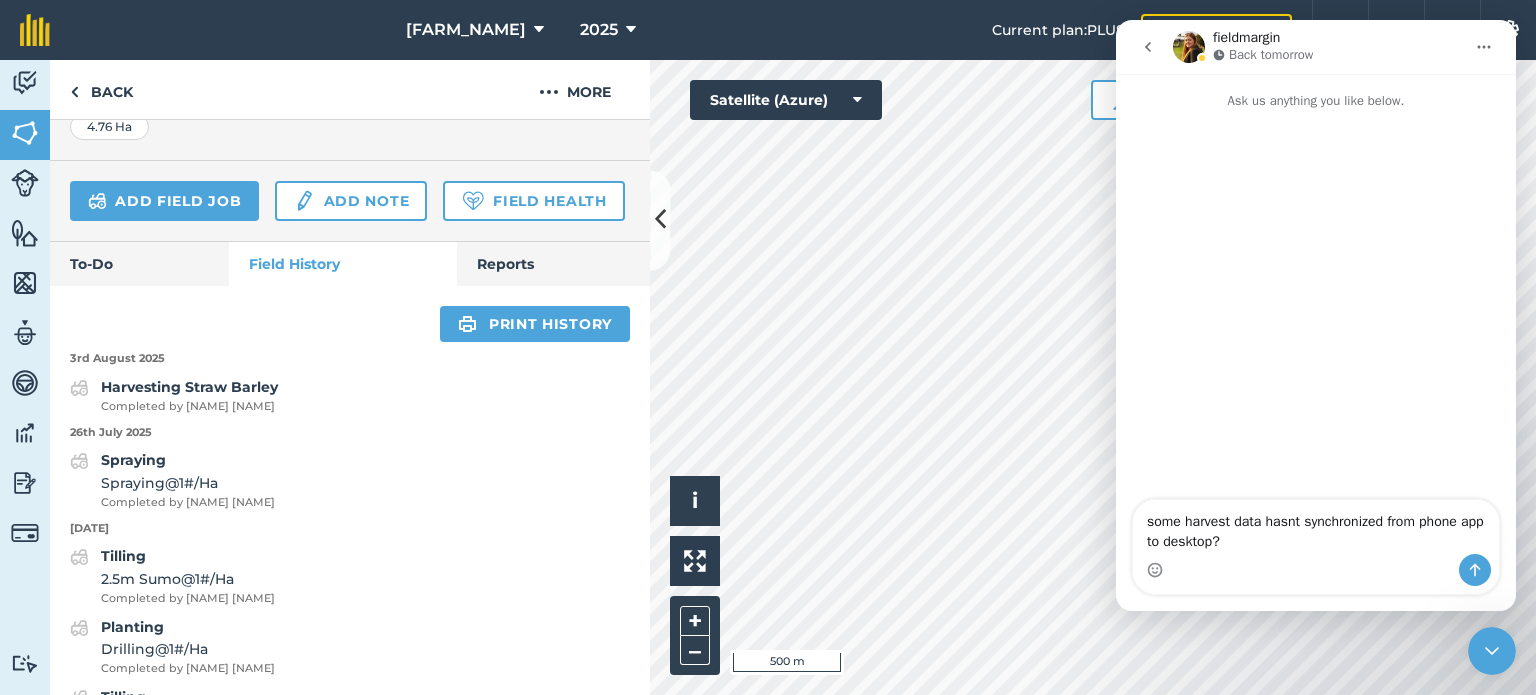 type on "some harvest data hasnt synchronized from phone app to desktop?" 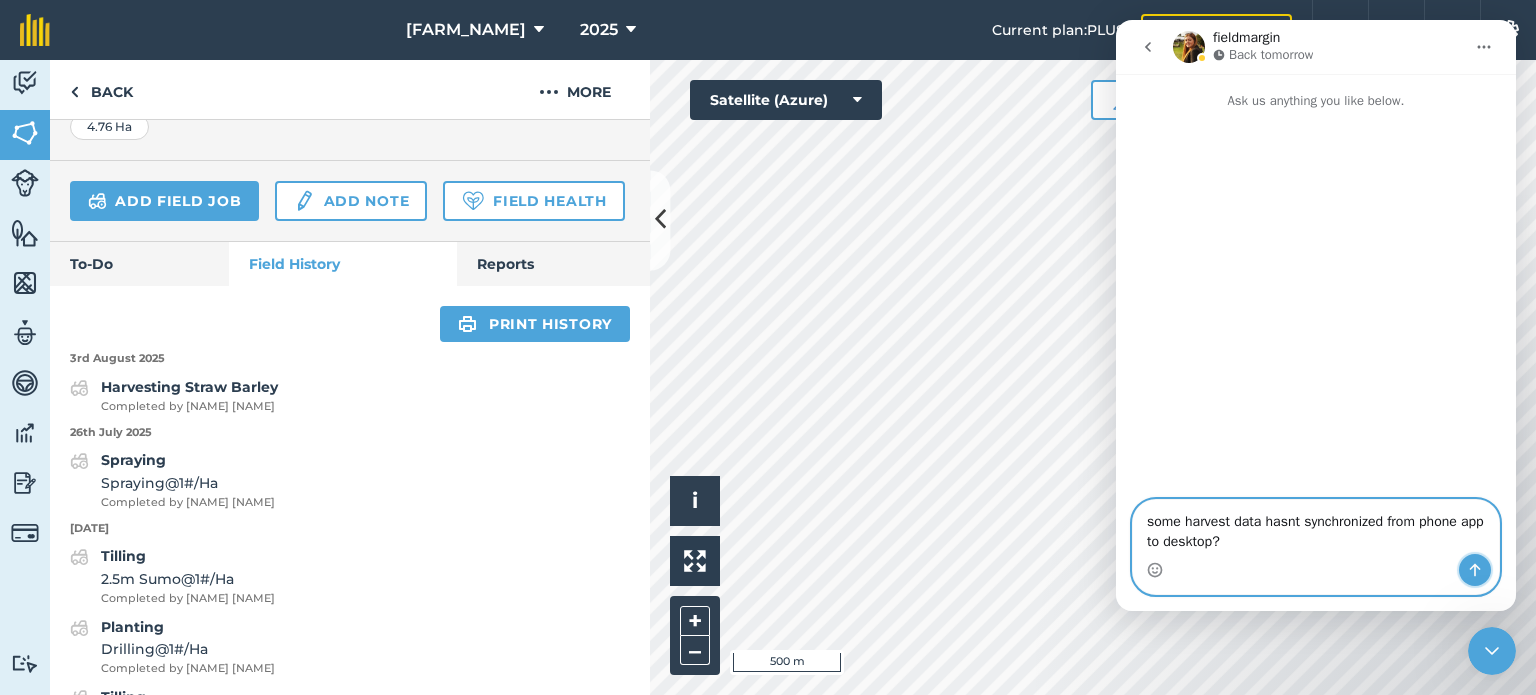 click at bounding box center (1475, 570) 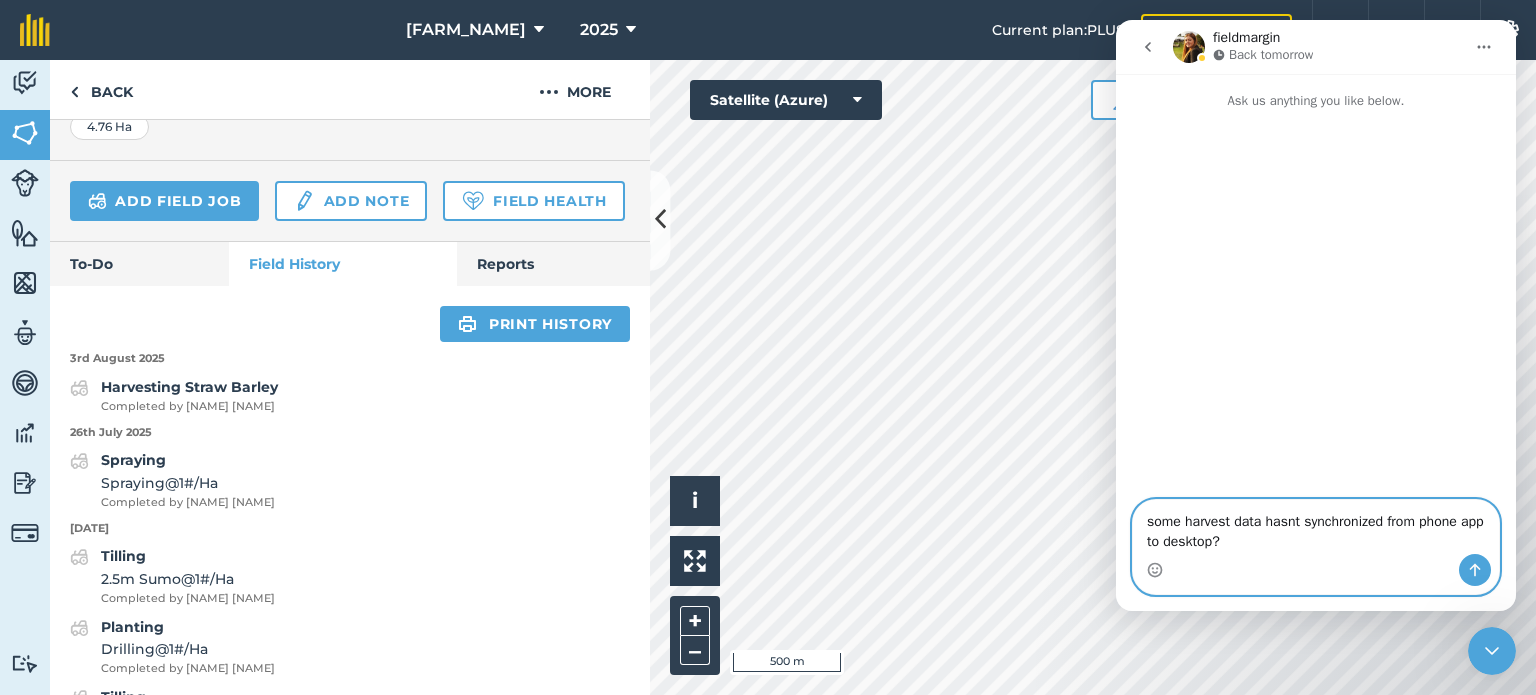 type 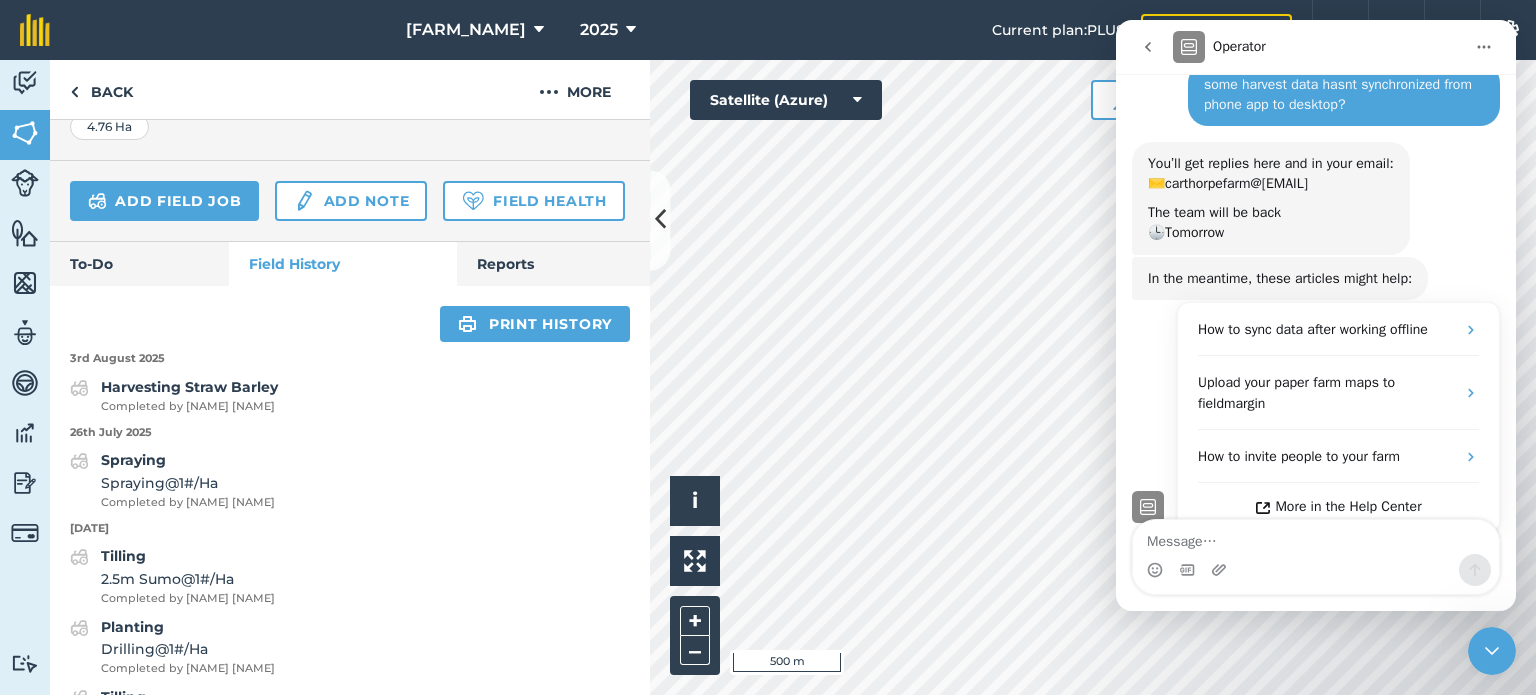 scroll, scrollTop: 106, scrollLeft: 0, axis: vertical 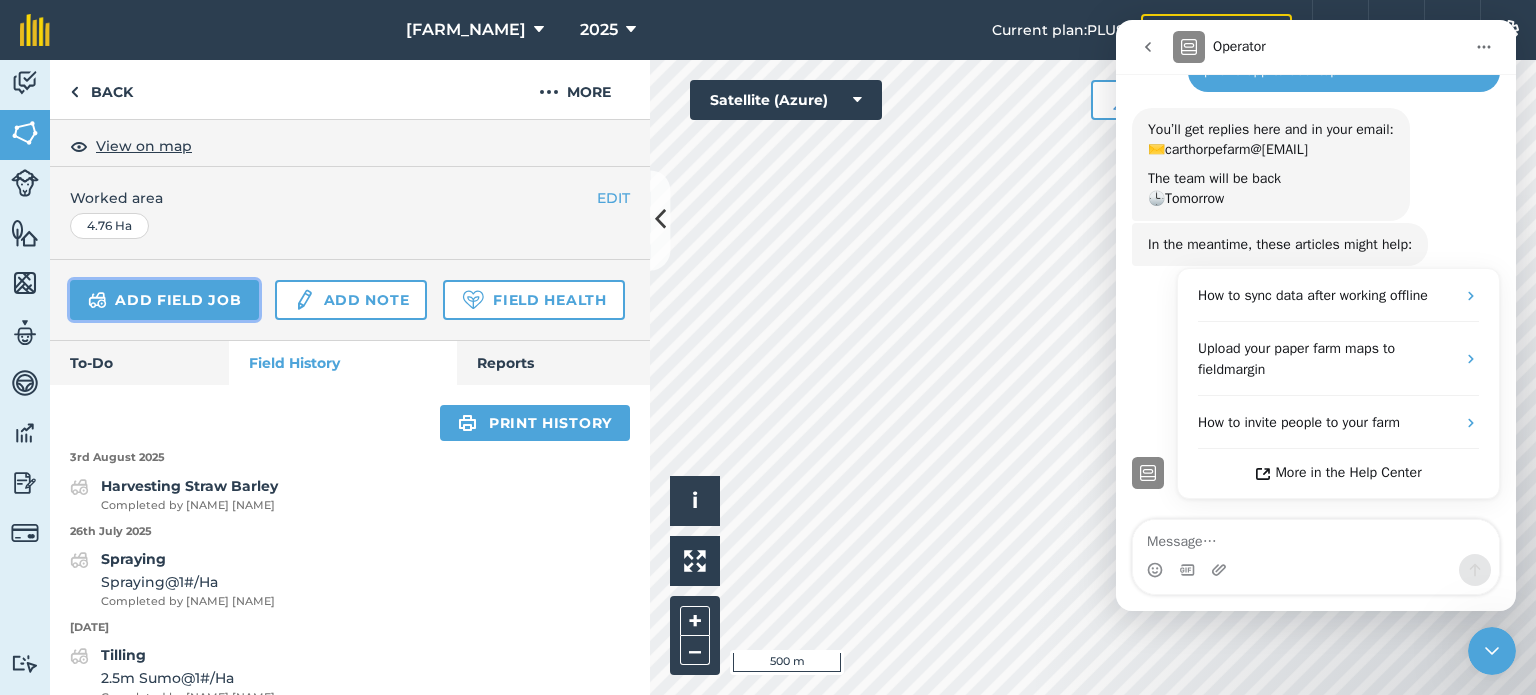 click on "Add field job" at bounding box center (164, 300) 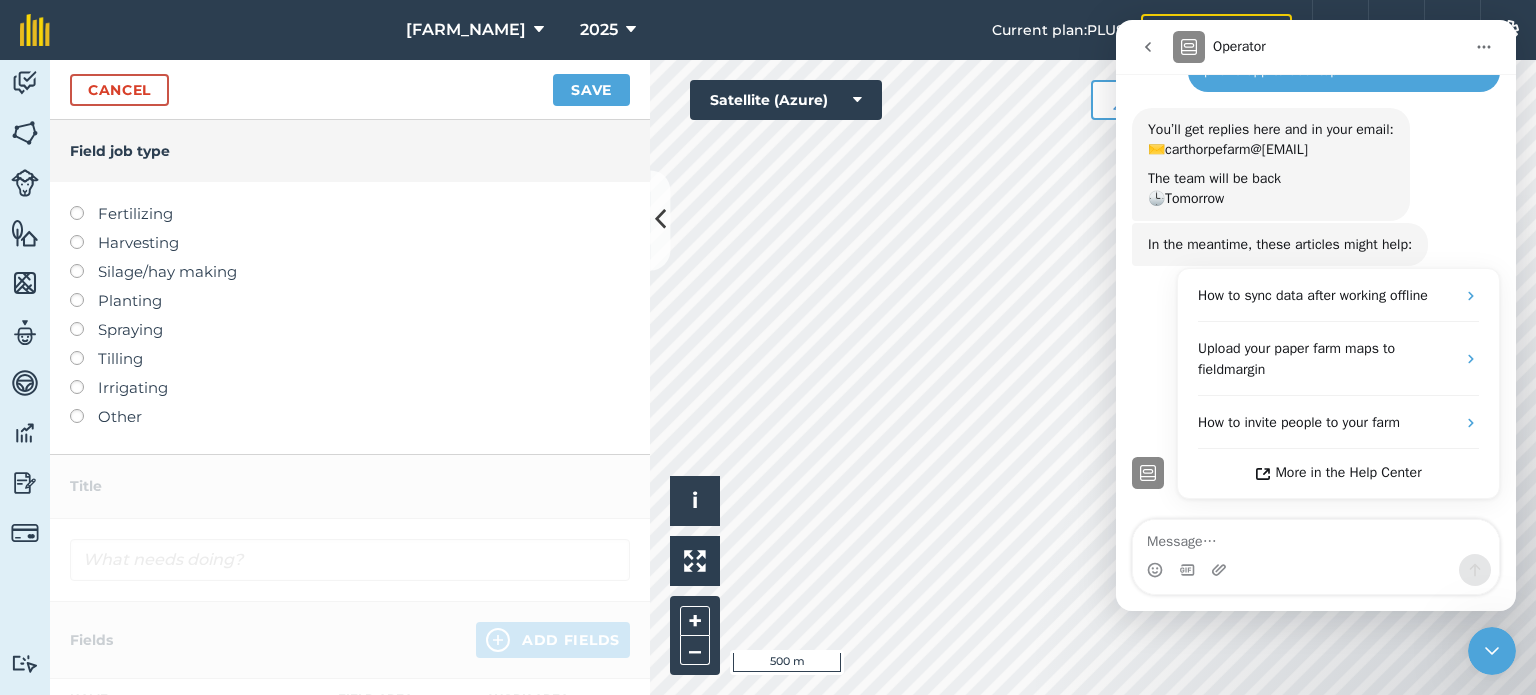 click on "Other" at bounding box center (350, 417) 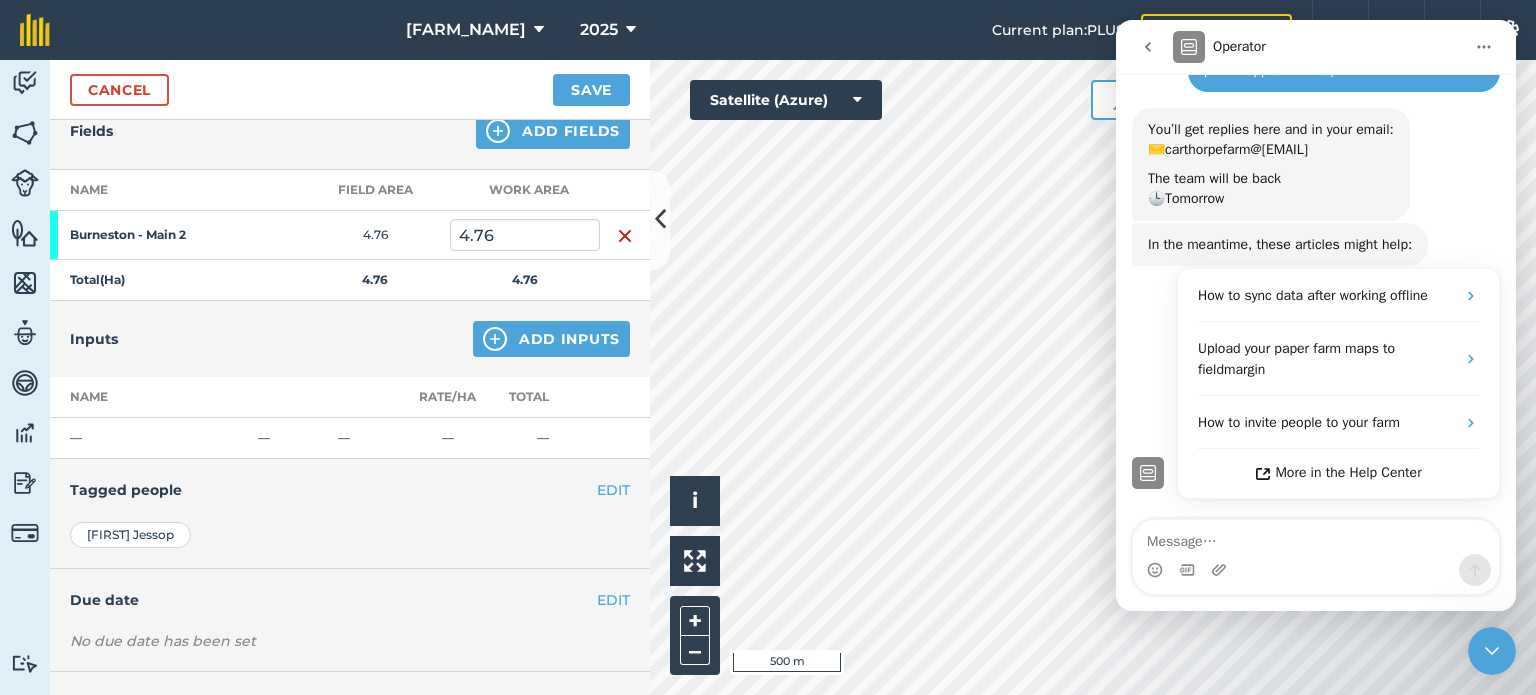 scroll, scrollTop: 300, scrollLeft: 0, axis: vertical 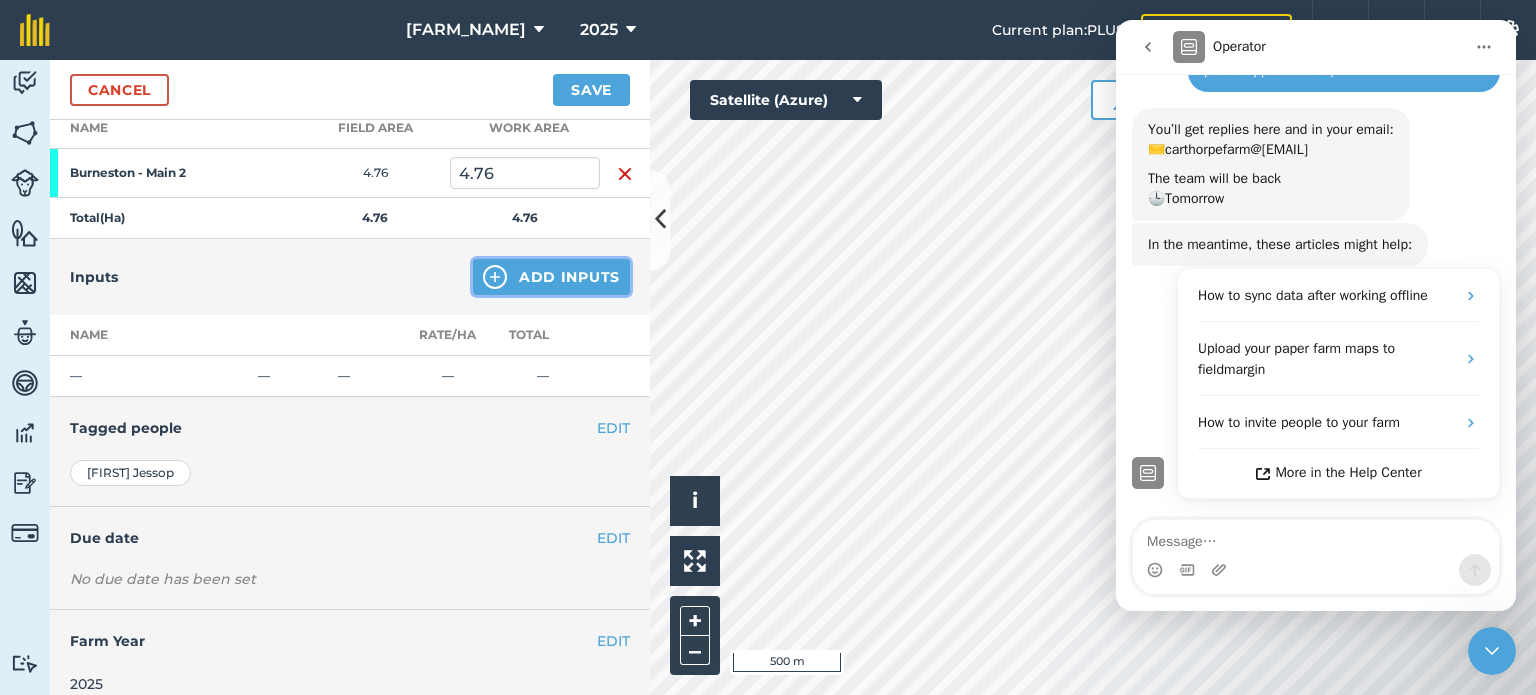 click on "Add Inputs" at bounding box center (551, 277) 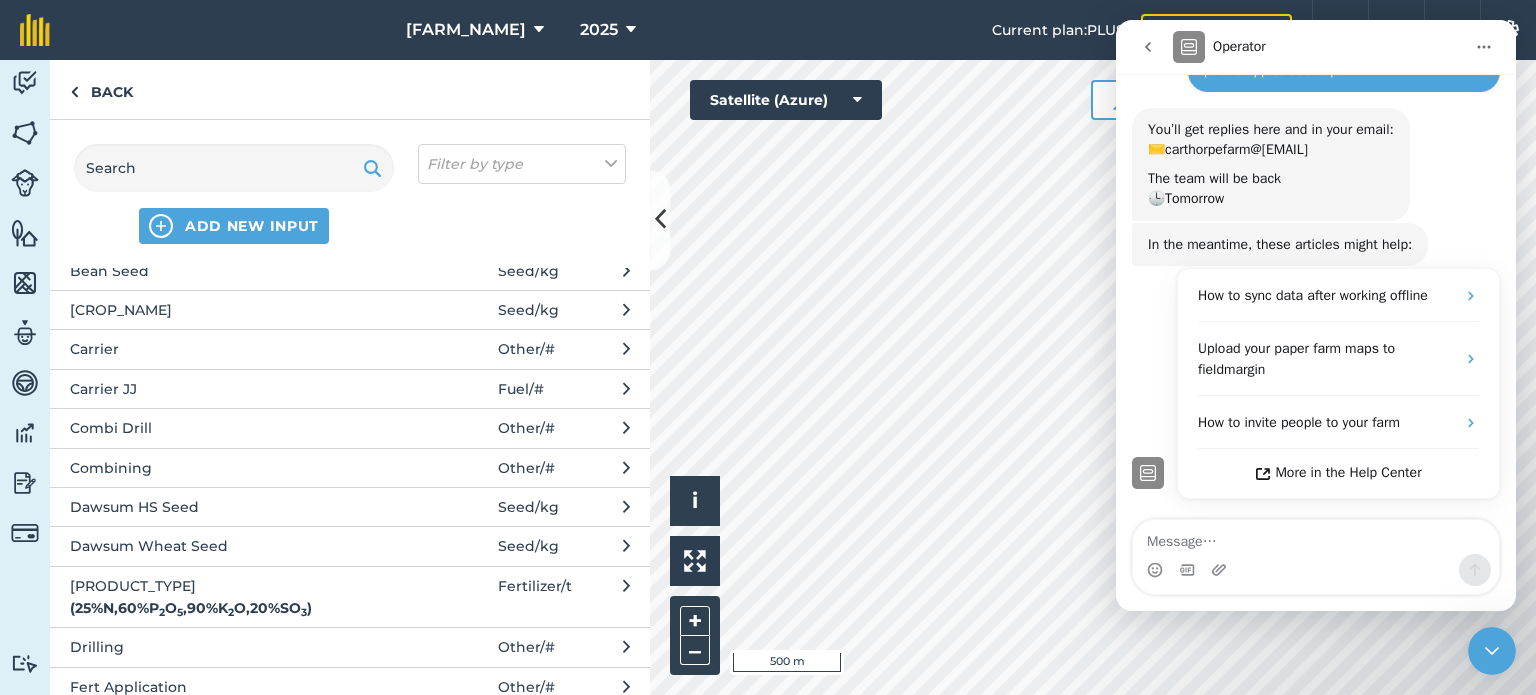 scroll, scrollTop: 0, scrollLeft: 0, axis: both 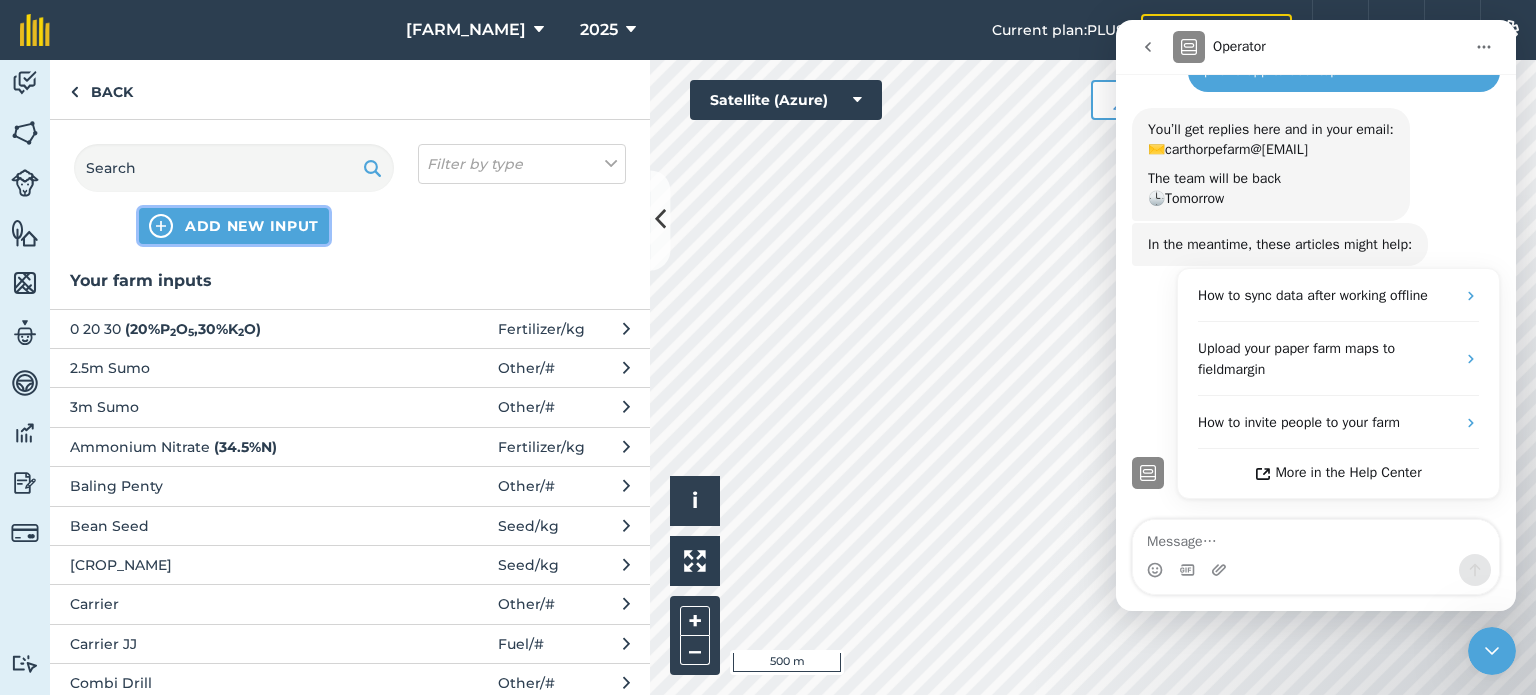 click on "ADD NEW INPUT" at bounding box center (252, 226) 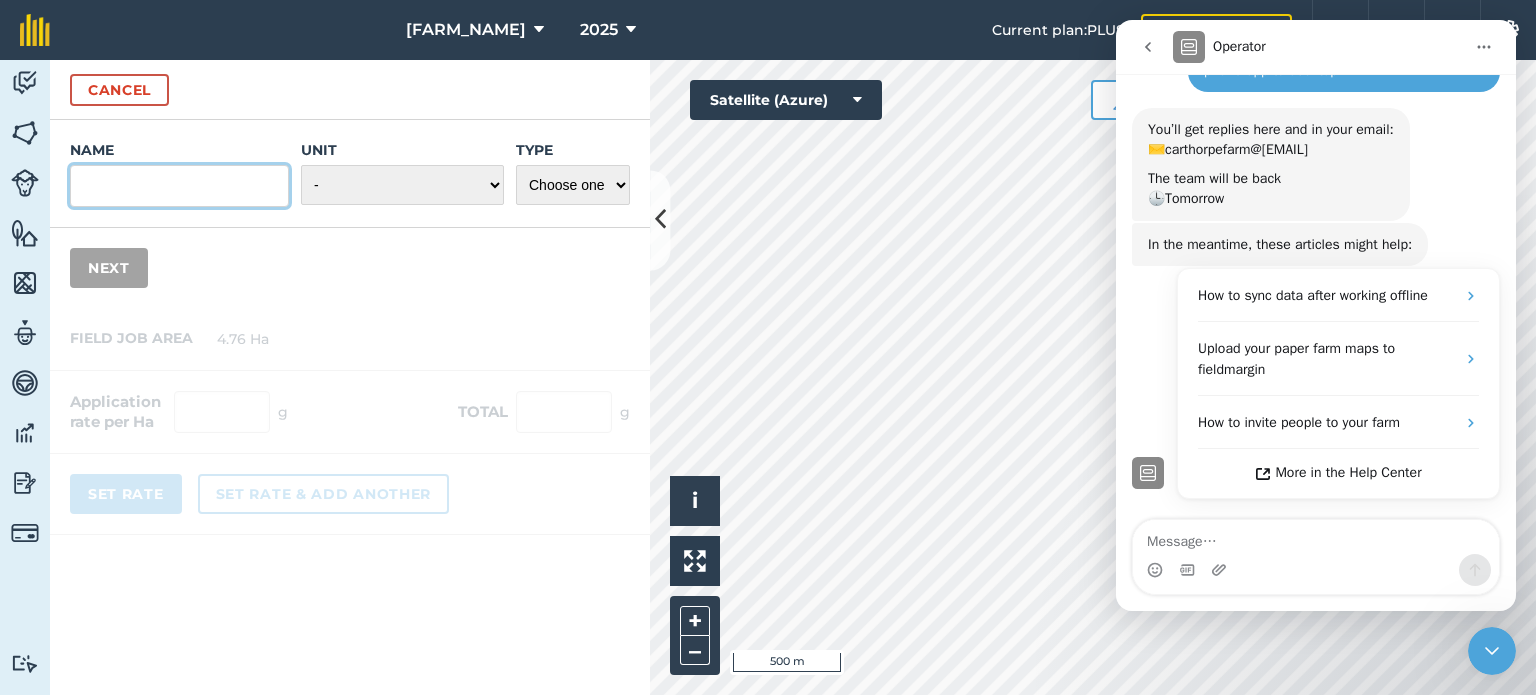click on "Name" at bounding box center (179, 186) 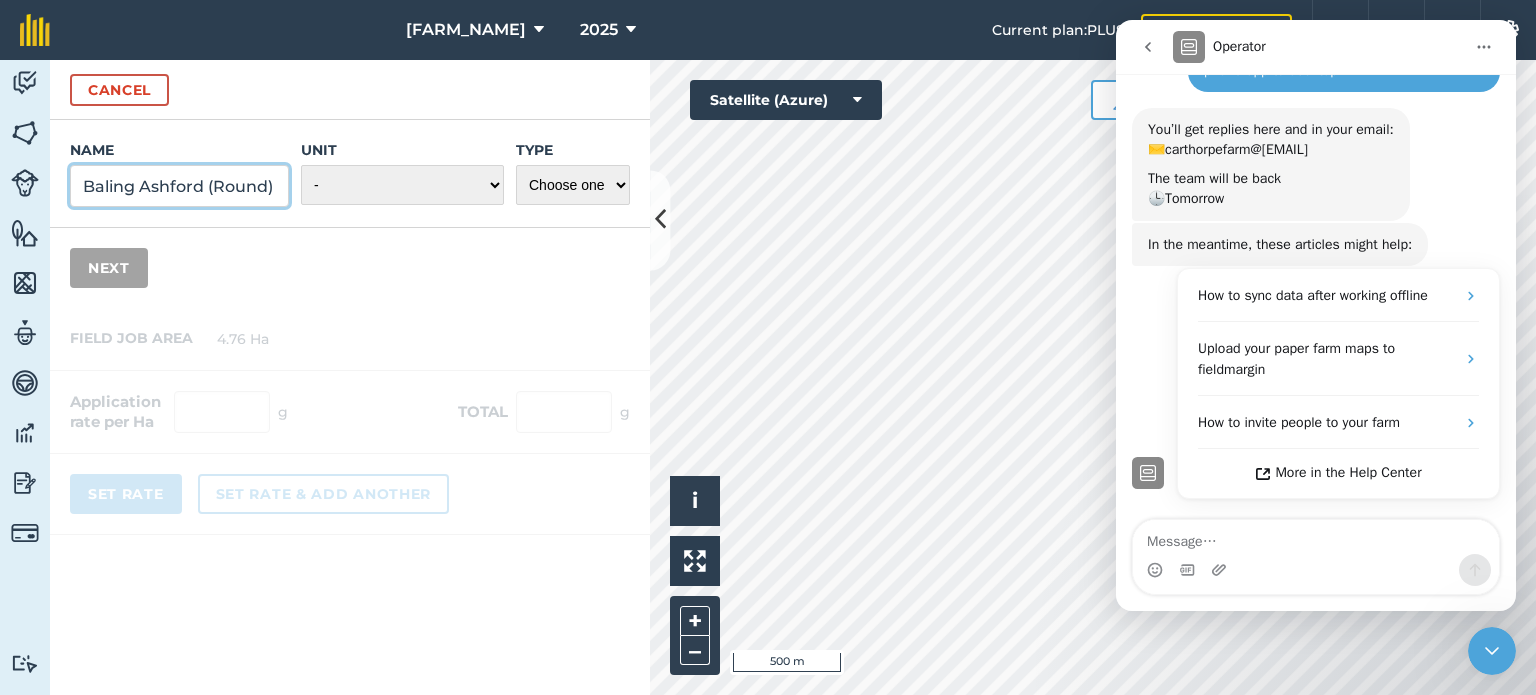 type on "Baling Ashford (Round)" 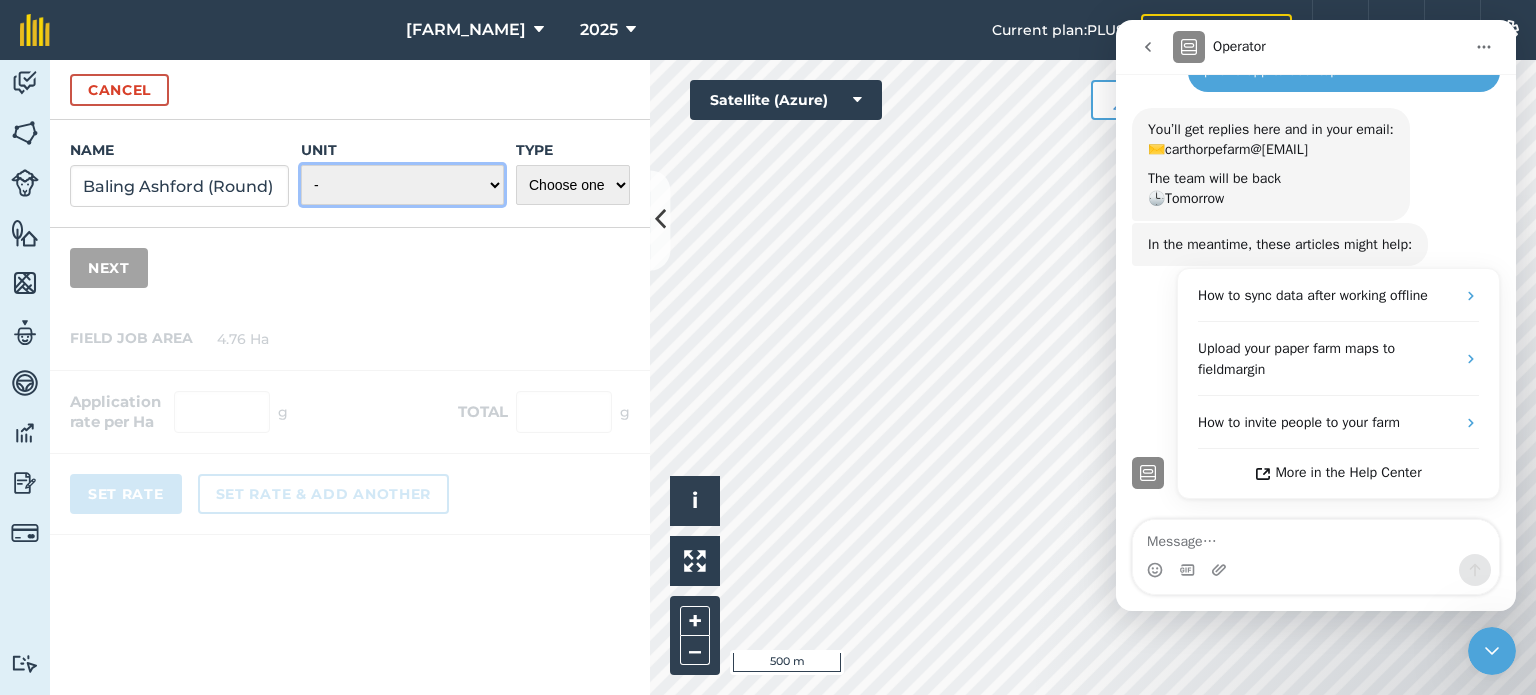 click on "- Grams/g Kilograms/kg Metric tonnes/t Millilitres/ml Litres/L Ounces/oz Pounds/lb Imperial tons/t Fluid ounces/fl oz Gallons/gal Count Cubic Meter/m3 Pint/pt Quart/qt Megalitre/ML unit_type_hundred_weight" at bounding box center [402, 185] 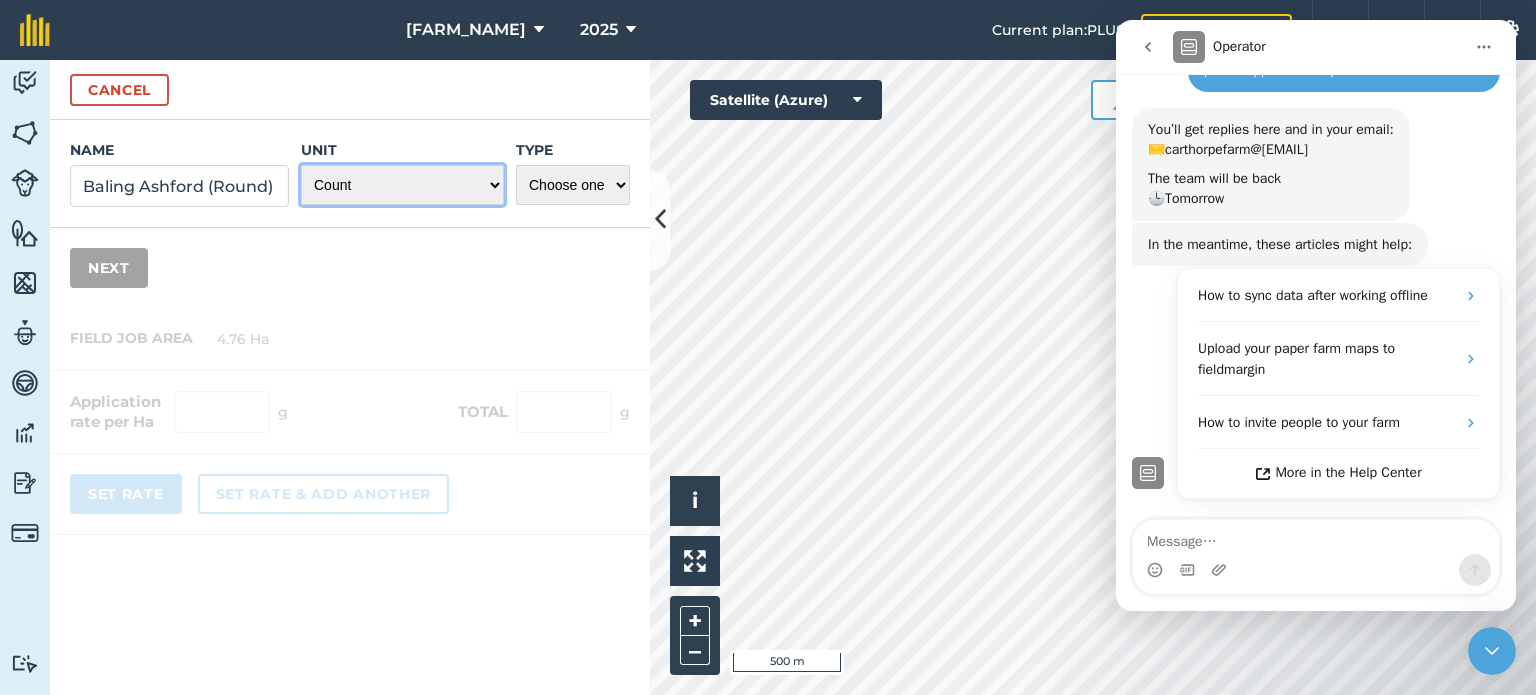 click on "- Grams/g Kilograms/kg Metric tonnes/t Millilitres/ml Litres/L Ounces/oz Pounds/lb Imperial tons/t Fluid ounces/fl oz Gallons/gal Count Cubic Meter/m3 Pint/pt Quart/qt Megalitre/ML unit_type_hundred_weight" at bounding box center [402, 185] 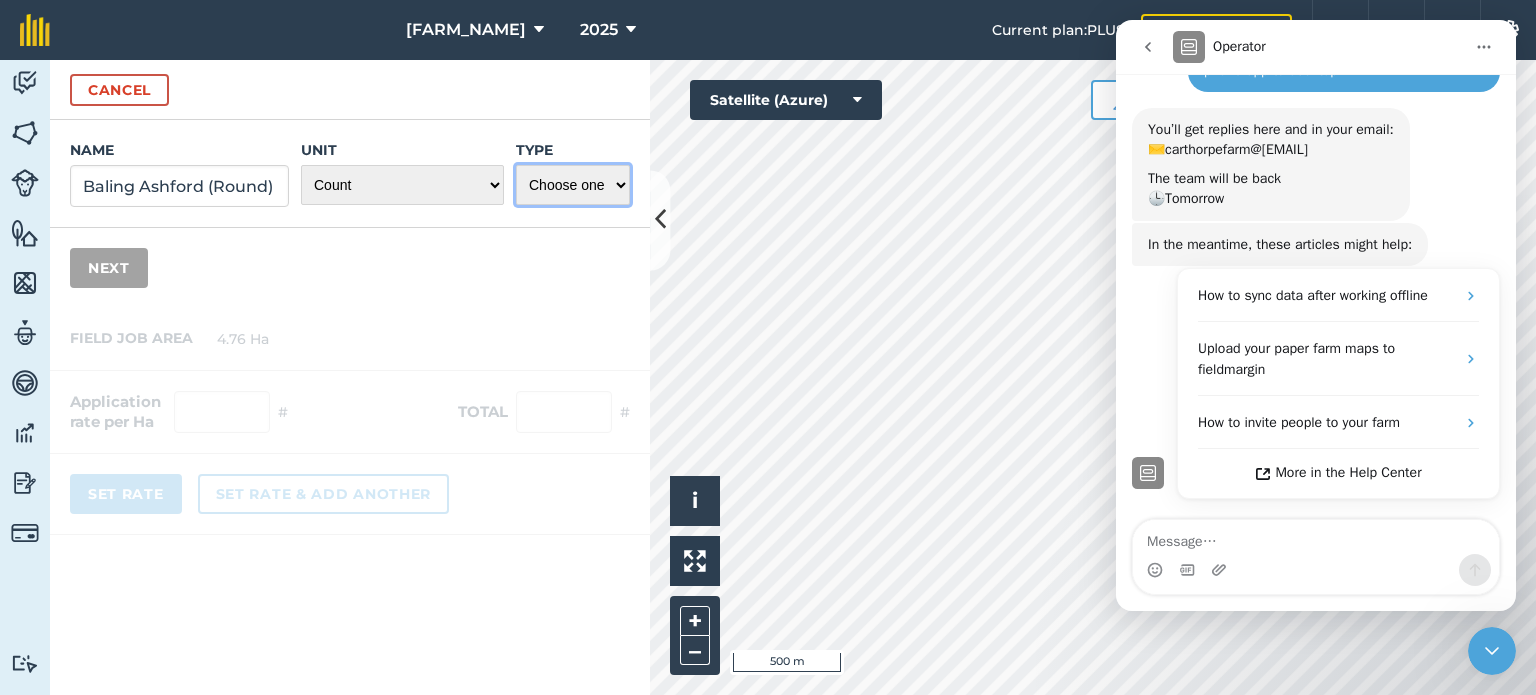 click on "Choose one Fertilizer Seed Spray Fuel Other" at bounding box center [573, 185] 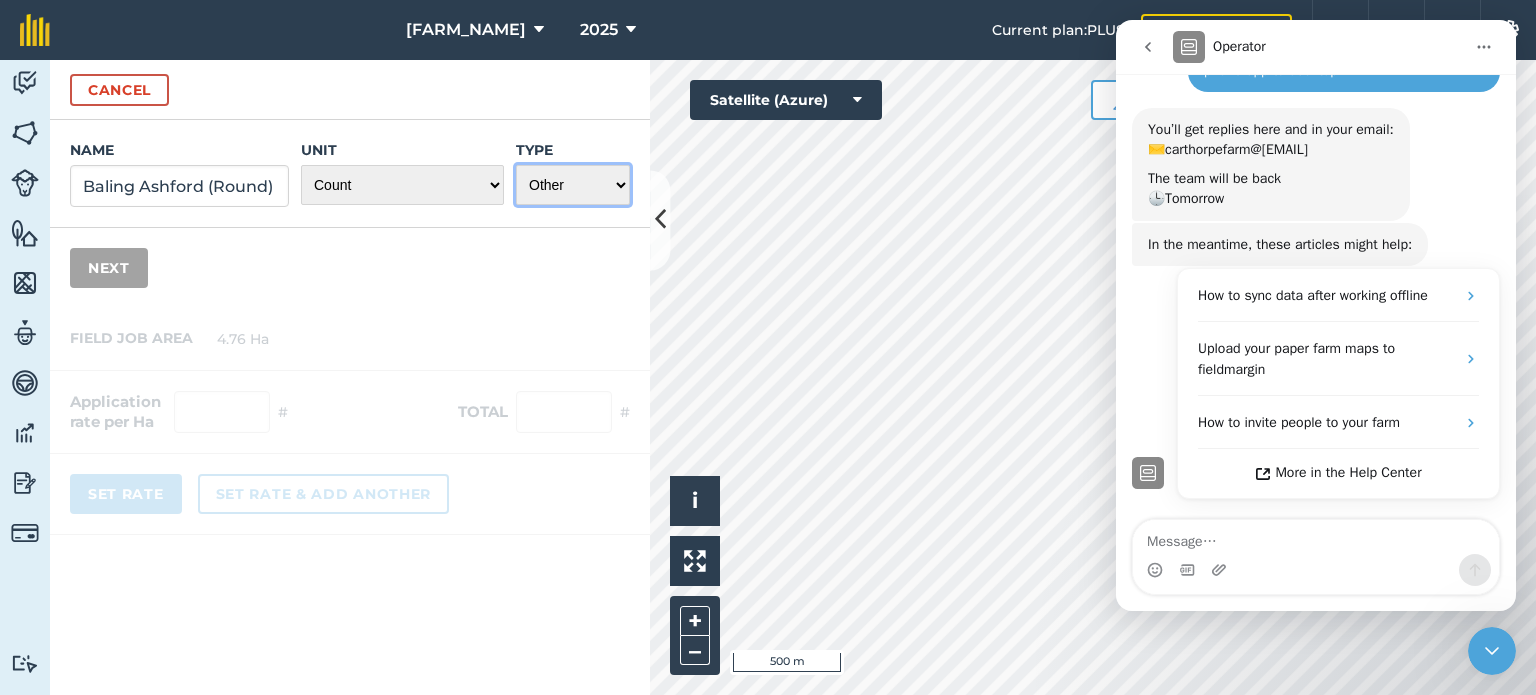click on "Choose one Fertilizer Seed Spray Fuel Other" at bounding box center [573, 185] 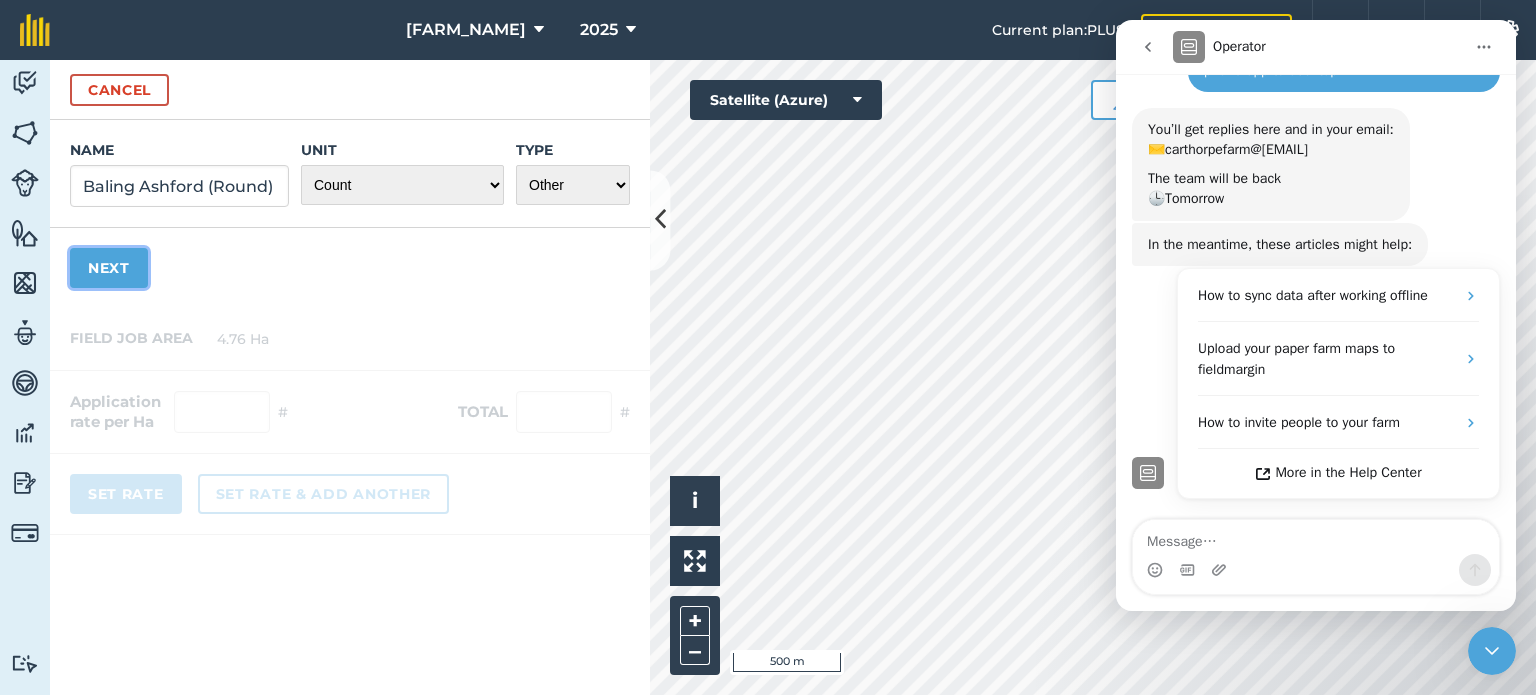 click on "Next" at bounding box center [109, 268] 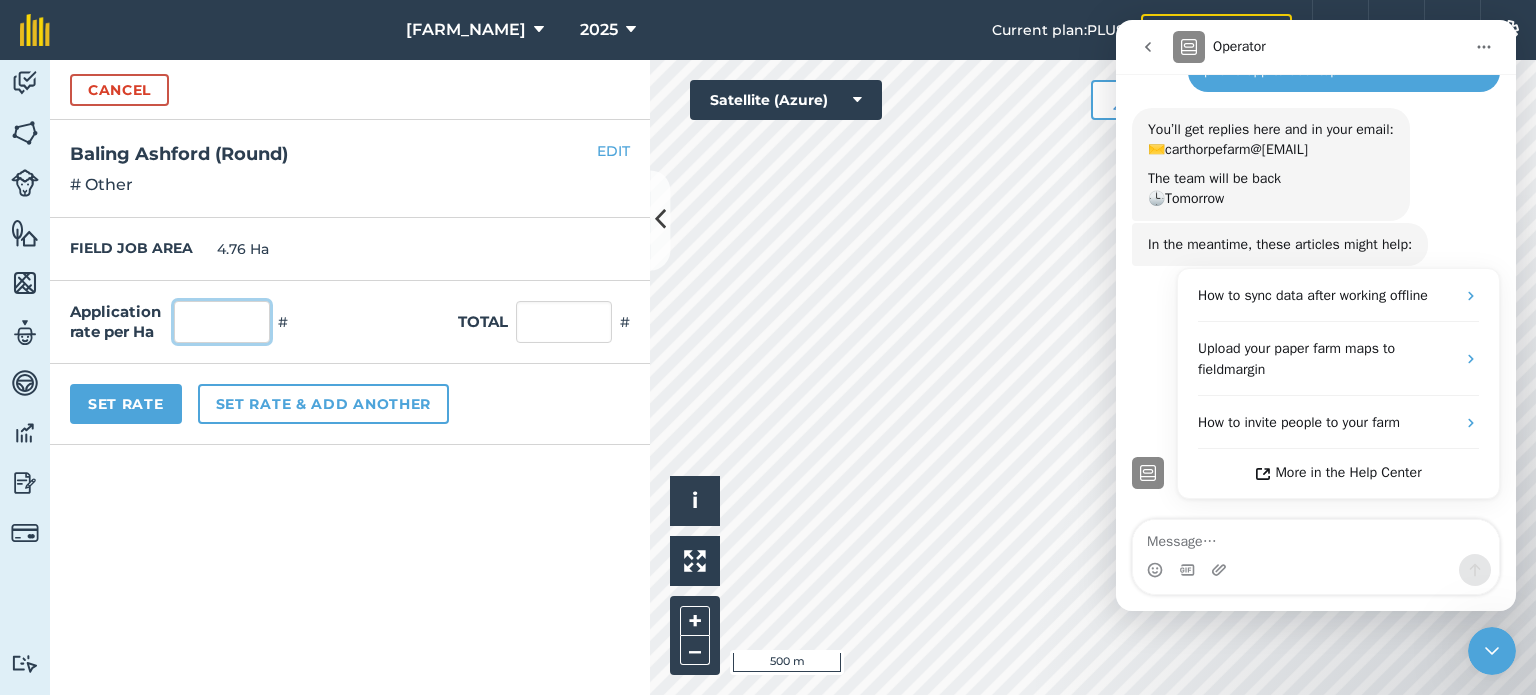 click at bounding box center [222, 322] 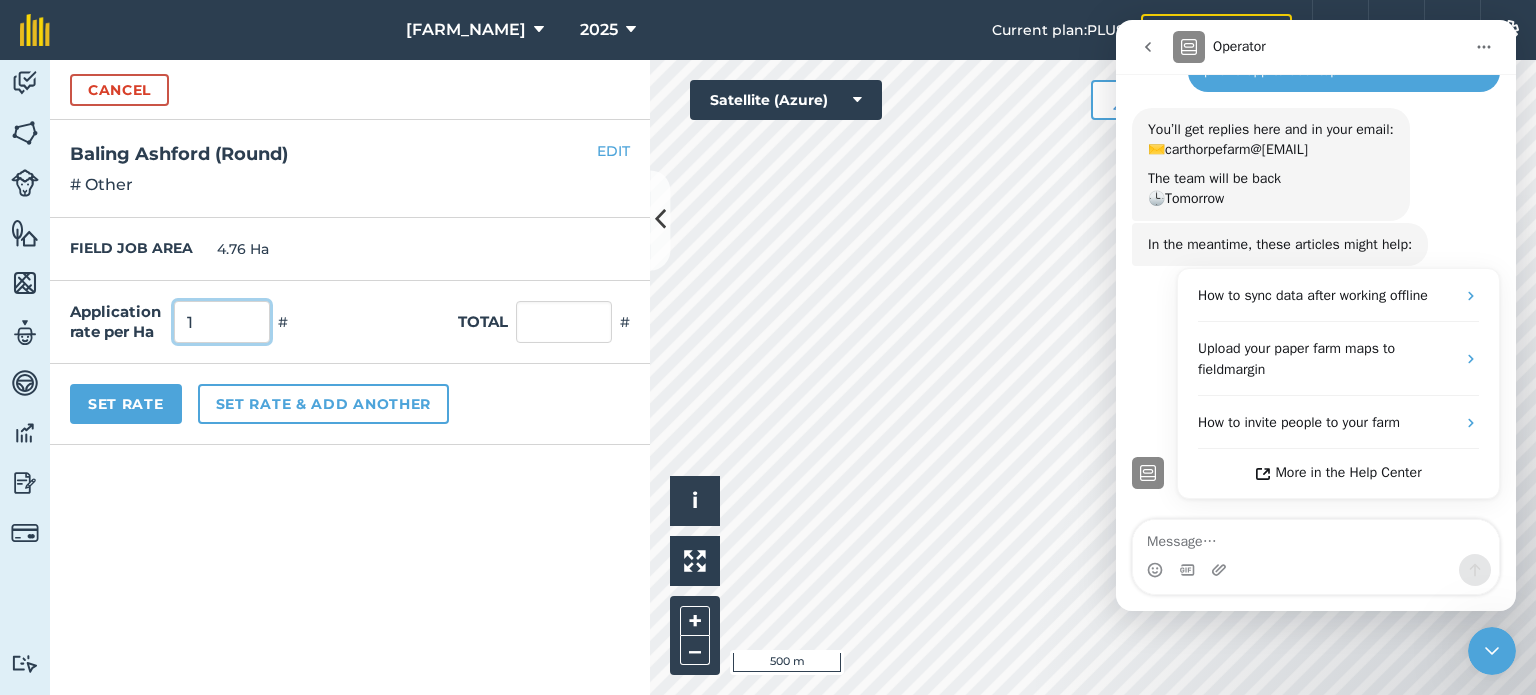 type on "1" 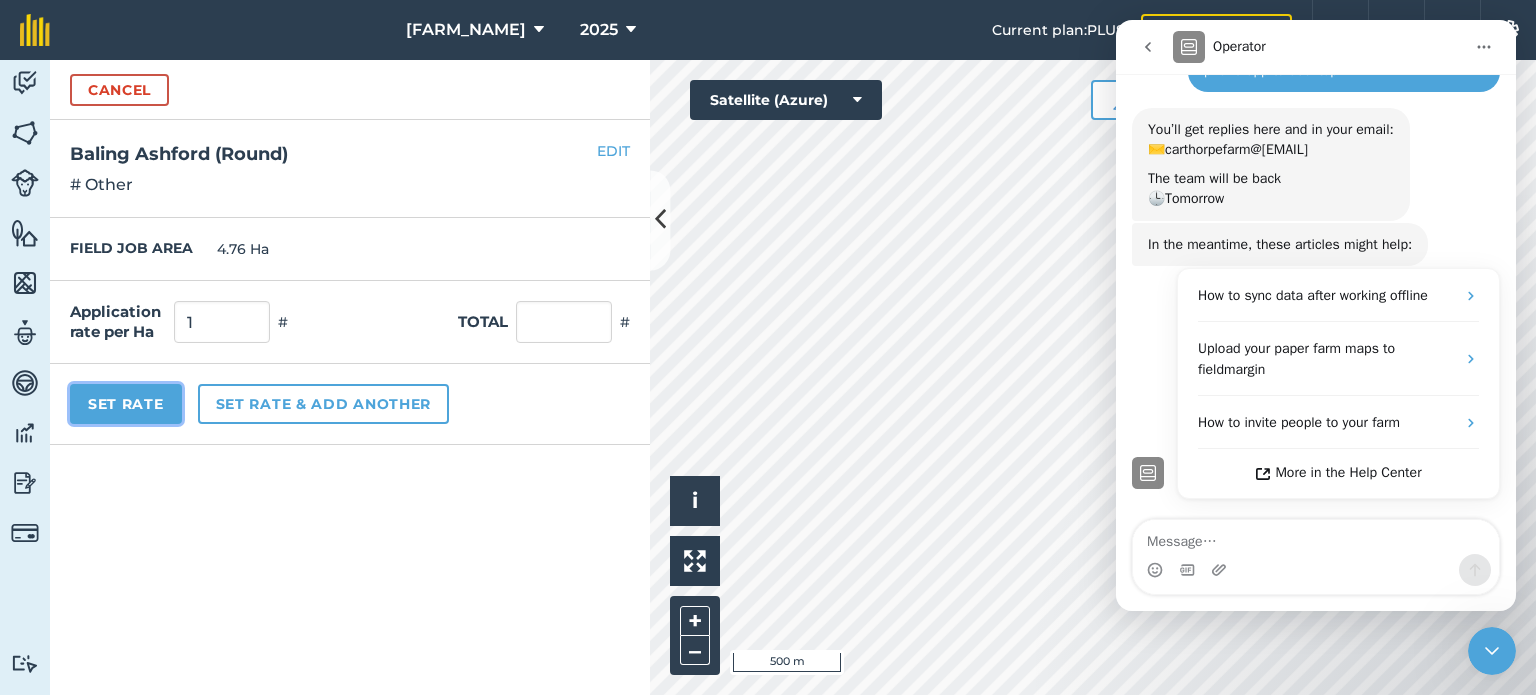 type on "4.76" 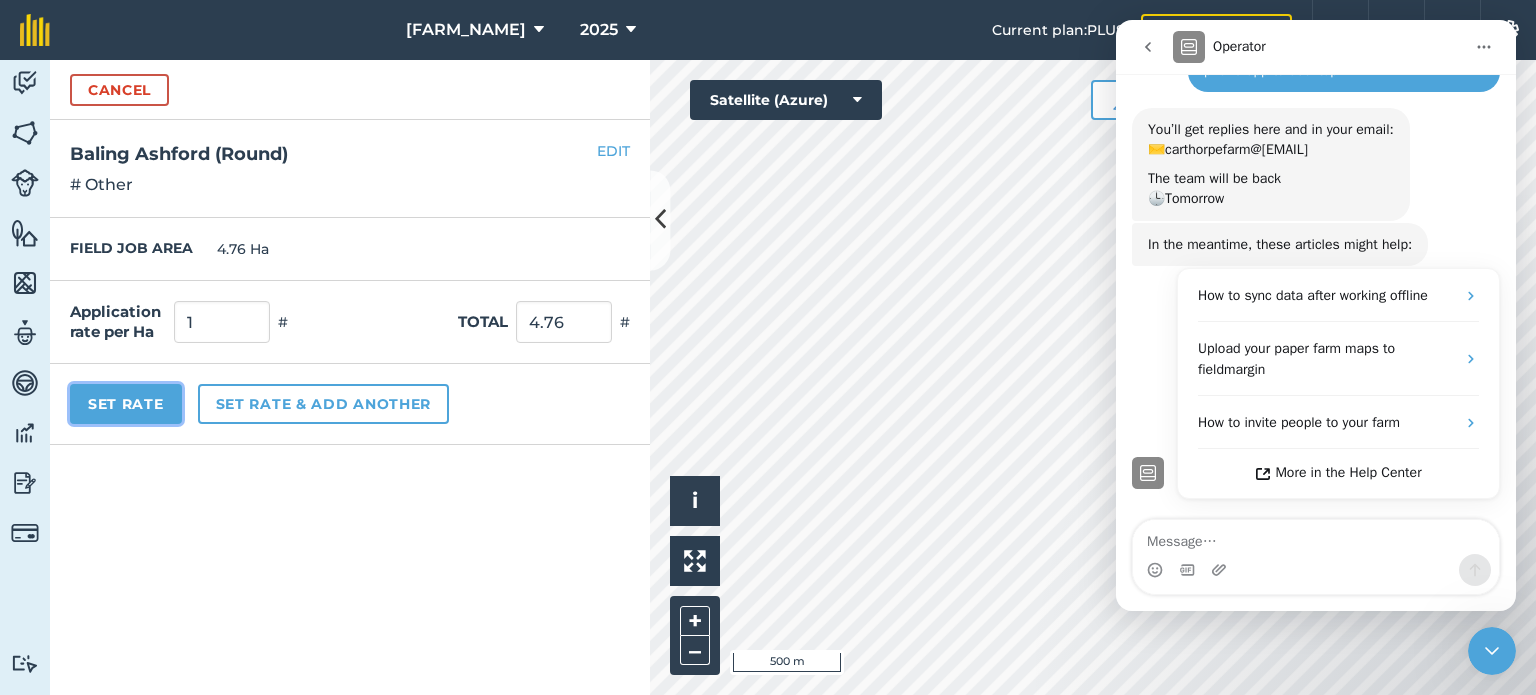 click on "Set Rate" at bounding box center [126, 404] 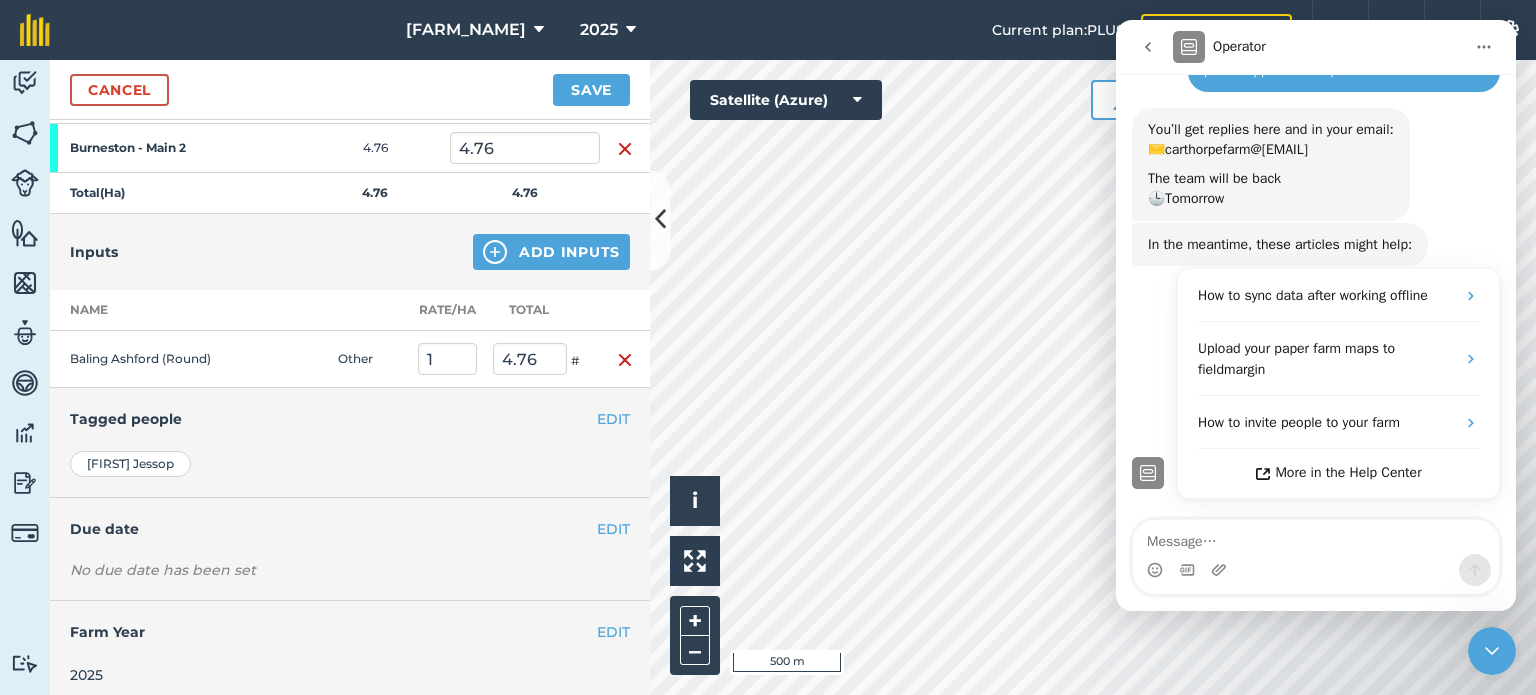 scroll, scrollTop: 332, scrollLeft: 0, axis: vertical 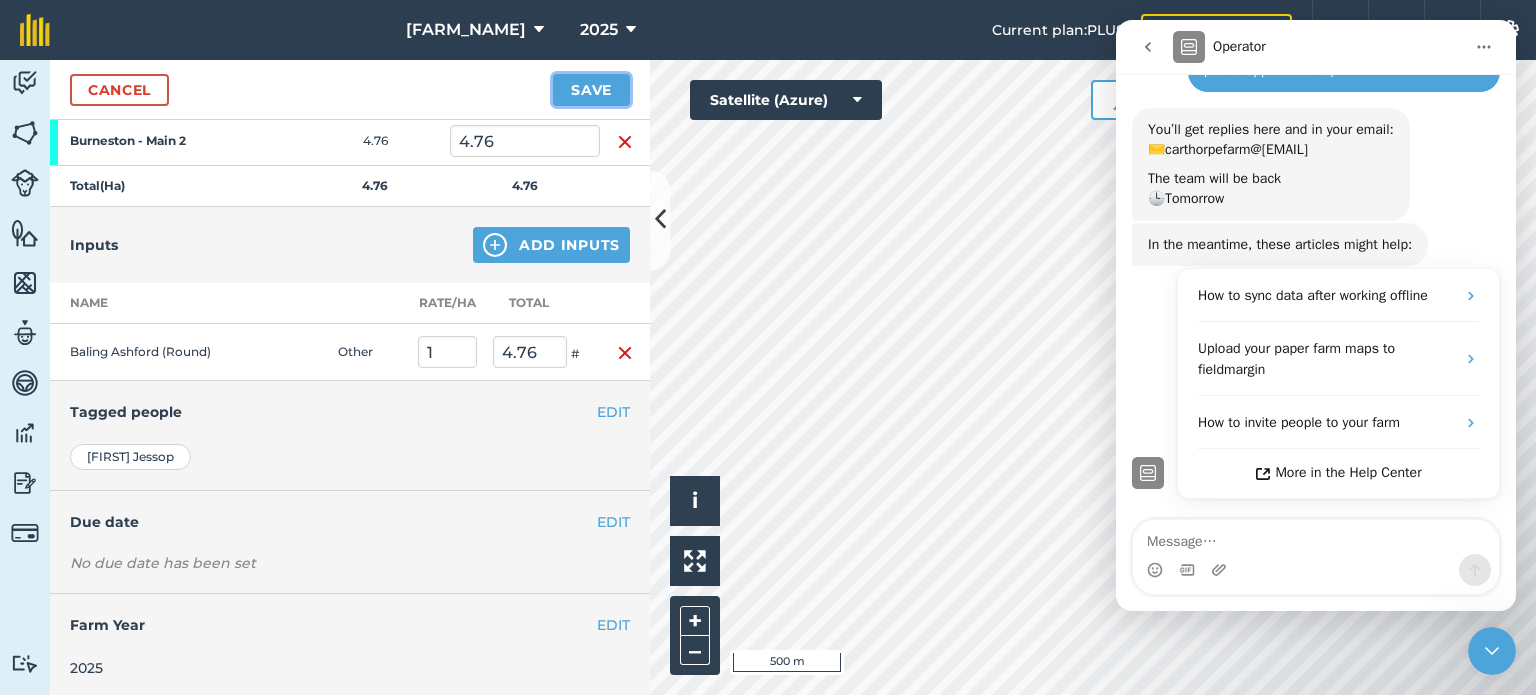 click on "Save" at bounding box center (591, 90) 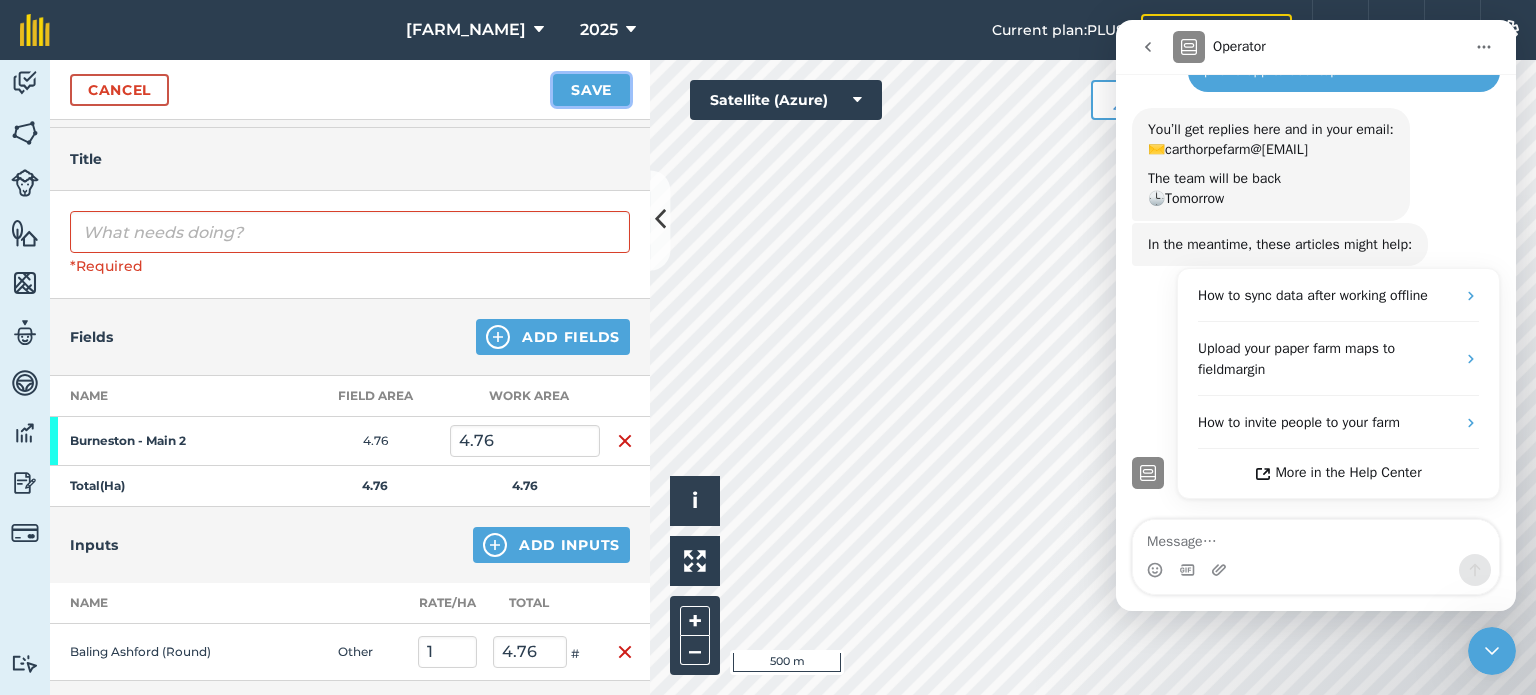 scroll, scrollTop: 56, scrollLeft: 0, axis: vertical 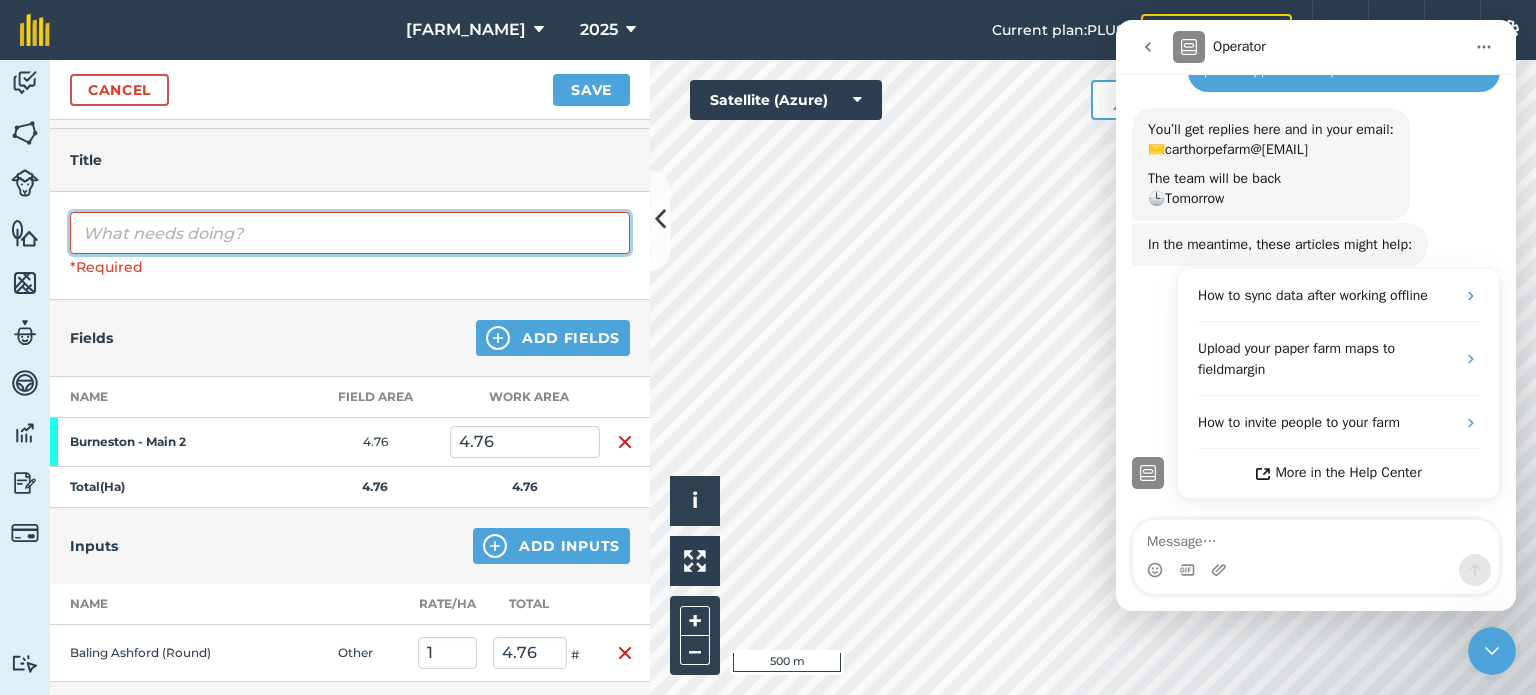 click at bounding box center (350, 233) 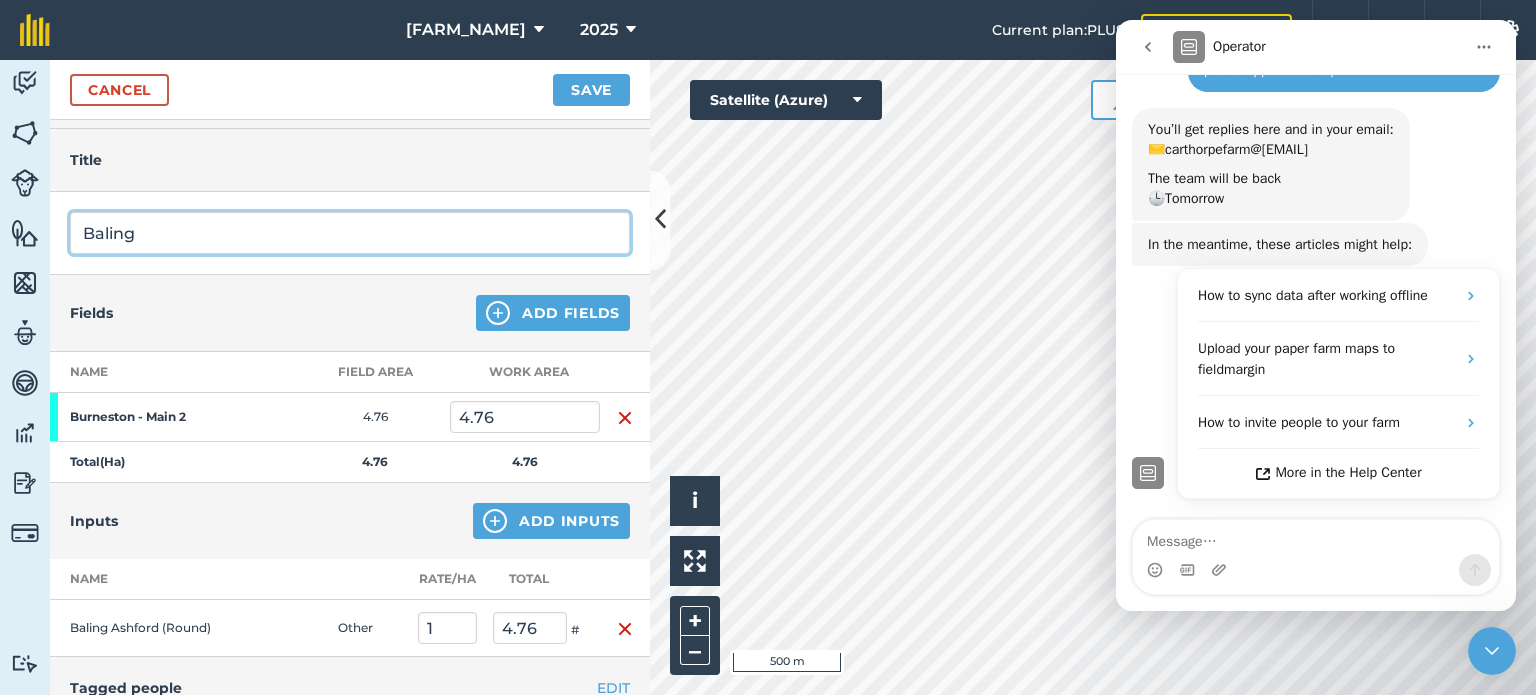 type on "Baling" 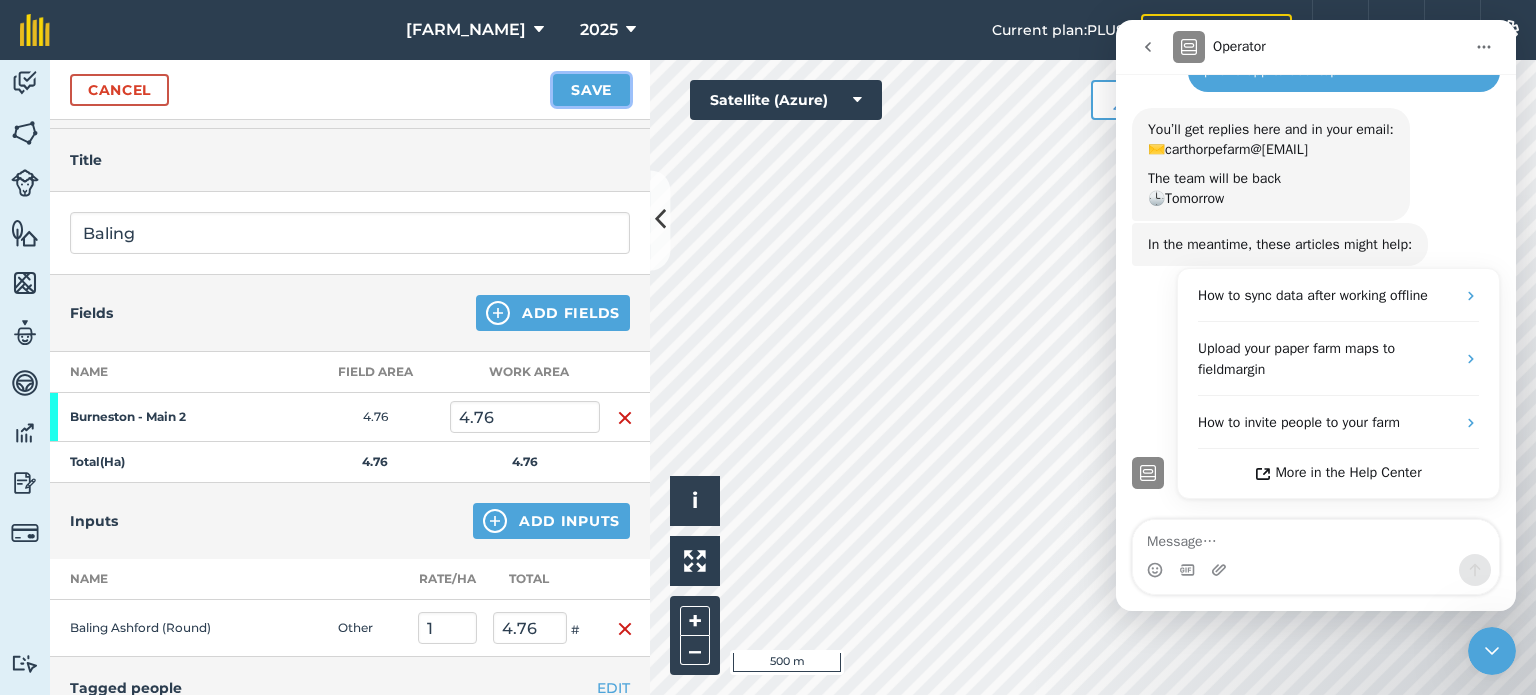 click on "Save" at bounding box center (591, 90) 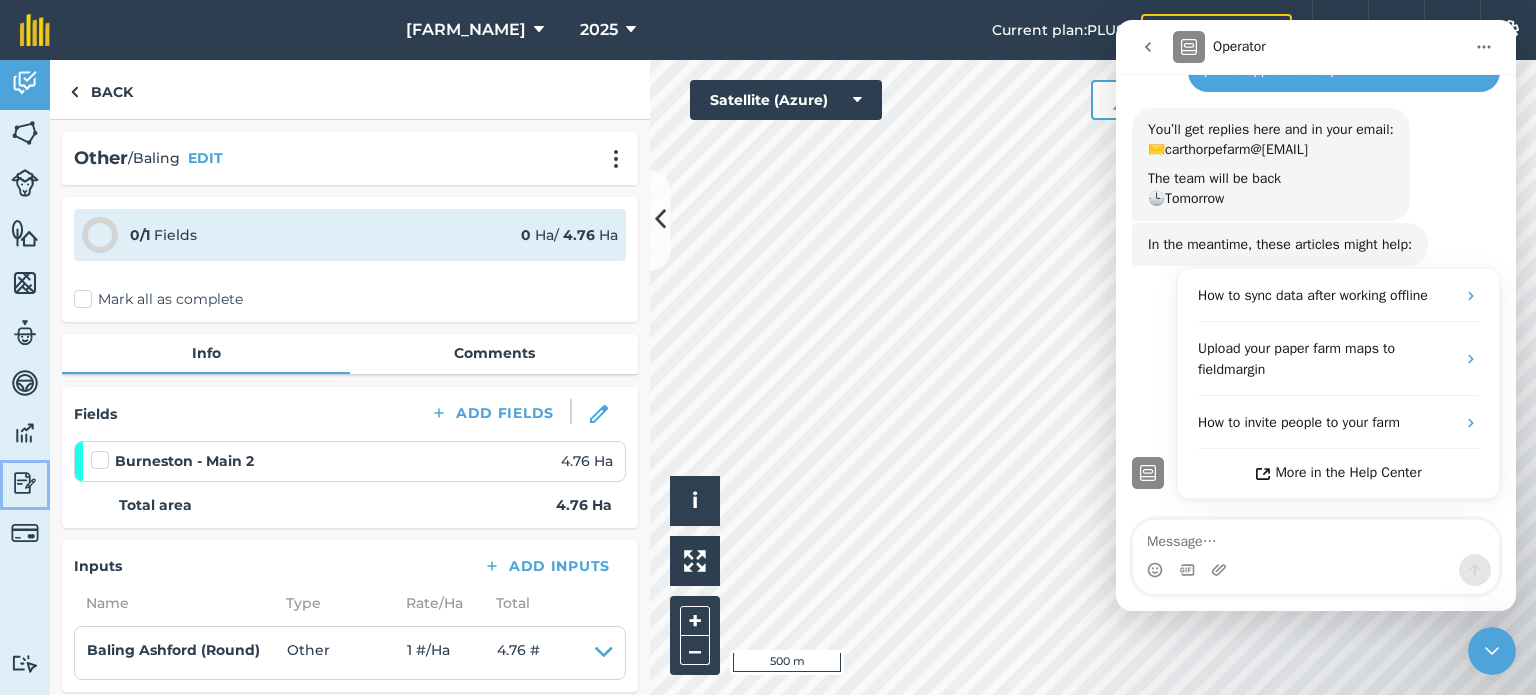 click at bounding box center (25, 483) 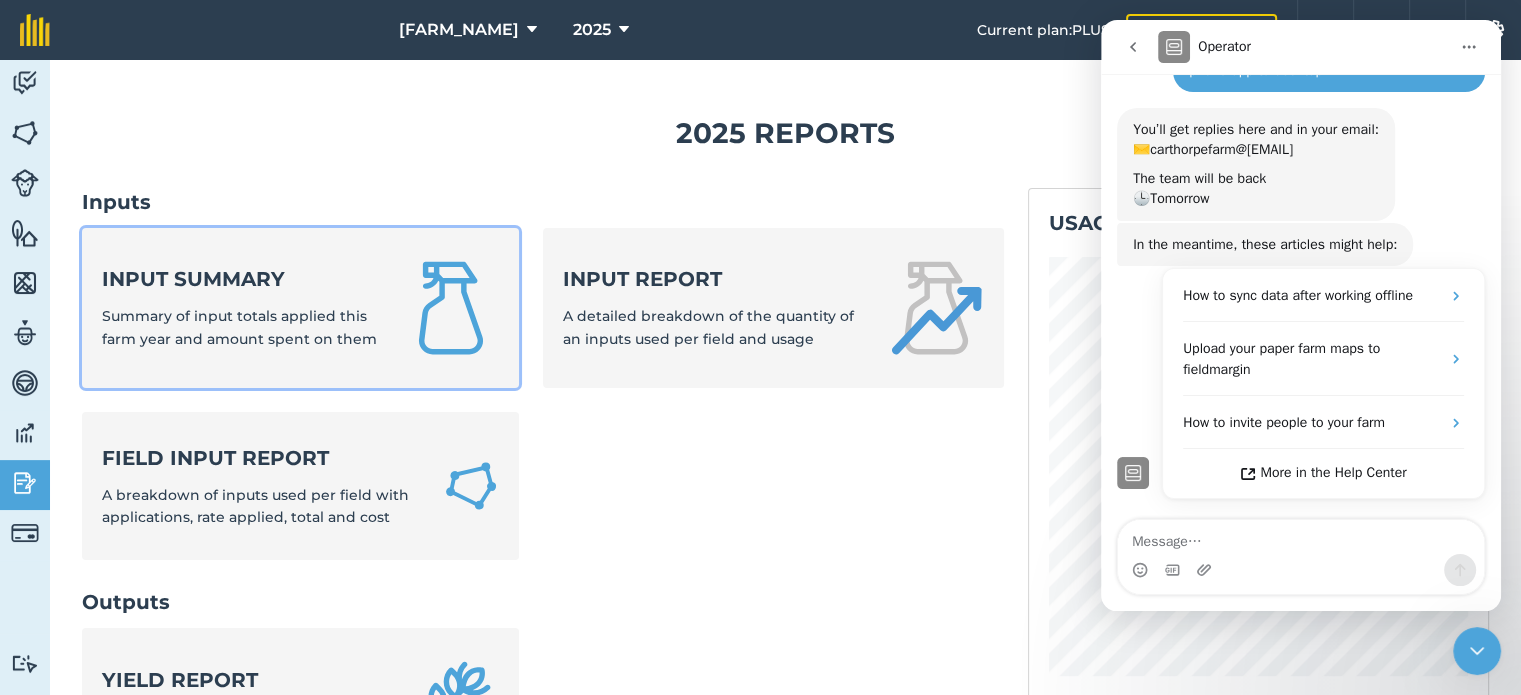 click on "Input summary Summary of input totals applied this farm year and amount spent on them" at bounding box center (240, 307) 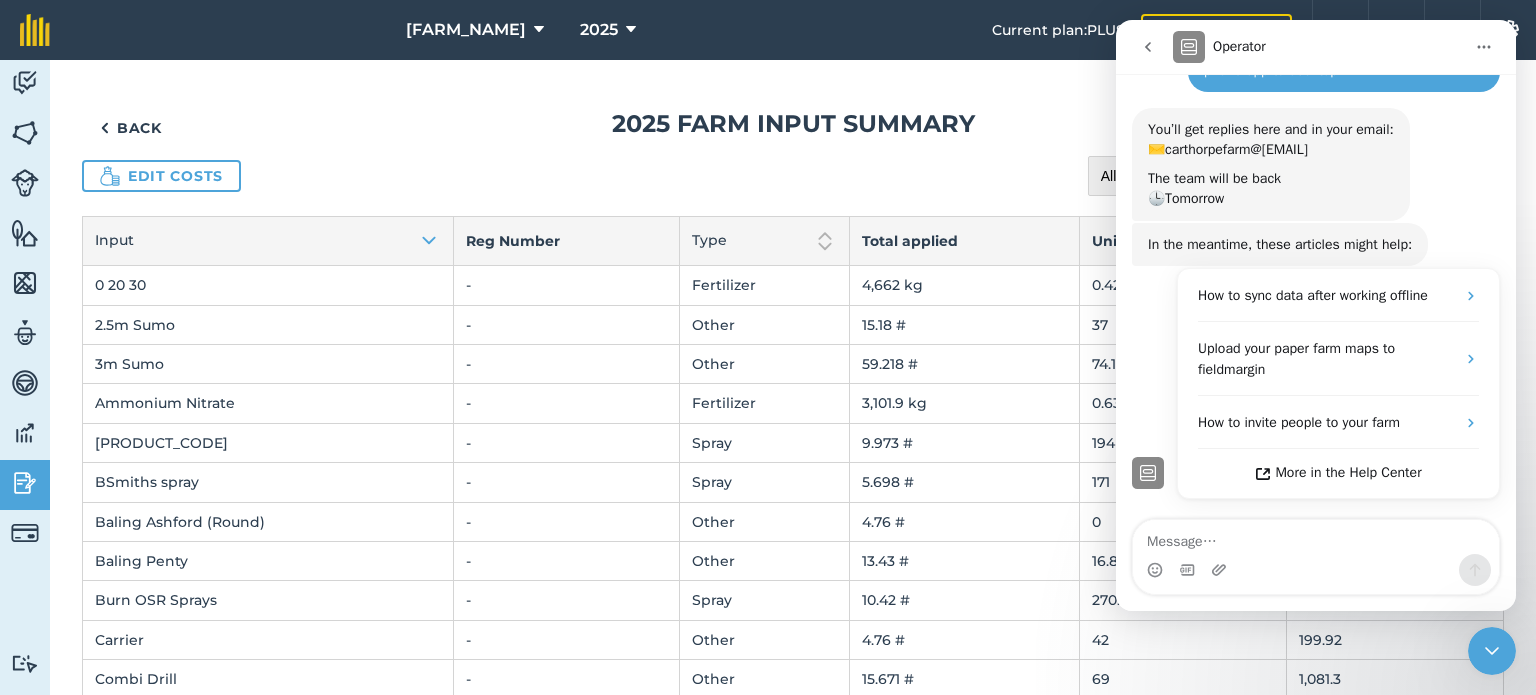 click 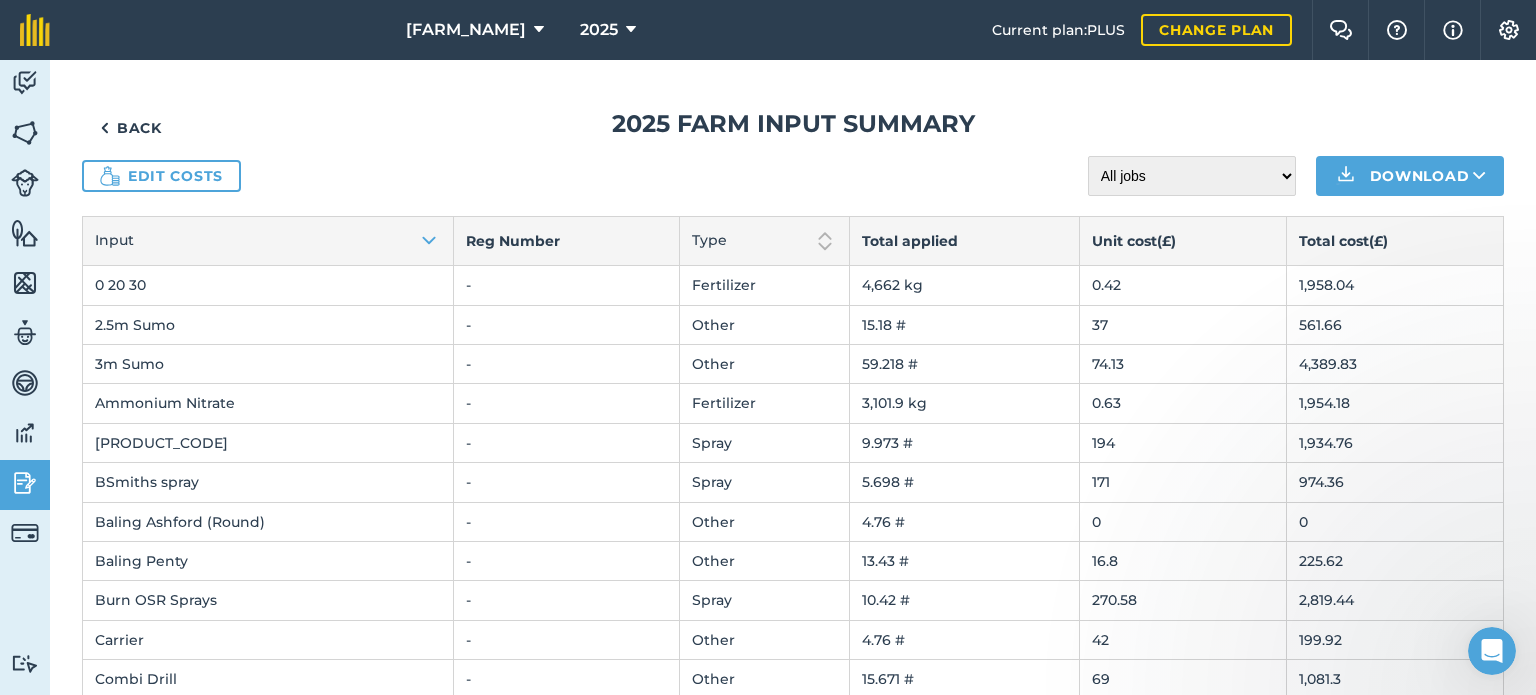 scroll, scrollTop: 0, scrollLeft: 0, axis: both 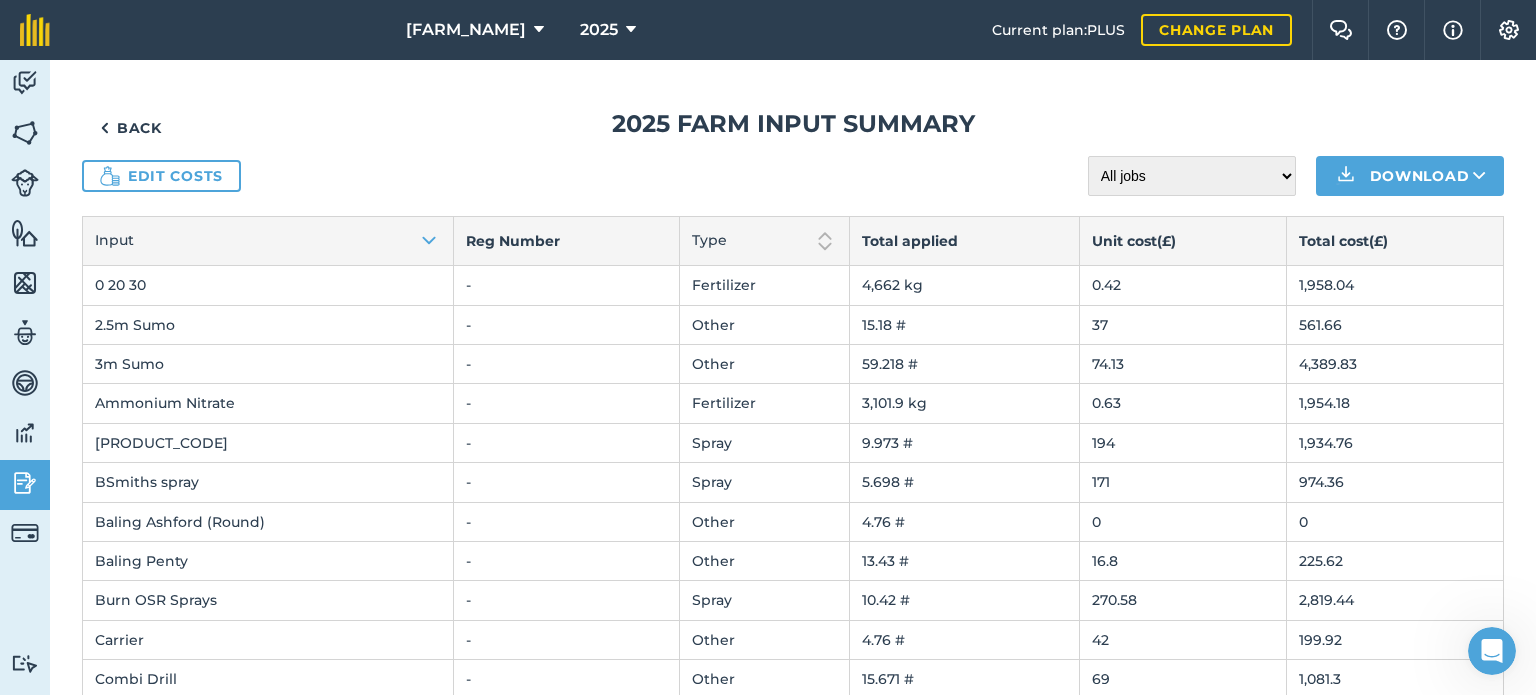 click on "0" at bounding box center (1182, 521) 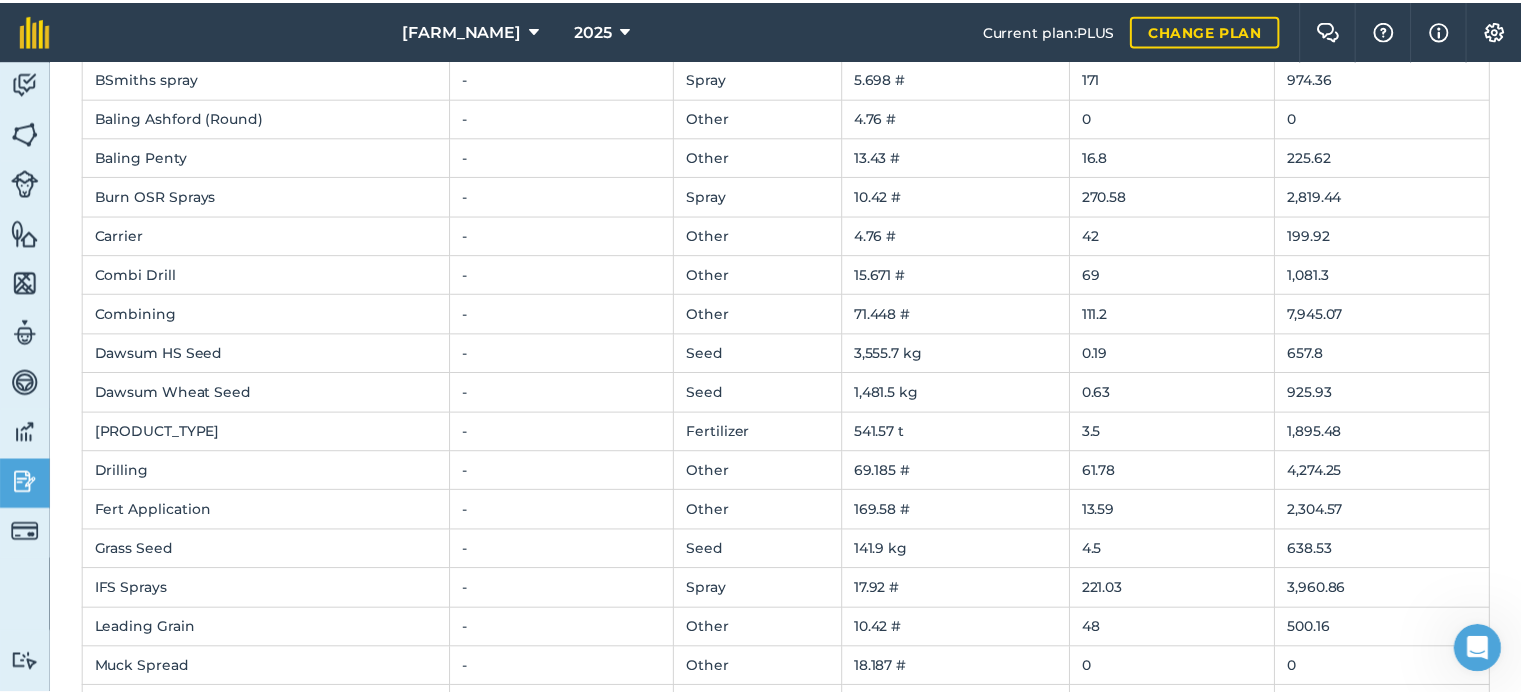 scroll, scrollTop: 0, scrollLeft: 0, axis: both 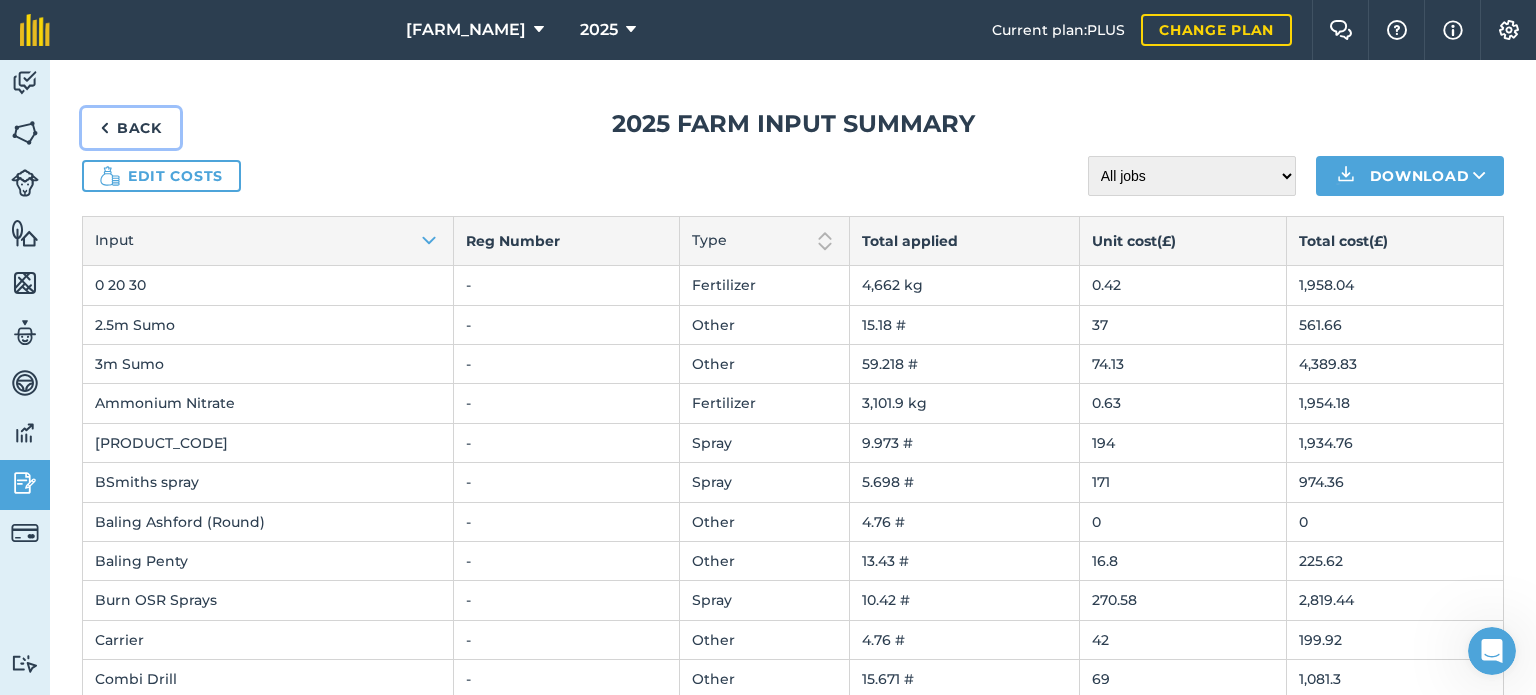 click on "Back" at bounding box center [131, 128] 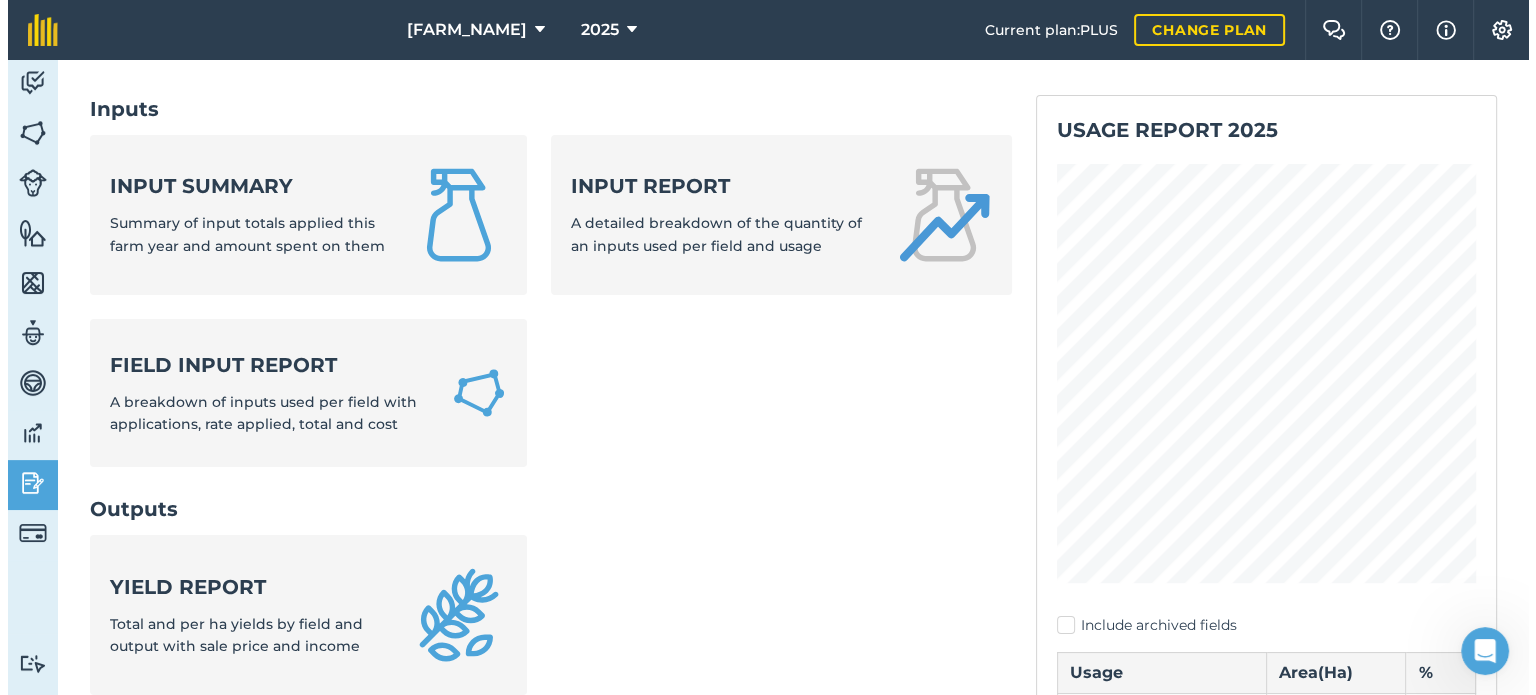 scroll, scrollTop: 200, scrollLeft: 0, axis: vertical 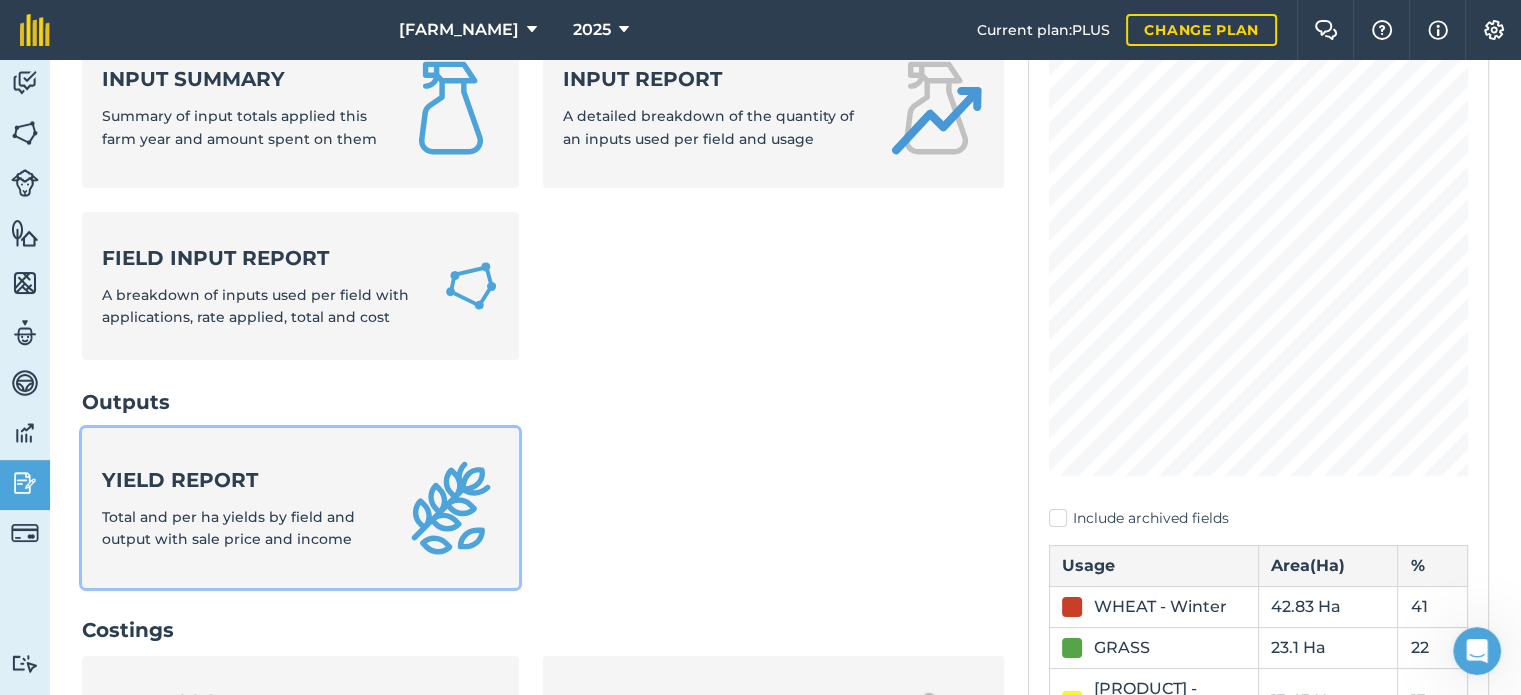 click on "Yield report" at bounding box center [240, 480] 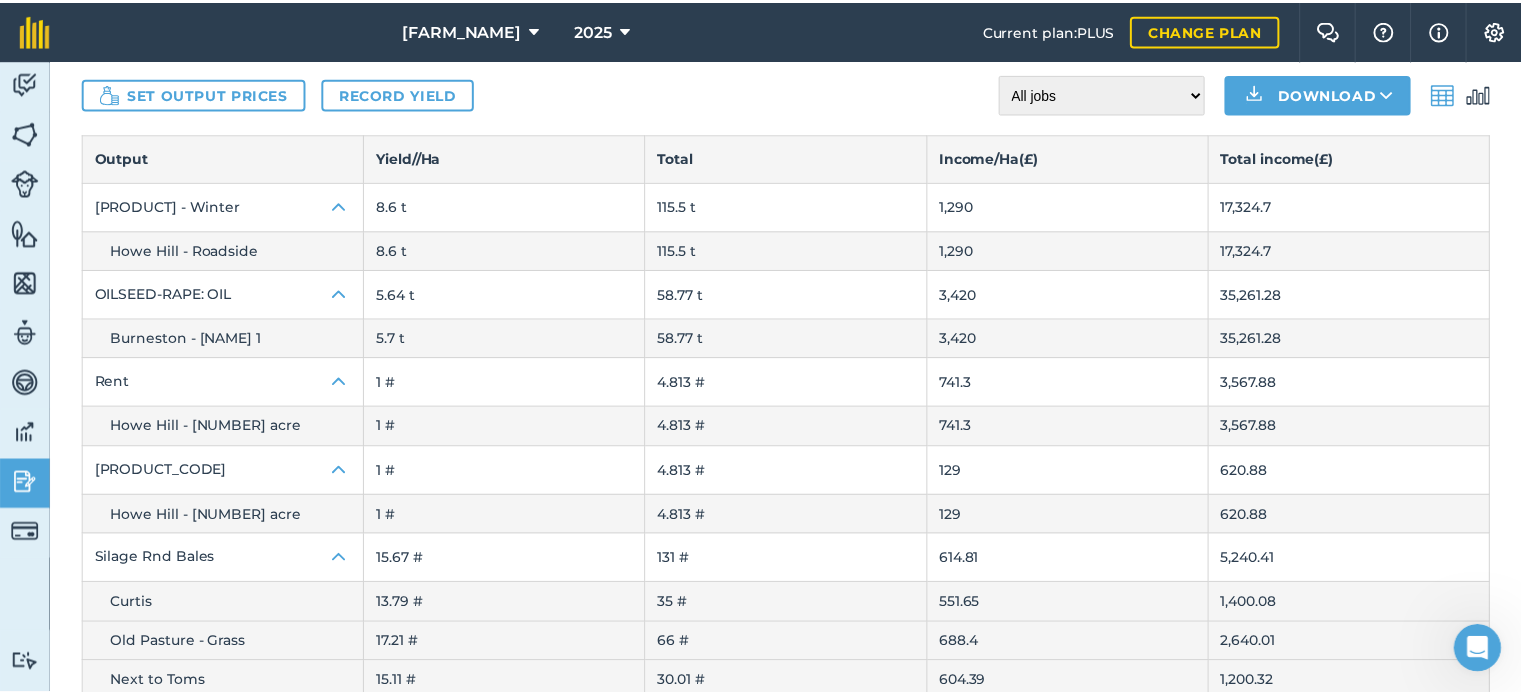 scroll, scrollTop: 0, scrollLeft: 0, axis: both 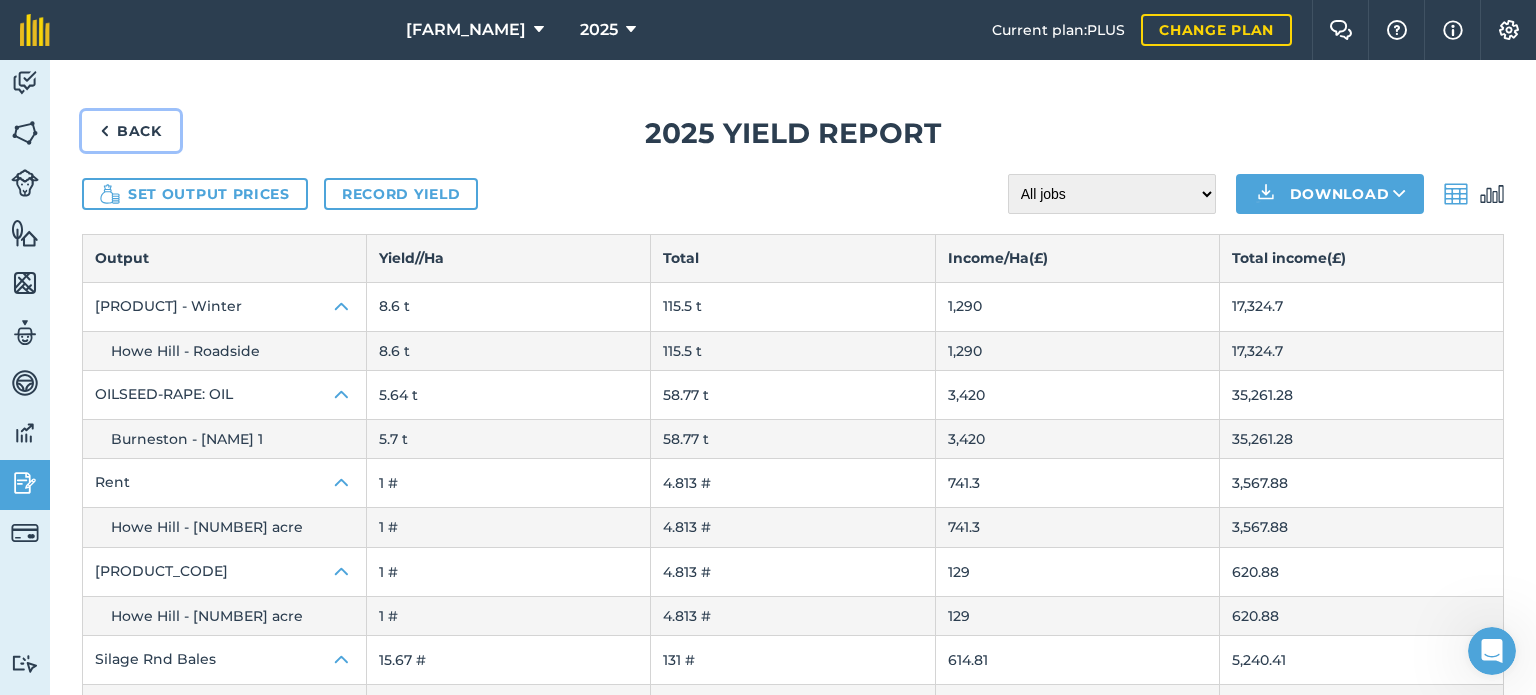 click on "Back" at bounding box center (131, 131) 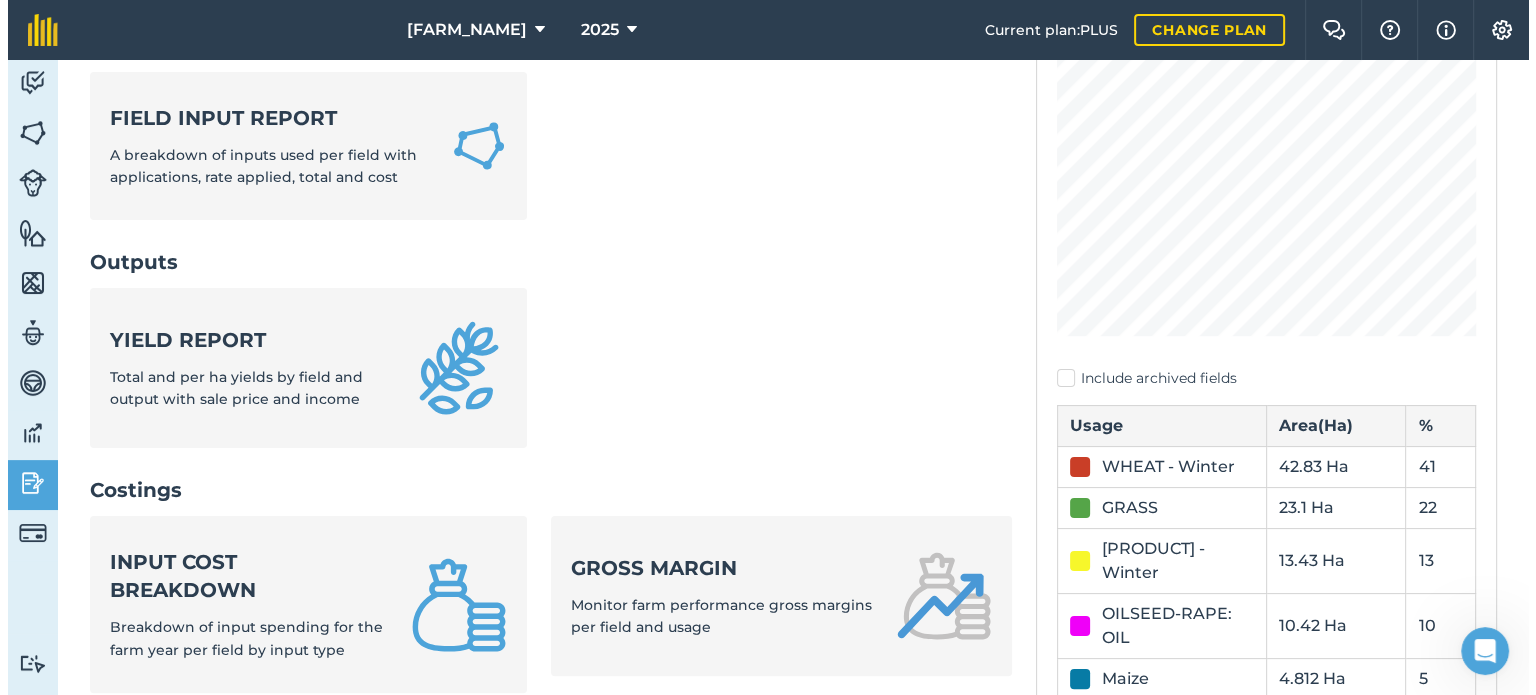 scroll, scrollTop: 500, scrollLeft: 0, axis: vertical 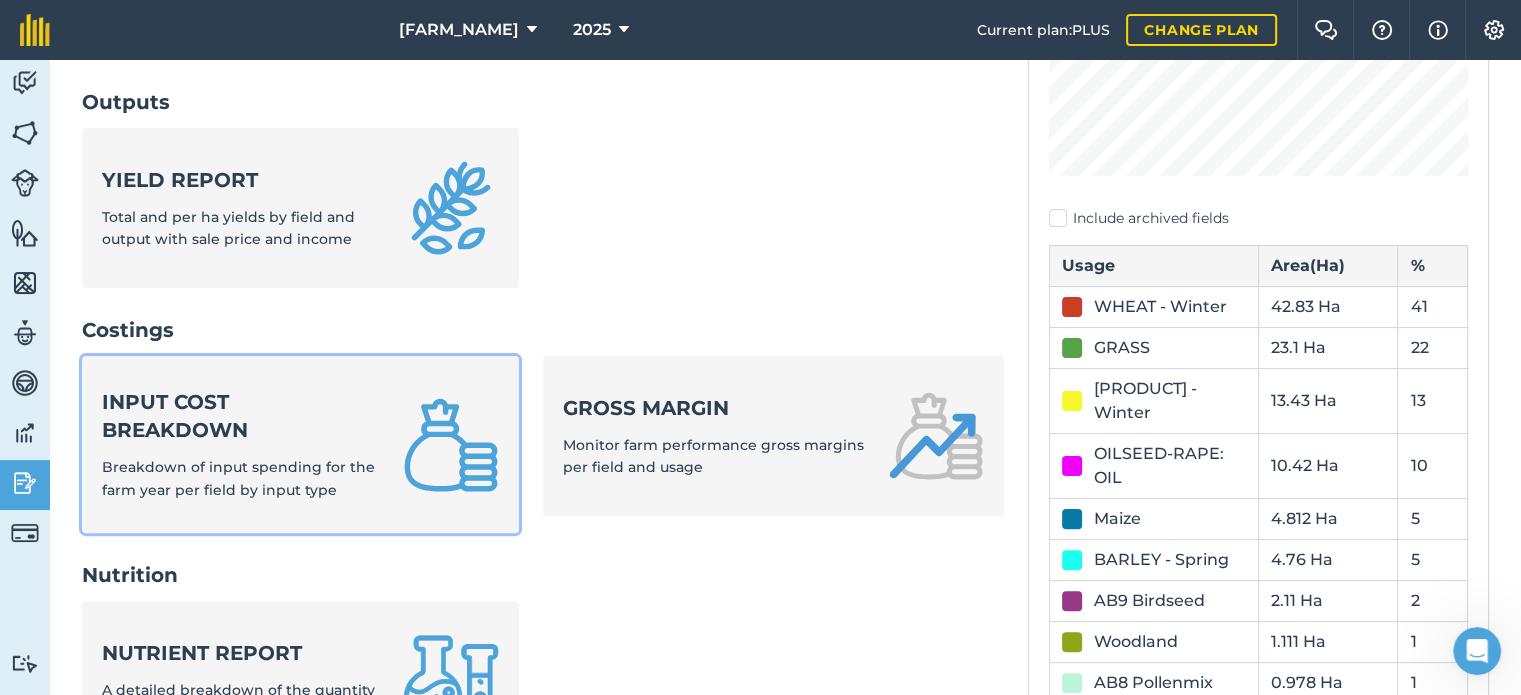 click on "Input cost breakdown Breakdown of input spending for the farm year per input type" at bounding box center [240, 444] 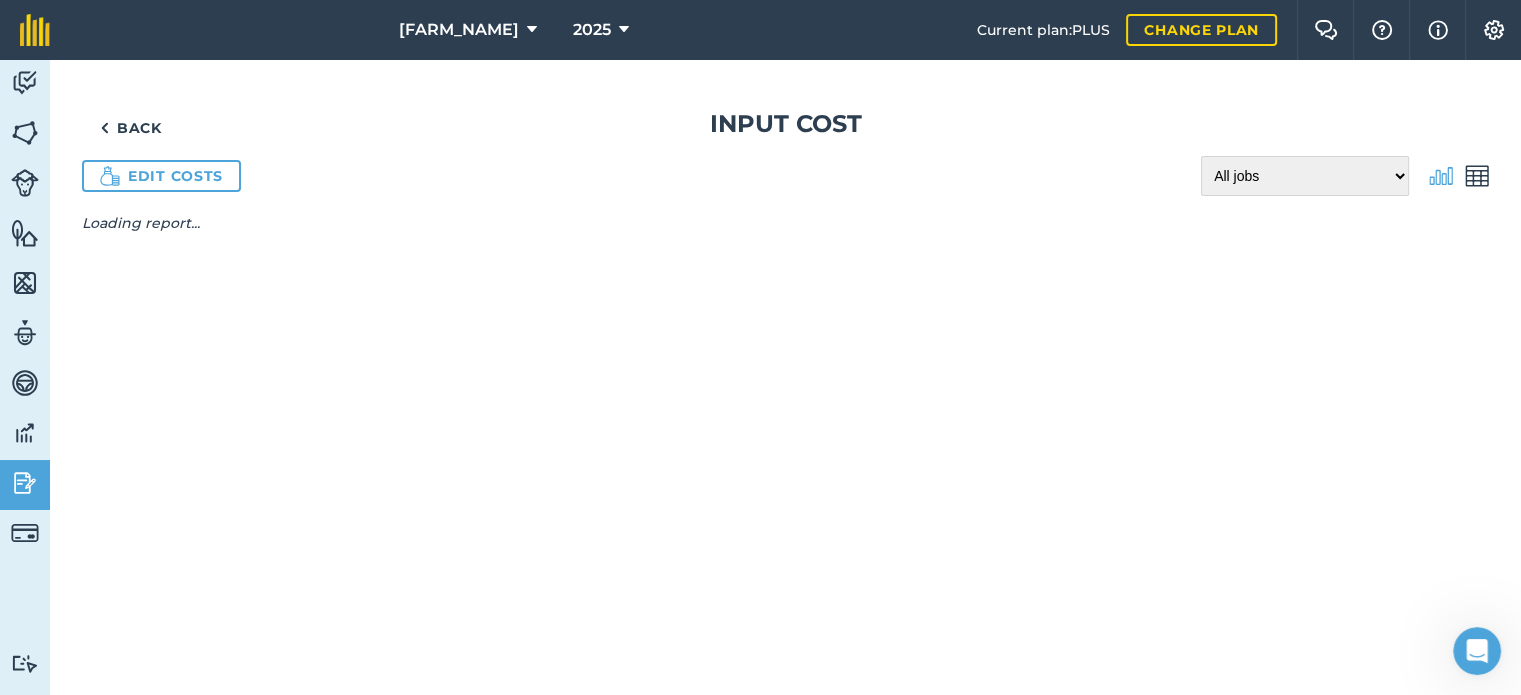 scroll, scrollTop: 0, scrollLeft: 0, axis: both 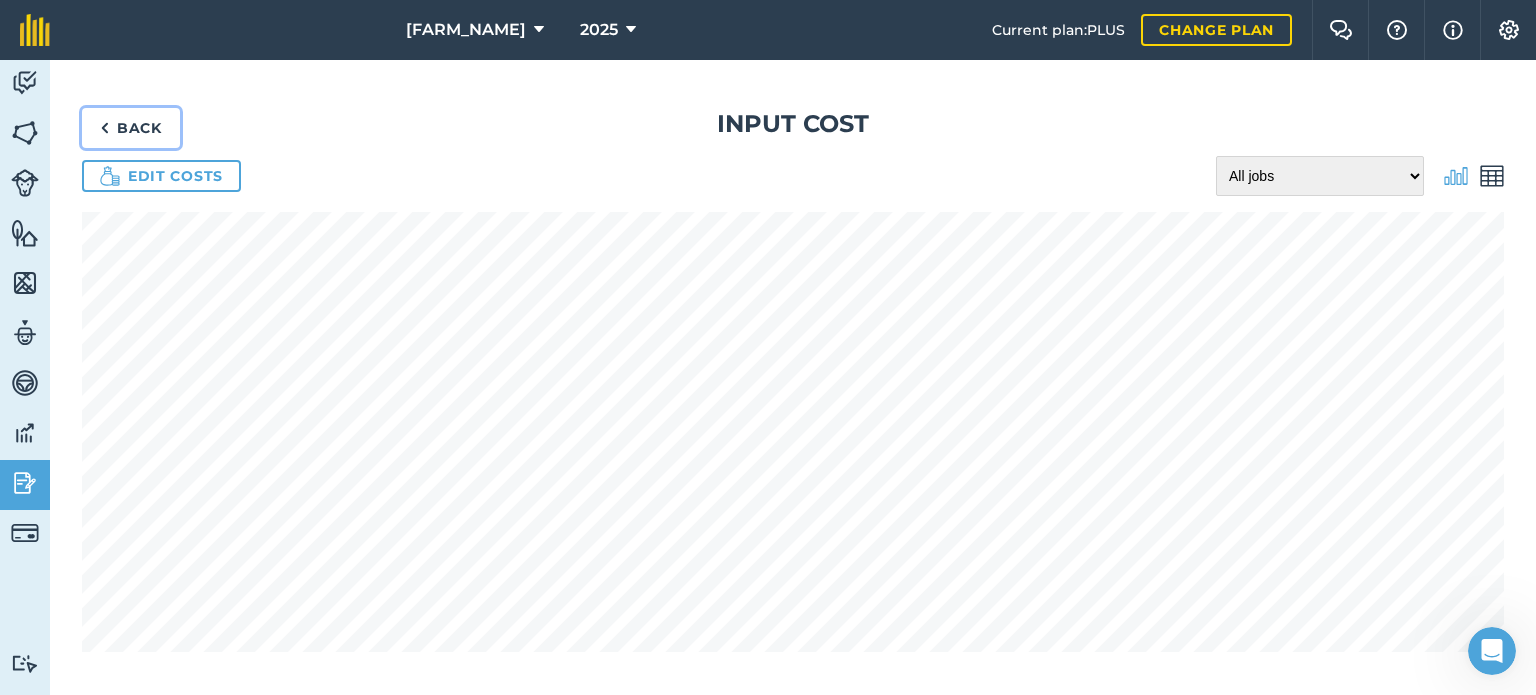 click on "Back" at bounding box center (131, 128) 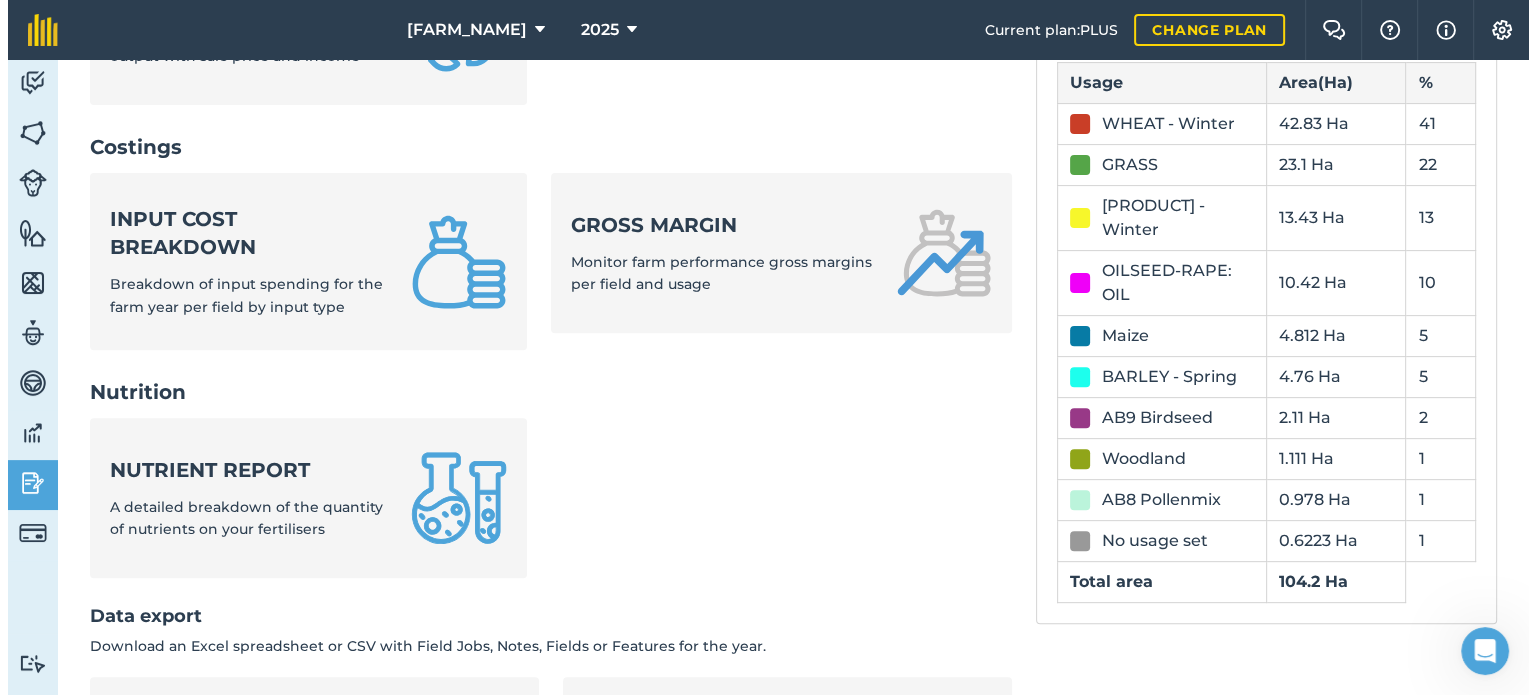 scroll, scrollTop: 700, scrollLeft: 0, axis: vertical 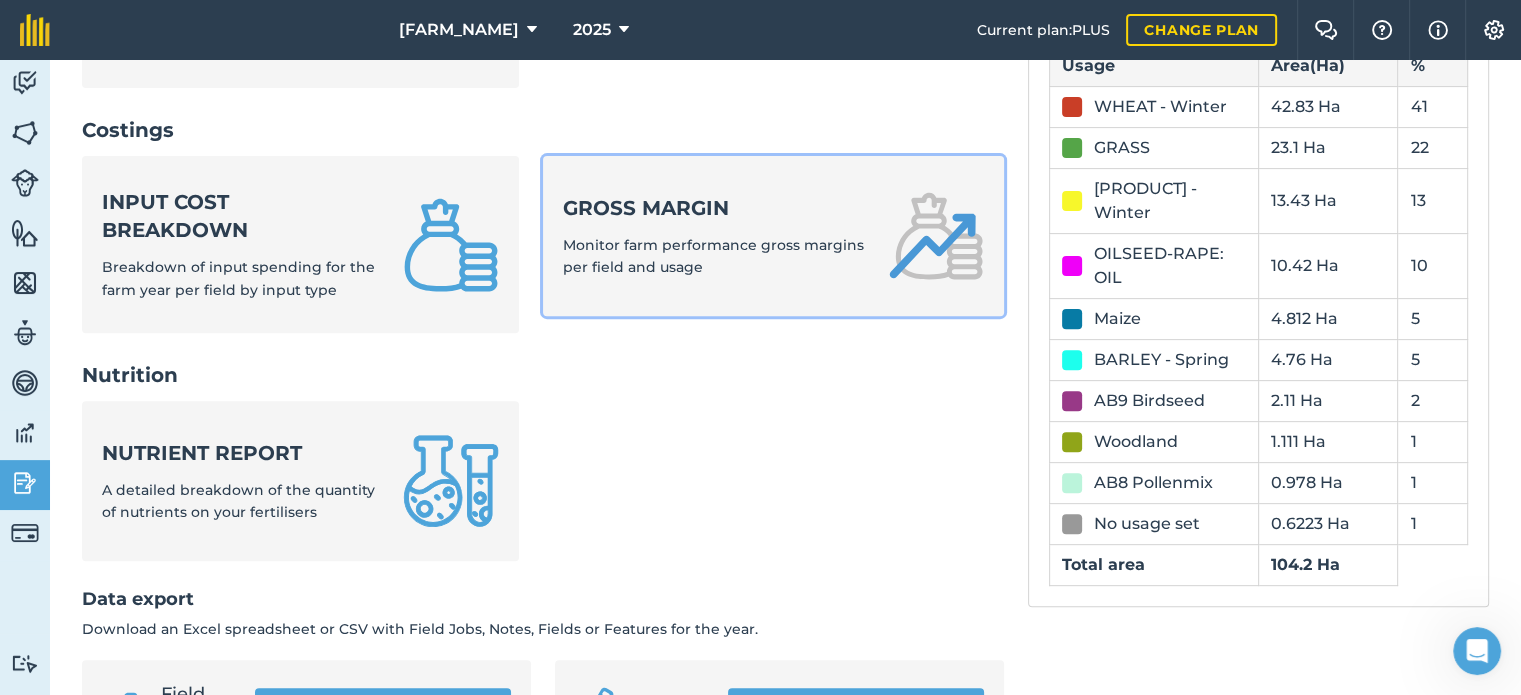click on "Monitor farm performance gross margins per field and usage" at bounding box center (713, 256) 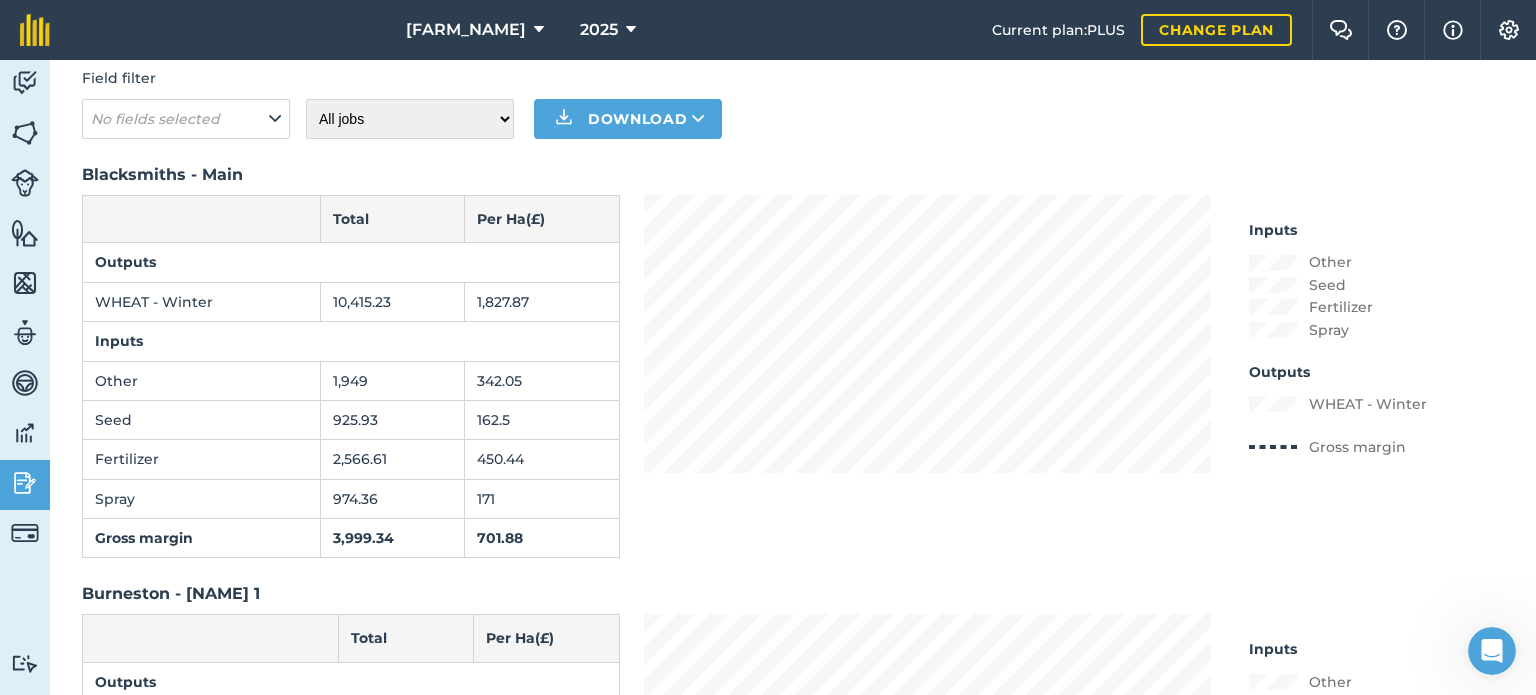scroll, scrollTop: 200, scrollLeft: 0, axis: vertical 